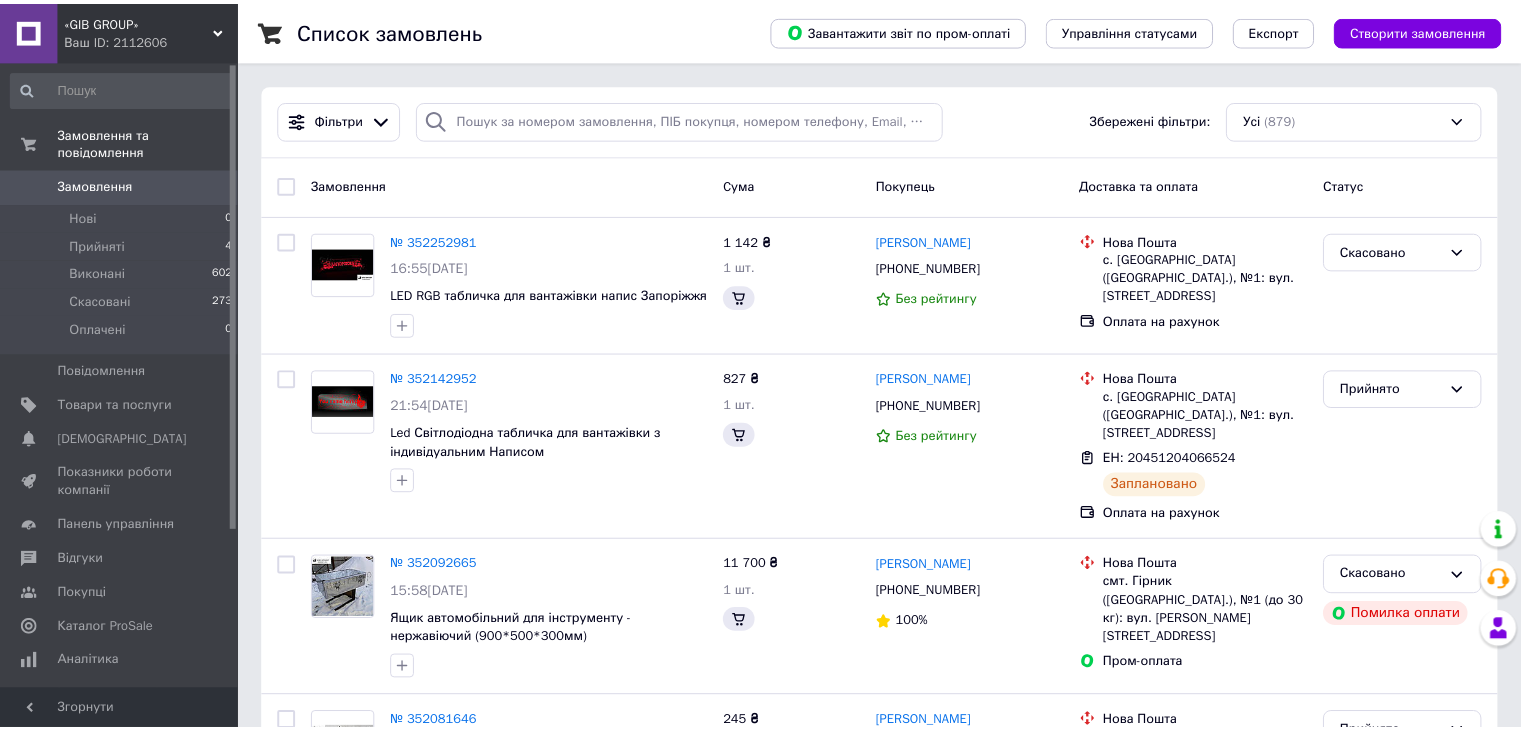 scroll, scrollTop: 0, scrollLeft: 0, axis: both 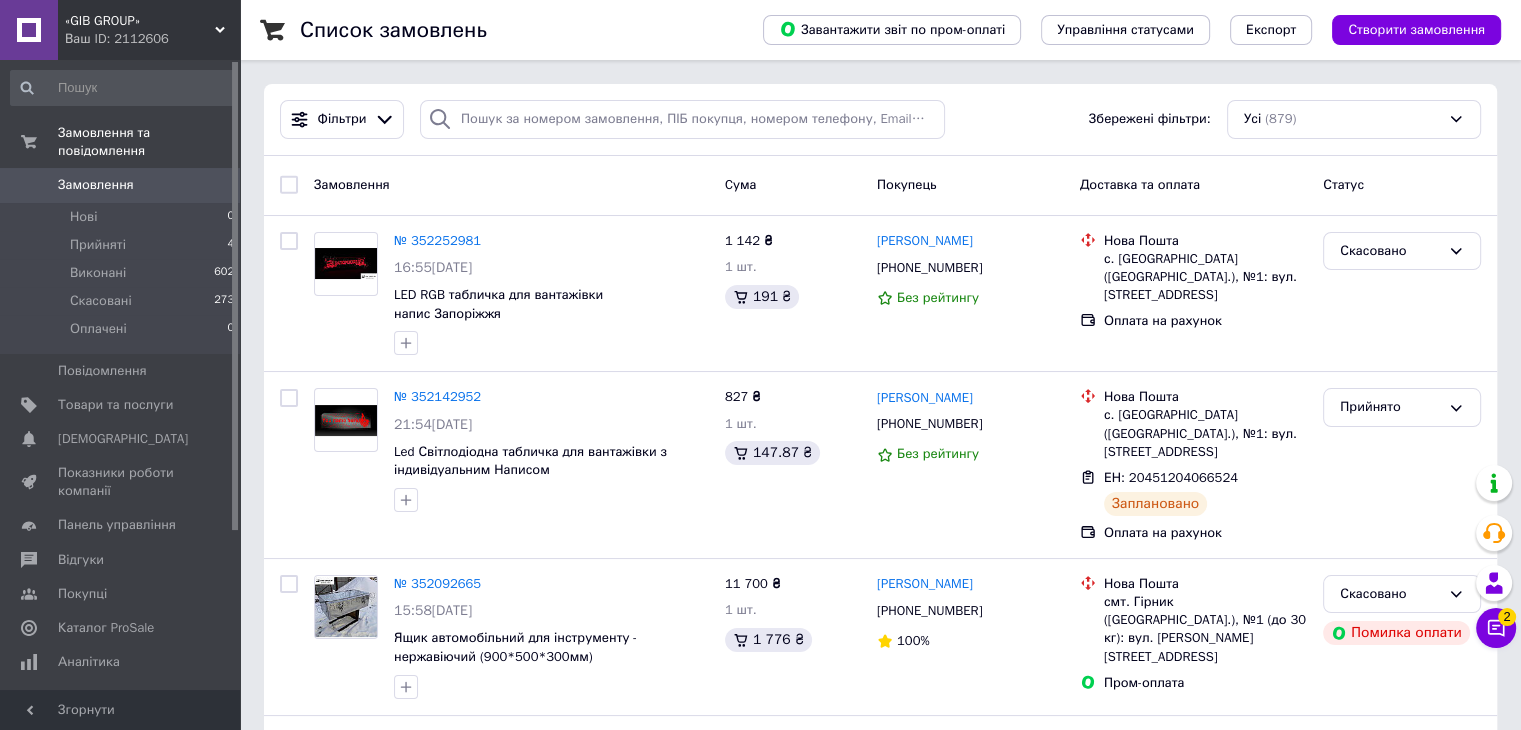 click on "Замовлення" at bounding box center (96, 185) 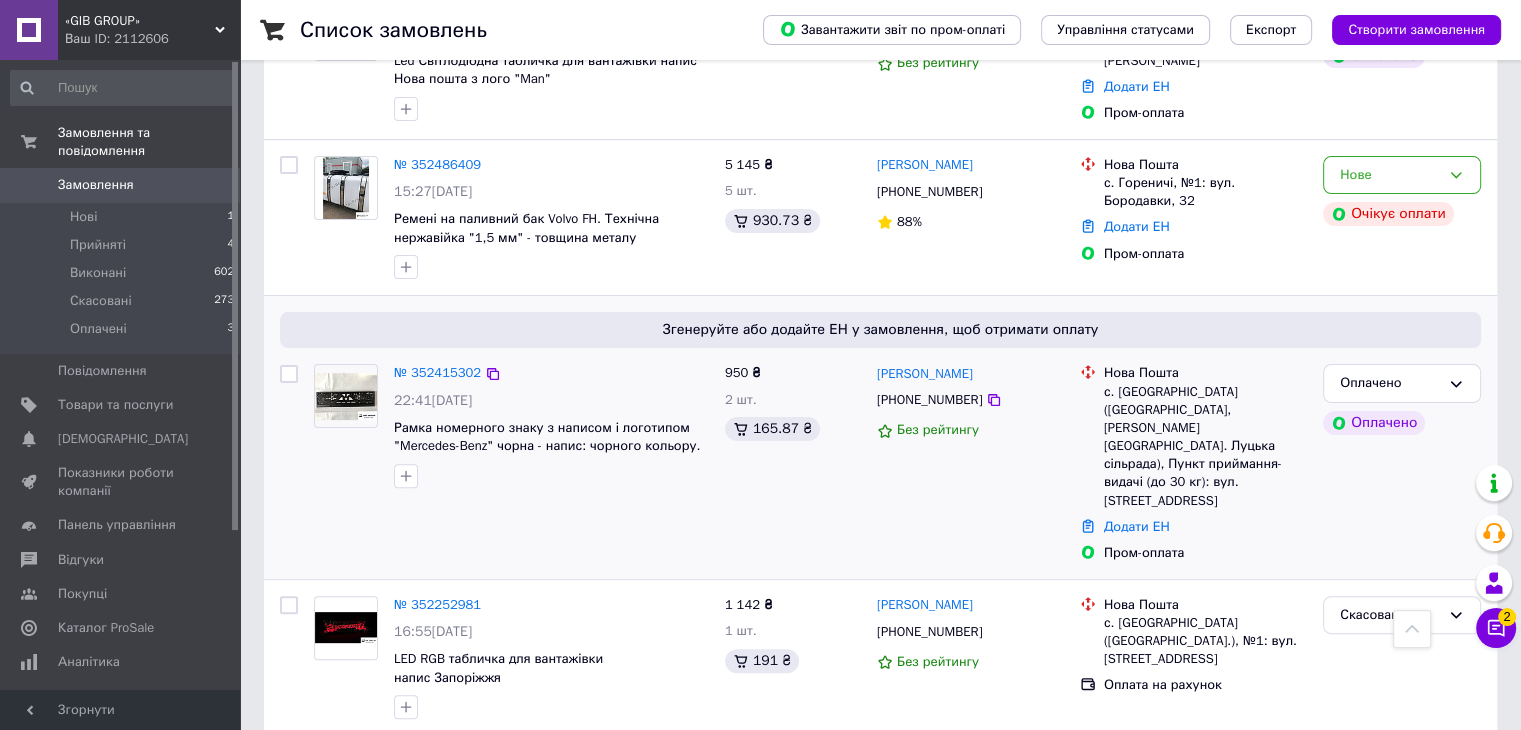 scroll, scrollTop: 500, scrollLeft: 0, axis: vertical 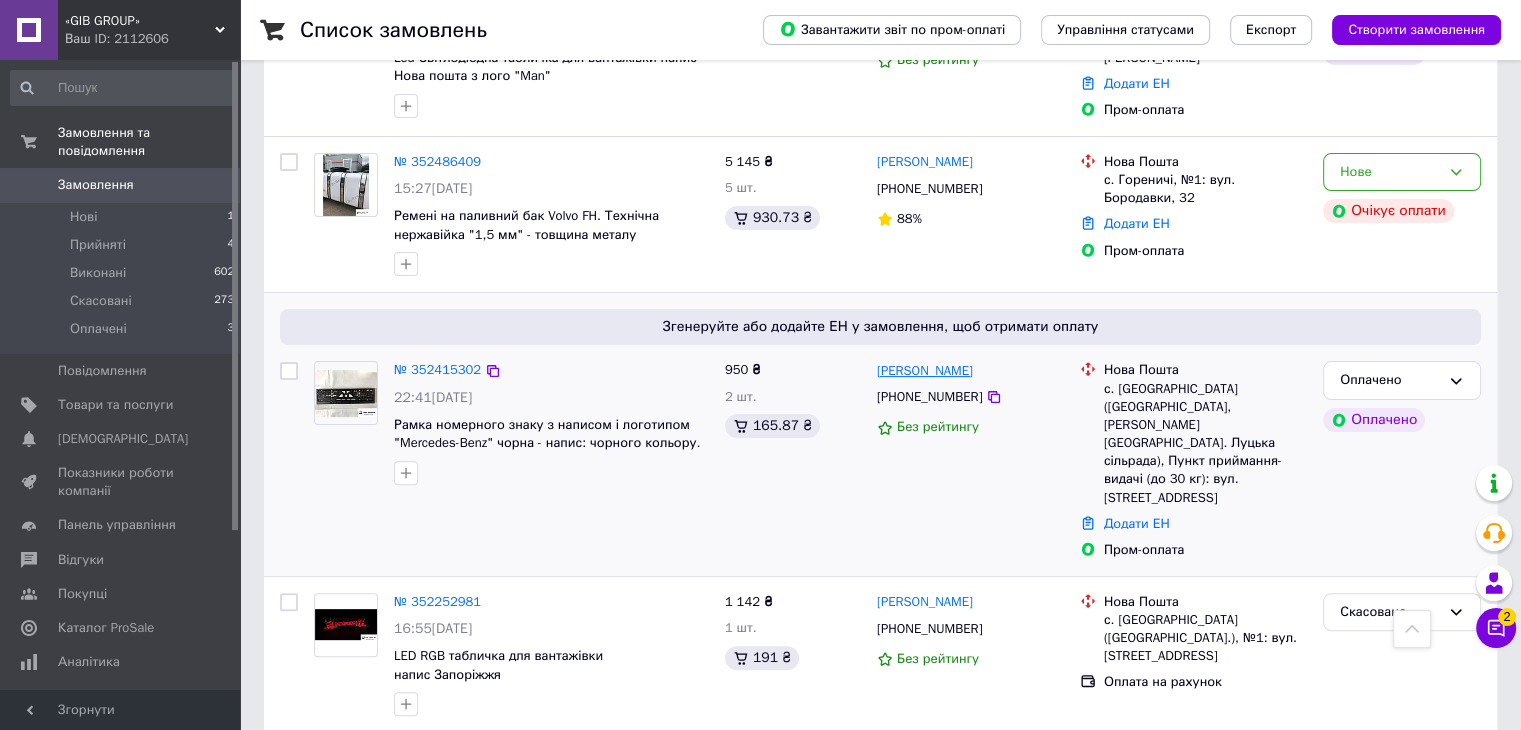 drag, startPoint x: 1005, startPoint y: 372, endPoint x: 879, endPoint y: 365, distance: 126.1943 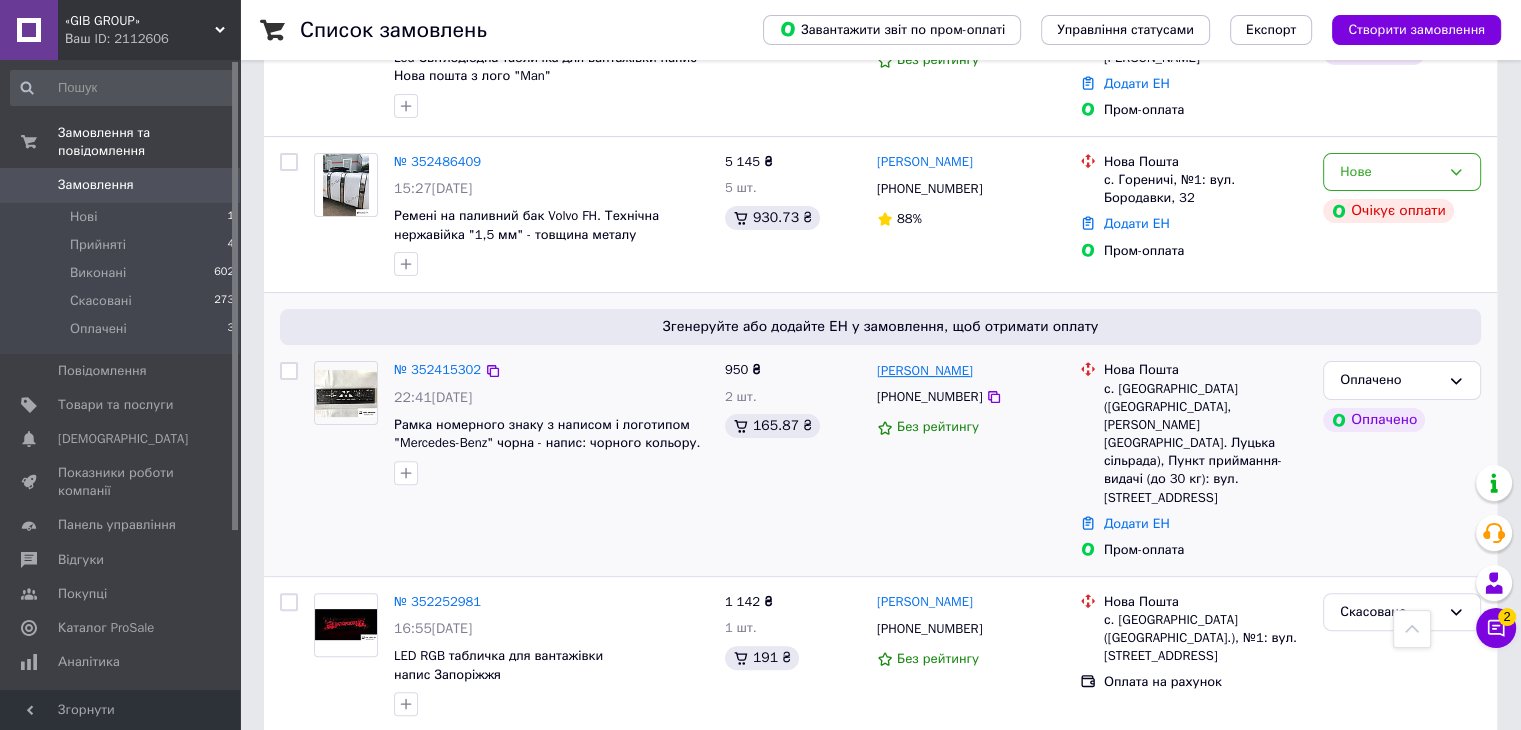 click on "[PERSON_NAME]" at bounding box center [970, 370] 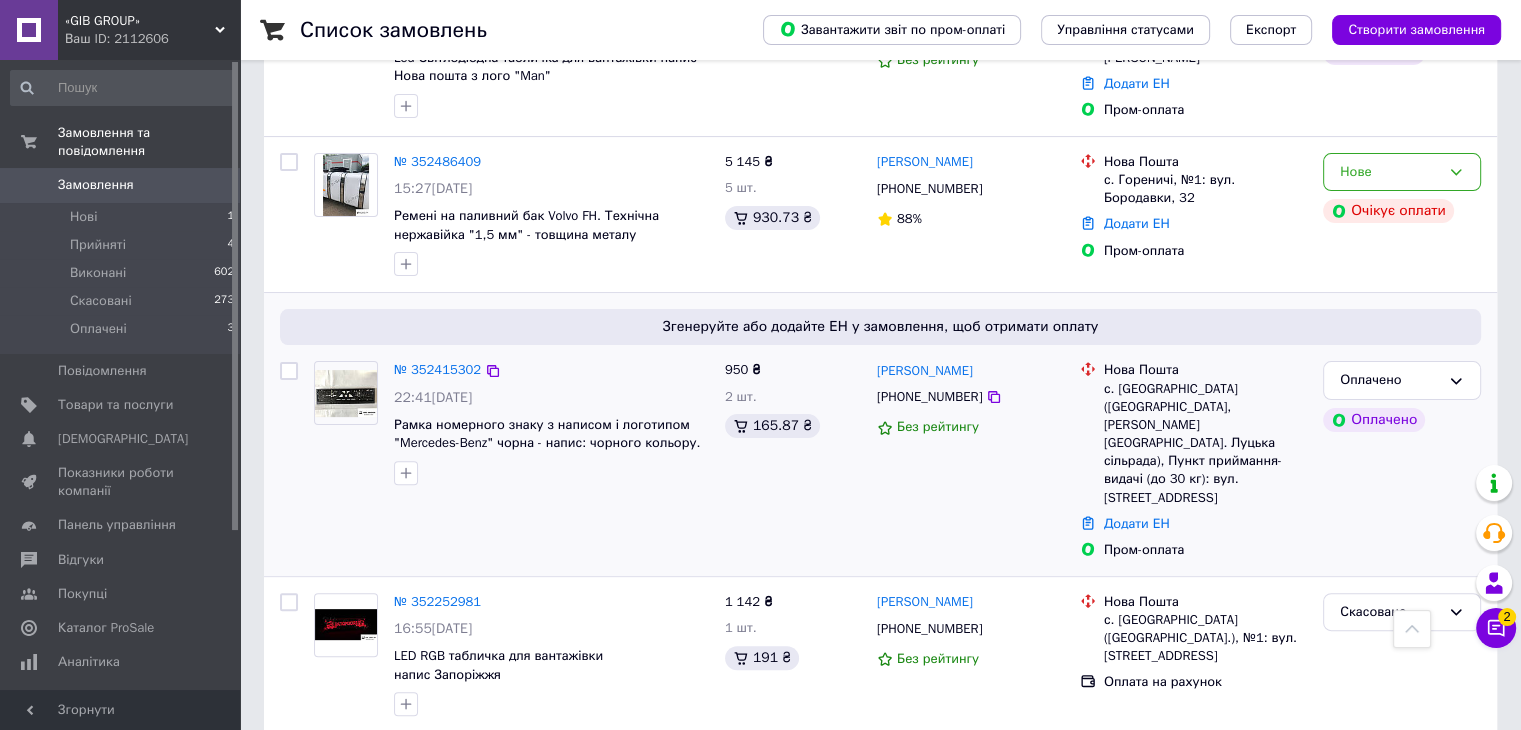 copy on "[PERSON_NAME]" 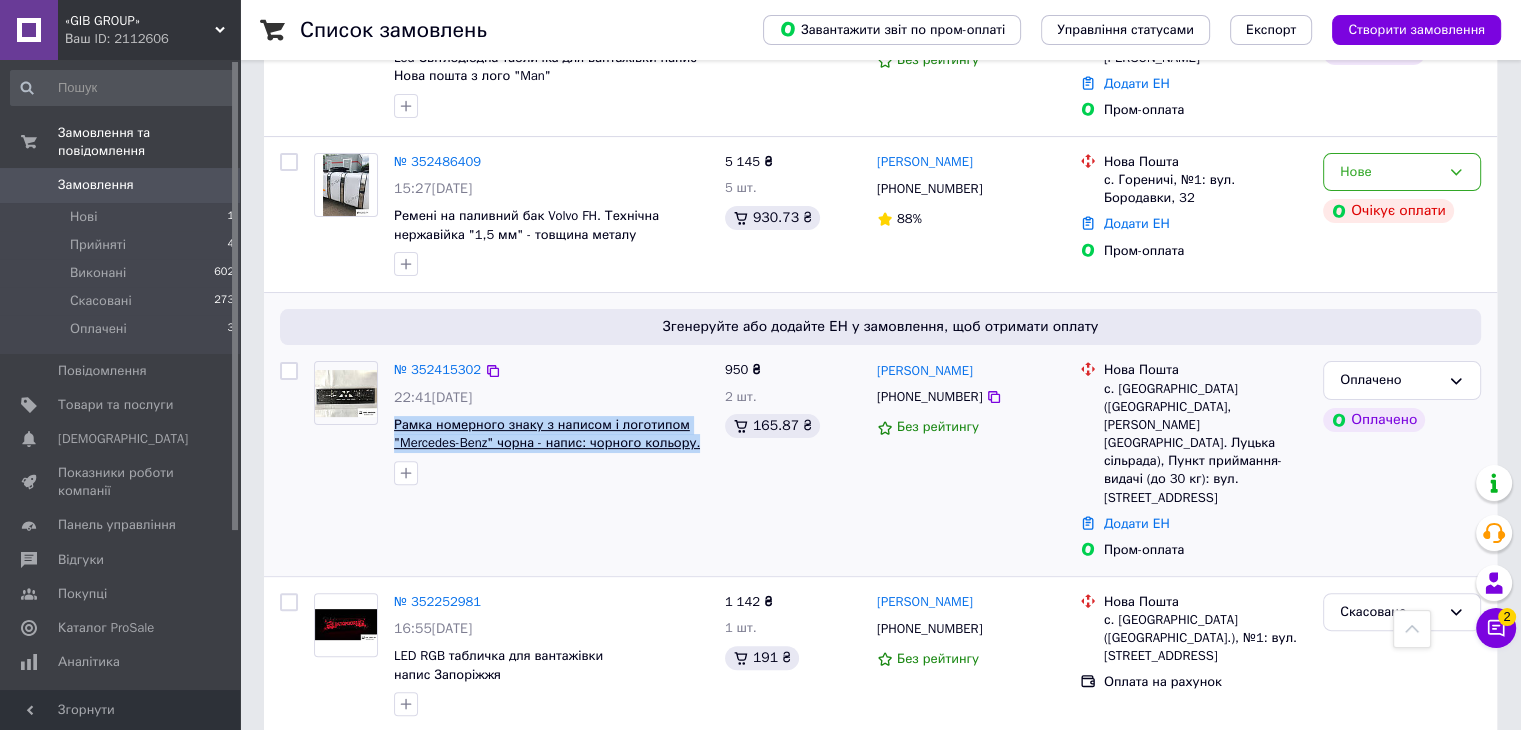 drag, startPoint x: 708, startPoint y: 446, endPoint x: 396, endPoint y: 429, distance: 312.4628 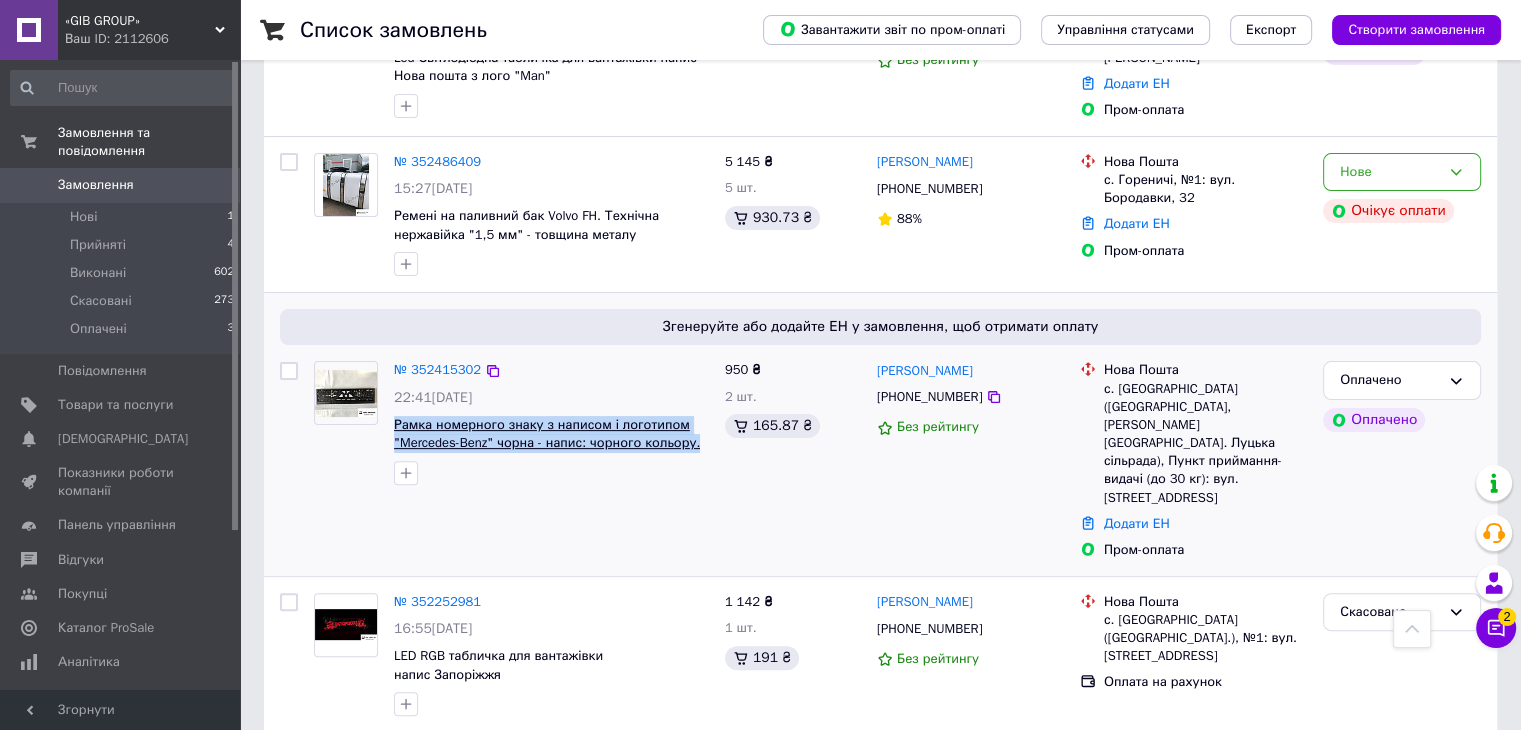 click on "№ 352415302 22:41[DATE] Рамка номерного знаку з написом і логотипом "Mercedes-Benz" чорна - напис: чорного кольору." at bounding box center (551, 423) 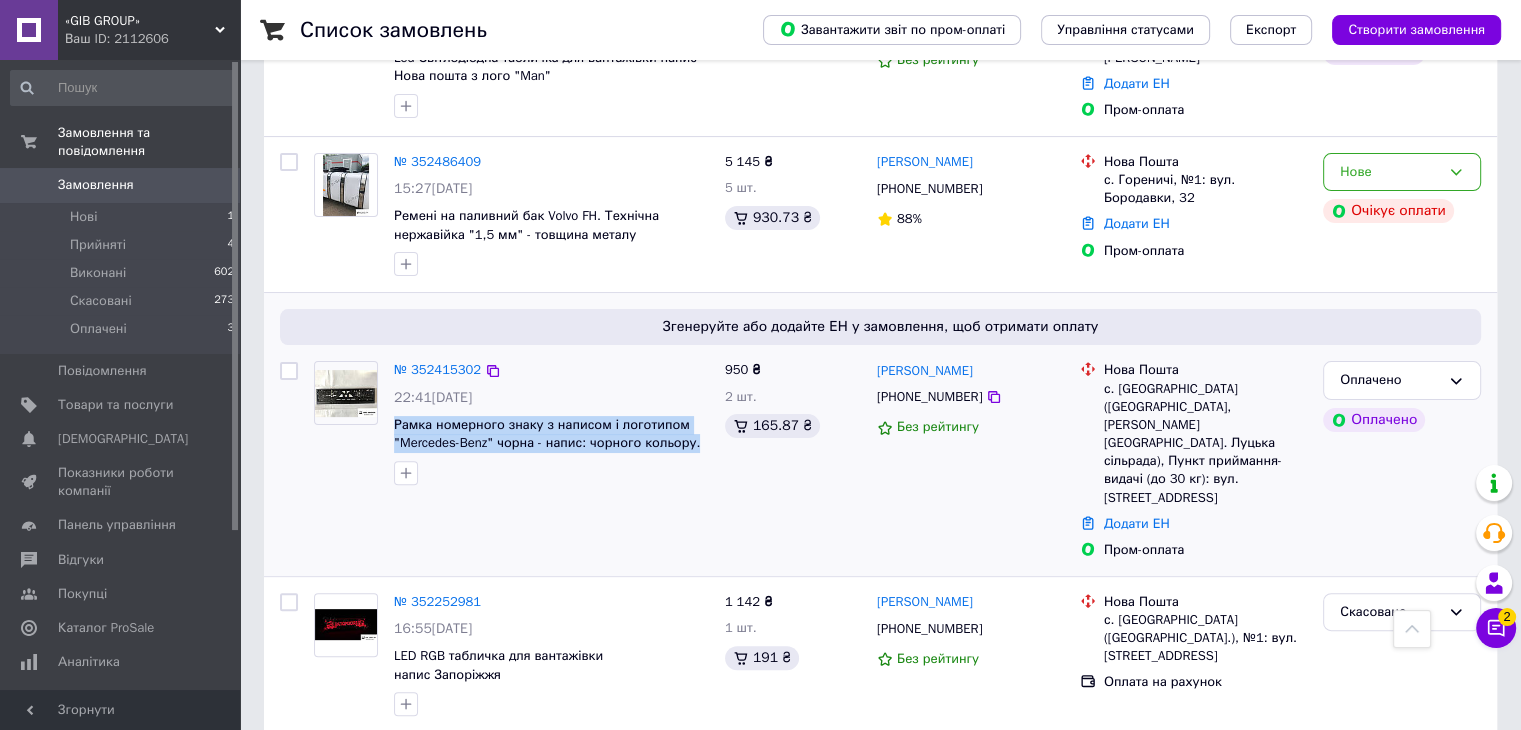 copy on "Рамка номерного знаку з написом і логотипом "Mercedes-Benz" чорна - напис: чорного кольору." 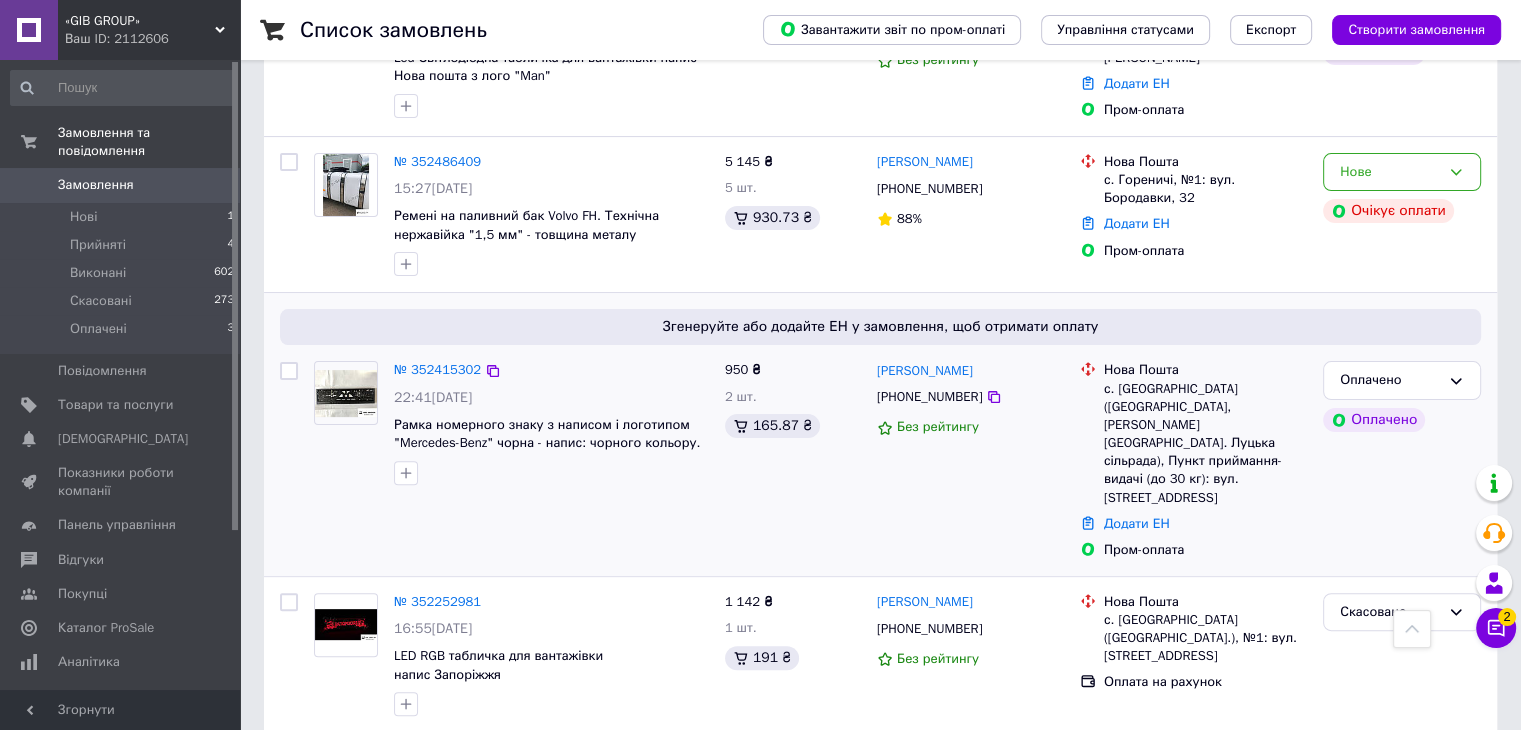 drag, startPoint x: 1284, startPoint y: 456, endPoint x: 1275, endPoint y: 450, distance: 10.816654 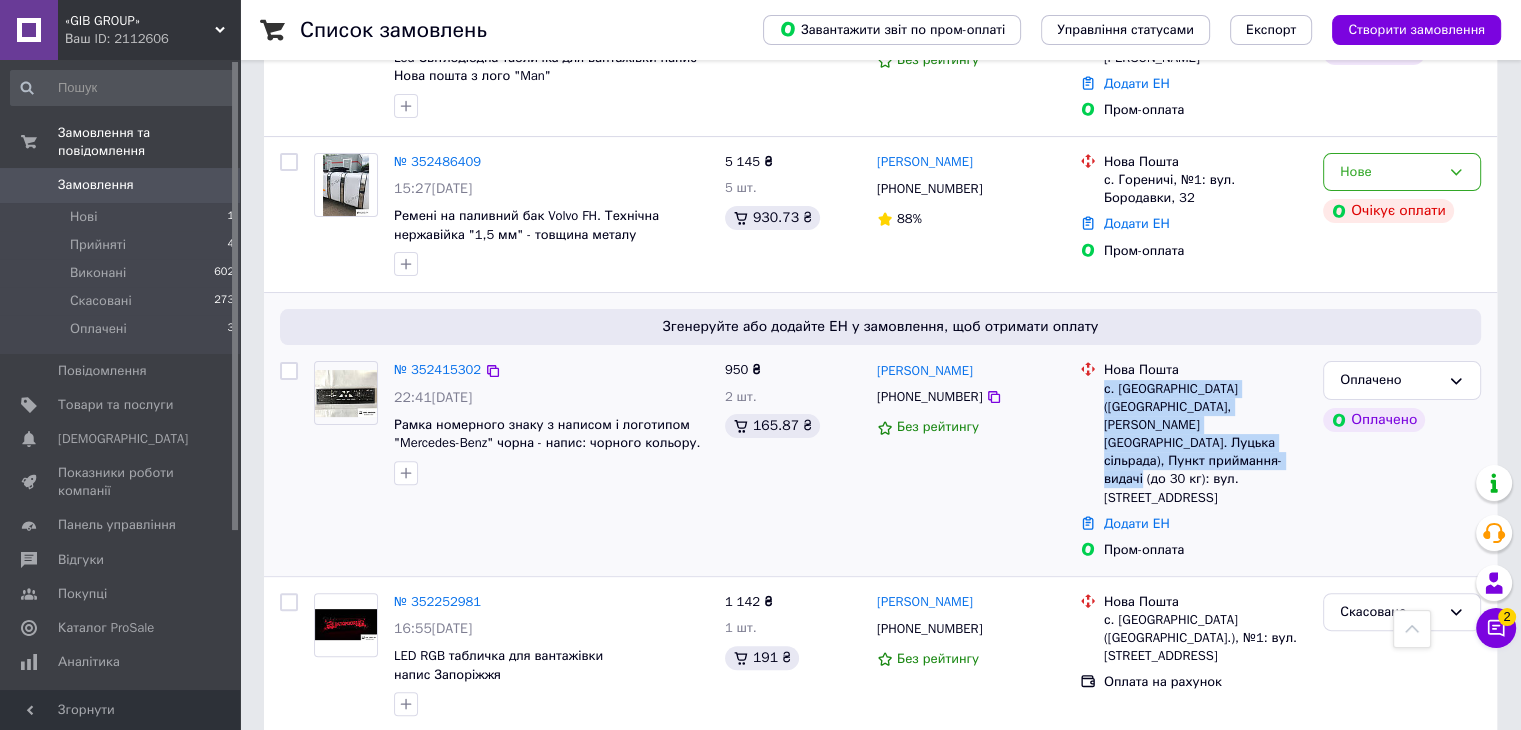 drag, startPoint x: 1274, startPoint y: 445, endPoint x: 1099, endPoint y: 385, distance: 185 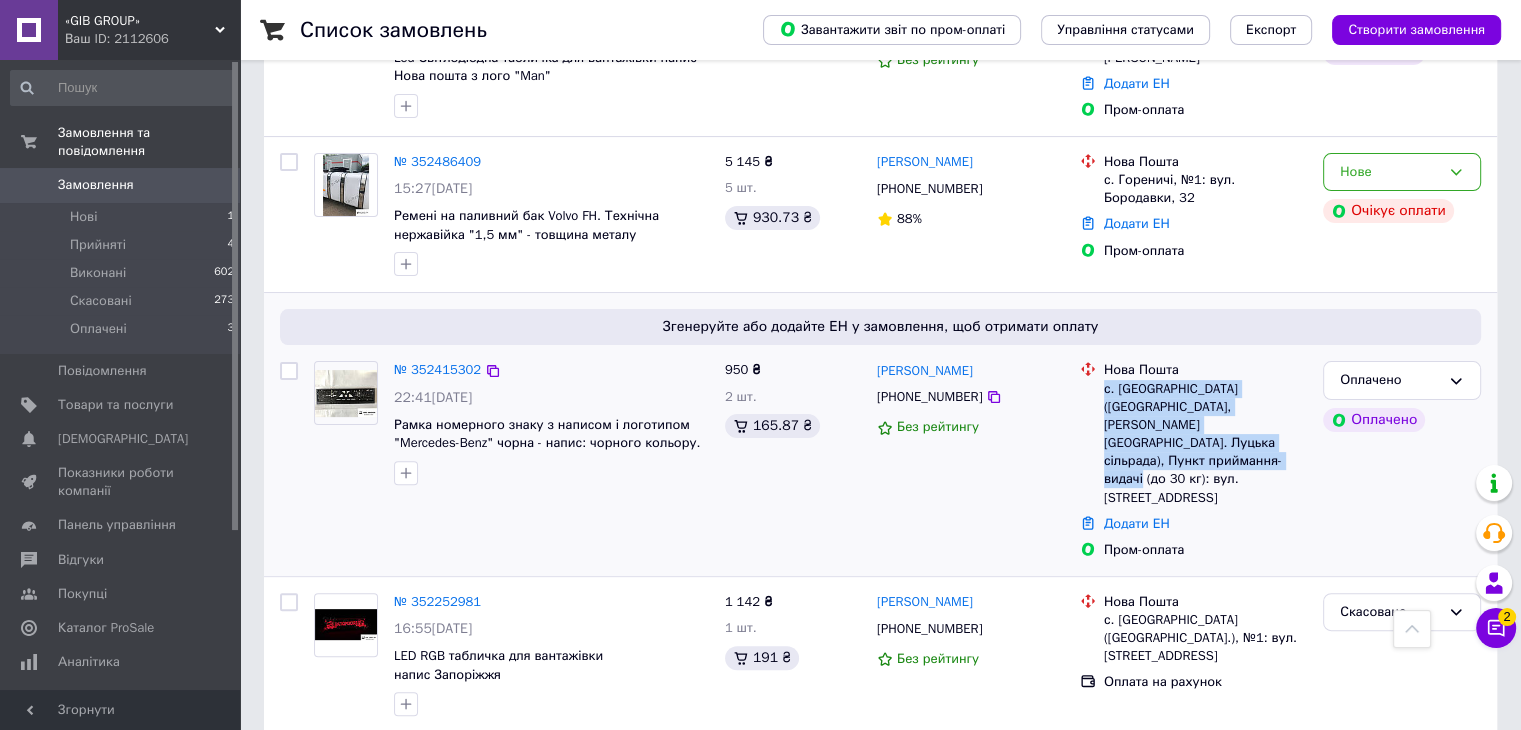 click on "Нова Пошта с. [GEOGRAPHIC_DATA] ([GEOGRAPHIC_DATA], [PERSON_NAME][GEOGRAPHIC_DATA]. Луцька сільрада), Пункт приймання-видачі (до 30 кг): вул. [STREET_ADDRESS]" at bounding box center [1205, 434] 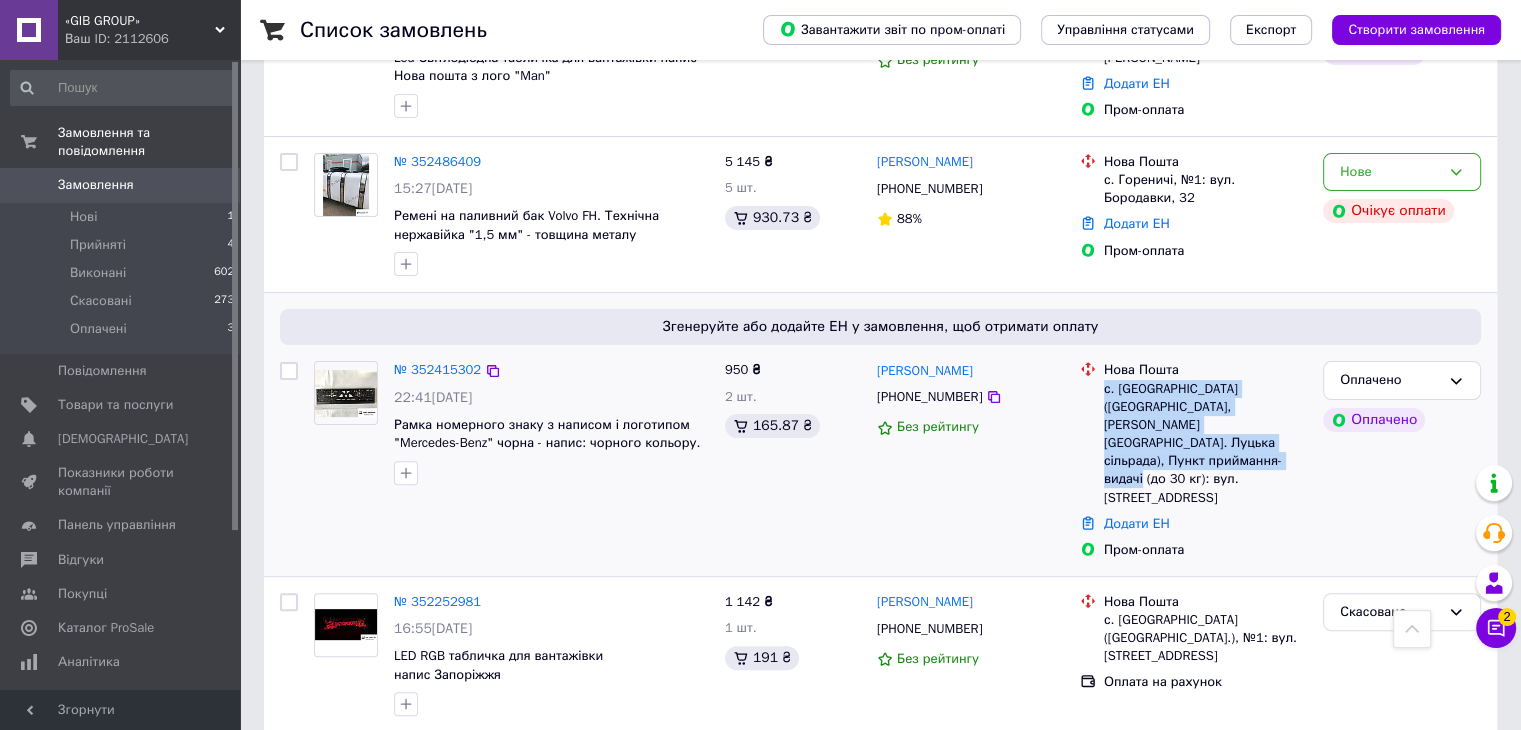 copy on "с. [GEOGRAPHIC_DATA] ([GEOGRAPHIC_DATA], [PERSON_NAME][GEOGRAPHIC_DATA]. Луцька сільрада), Пункт приймання-видачі (до 30 кг): вул. [STREET_ADDRESS]" 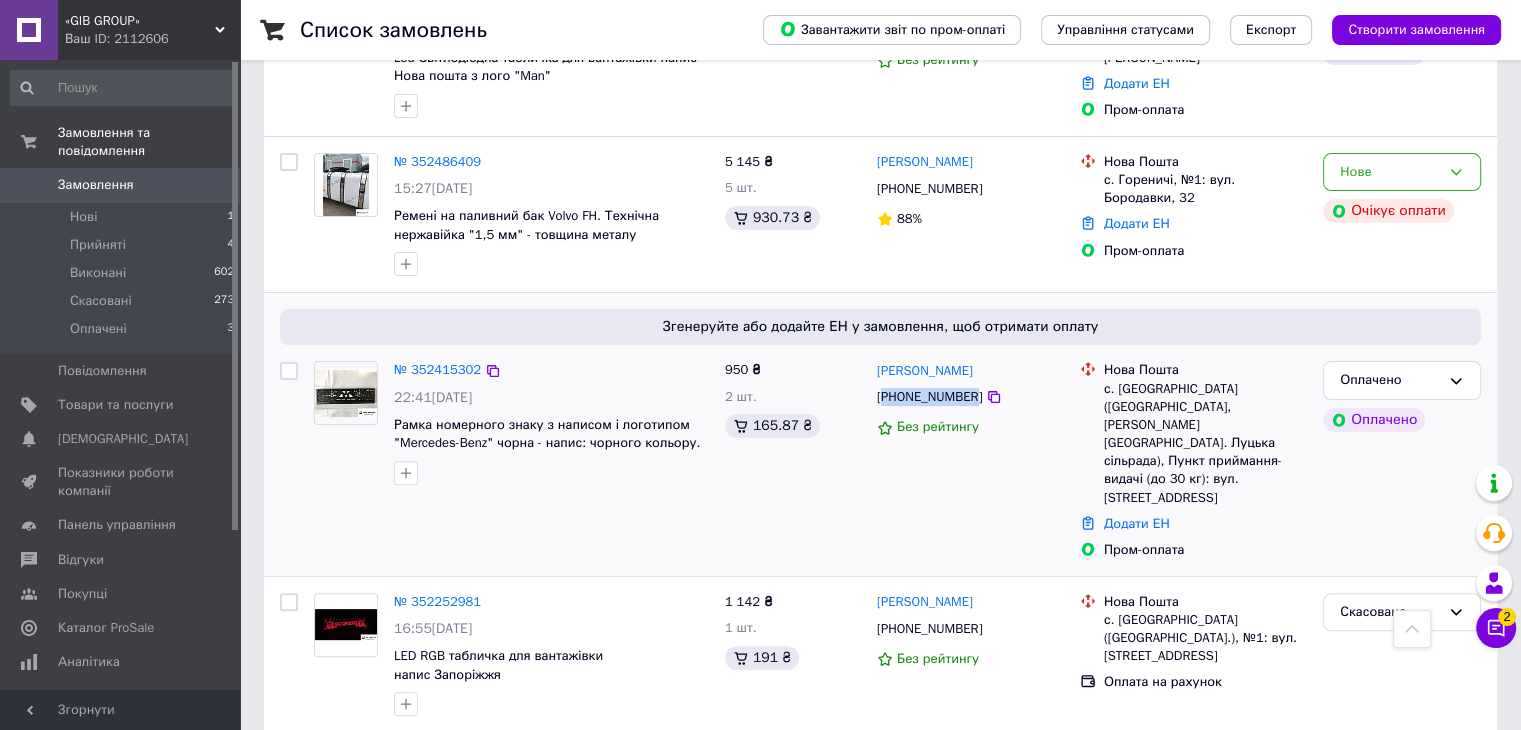 drag, startPoint x: 968, startPoint y: 390, endPoint x: 884, endPoint y: 390, distance: 84 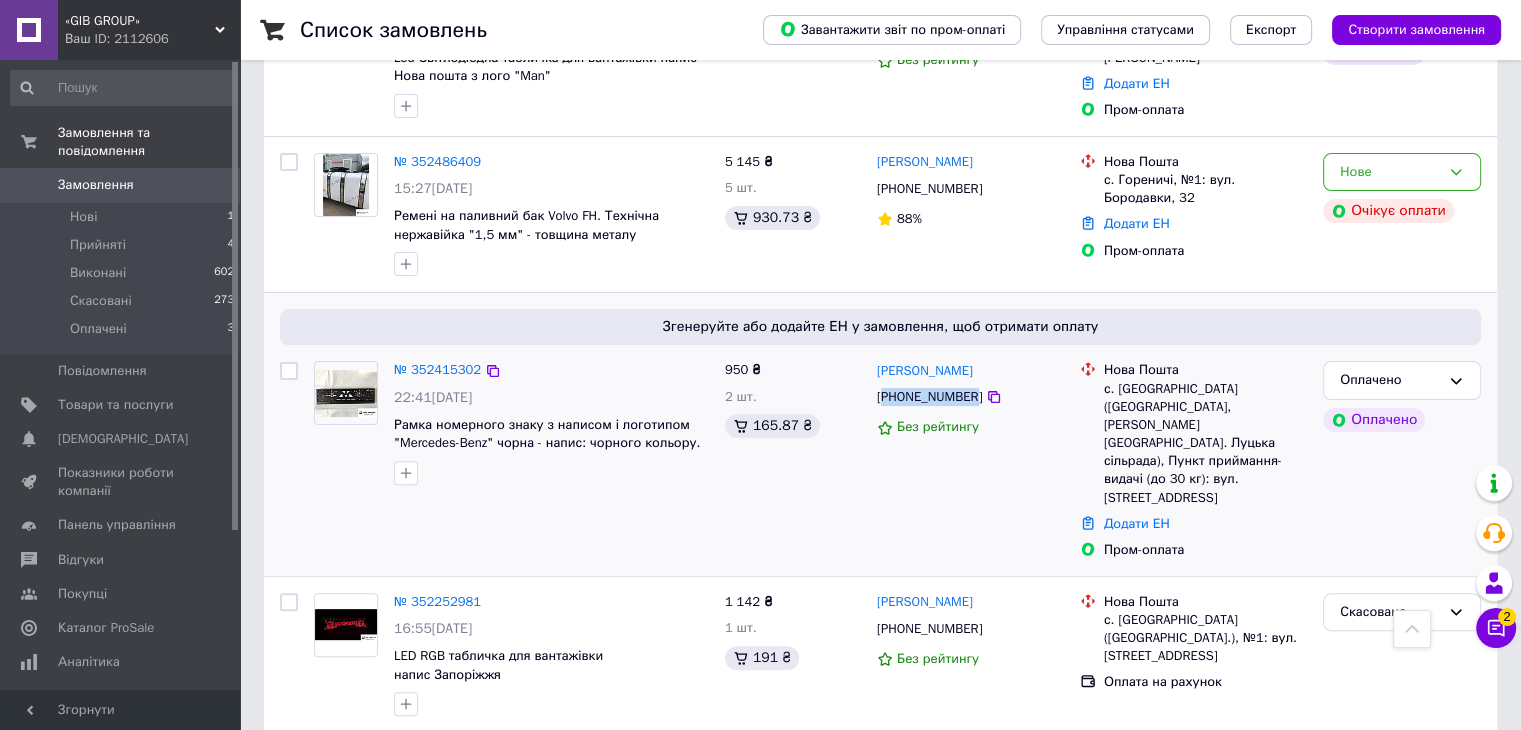 click on "[PHONE_NUMBER]" at bounding box center (929, 397) 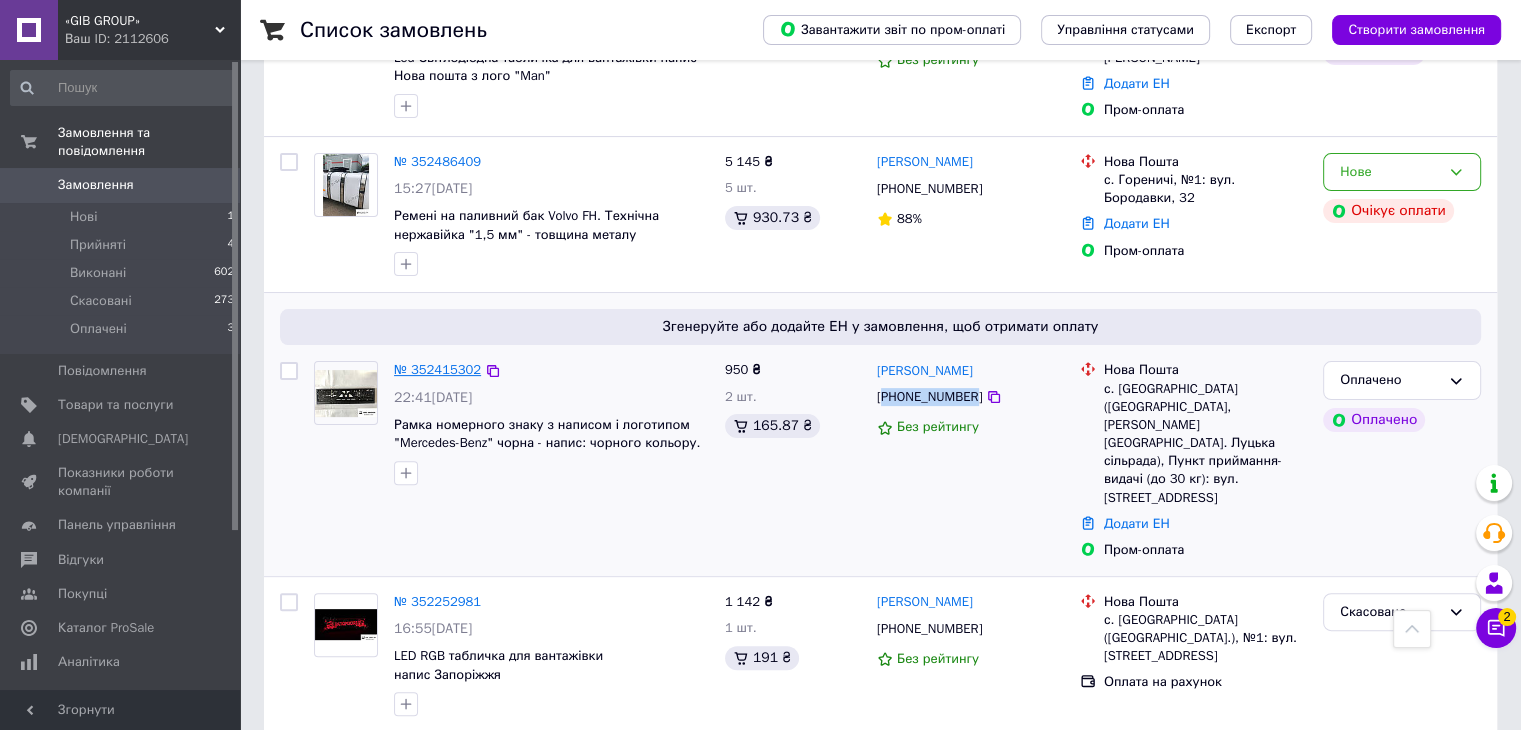 click on "№ 352415302" at bounding box center [437, 369] 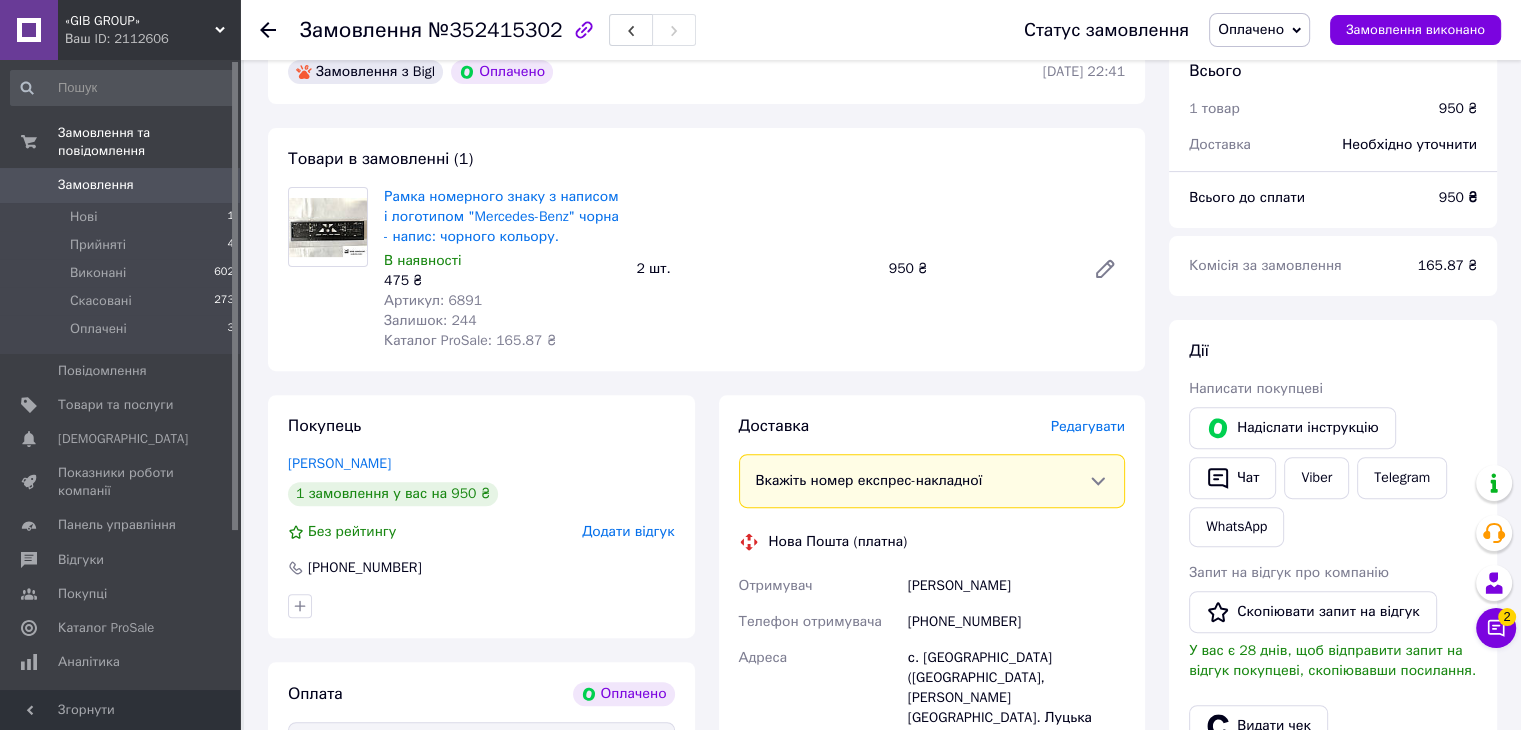 scroll, scrollTop: 600, scrollLeft: 0, axis: vertical 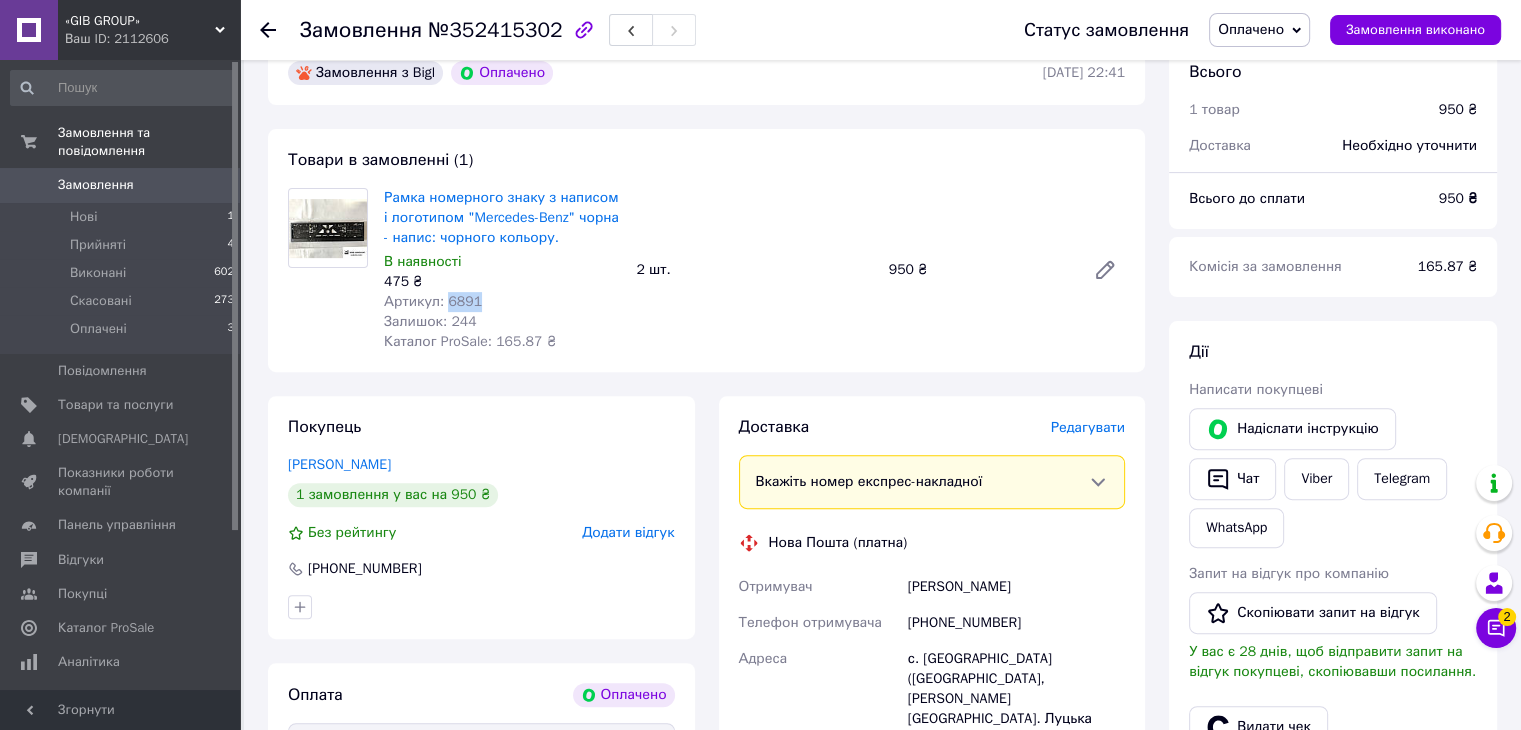 drag, startPoint x: 479, startPoint y: 309, endPoint x: 441, endPoint y: 305, distance: 38.209946 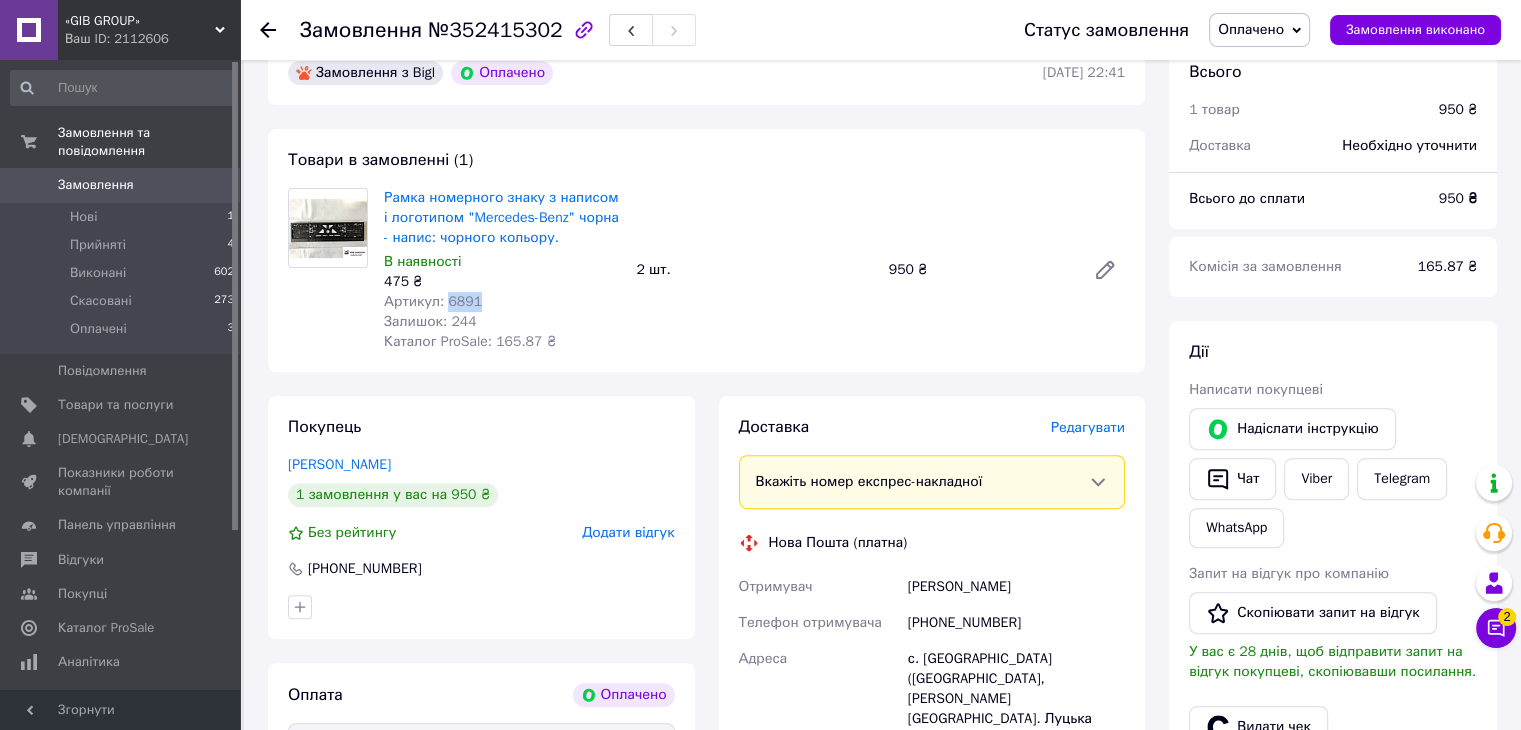 click on "Артикул: 6891" at bounding box center [502, 302] 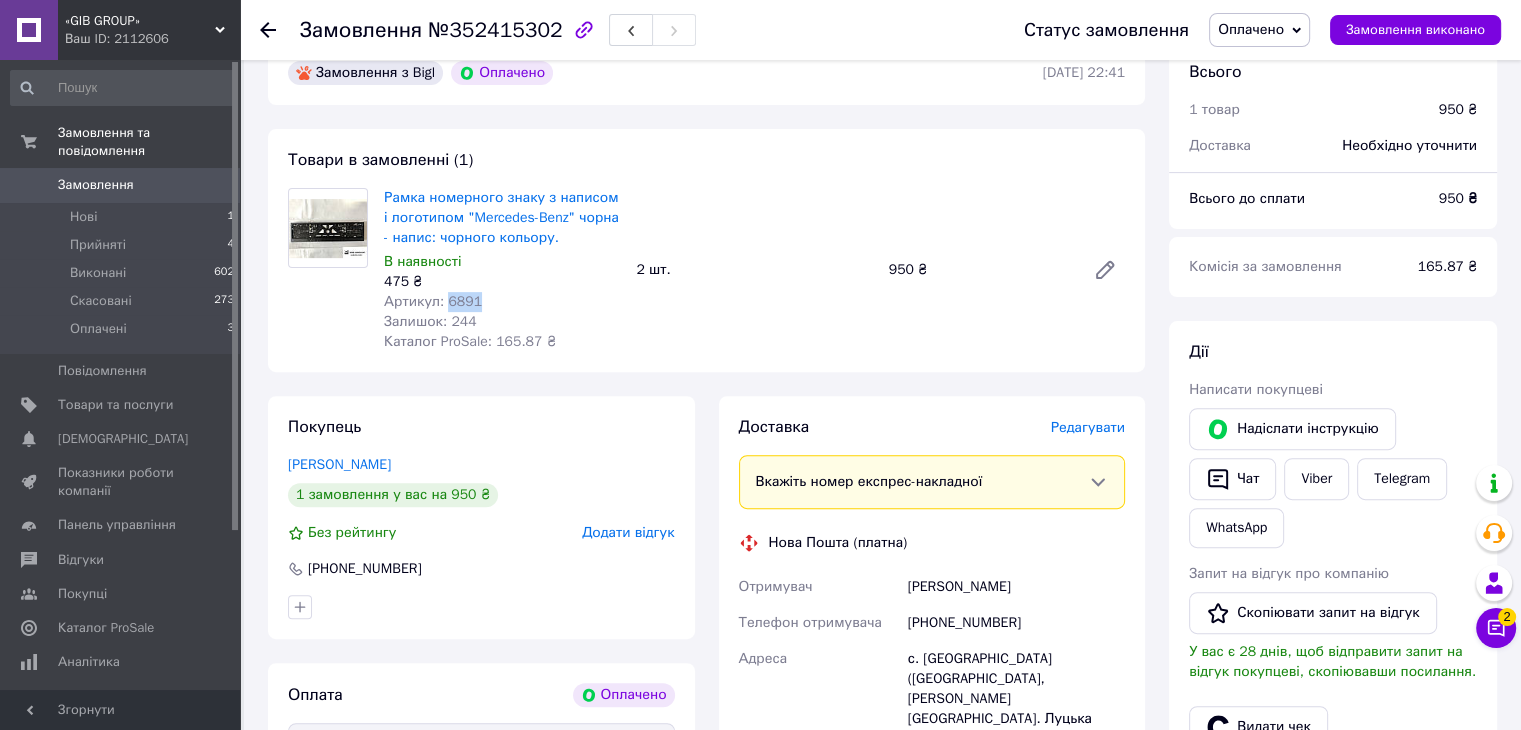 copy on "6891" 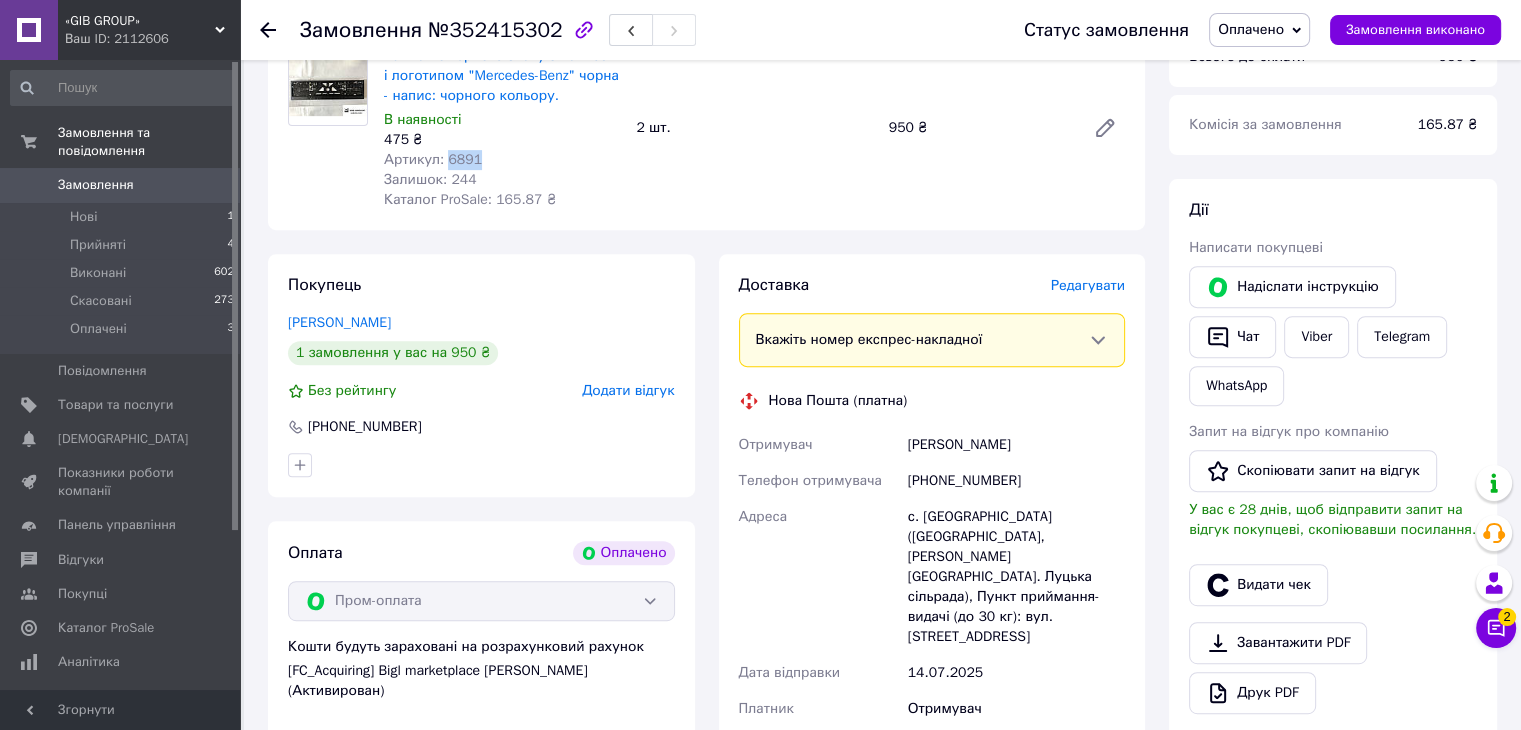 scroll, scrollTop: 400, scrollLeft: 0, axis: vertical 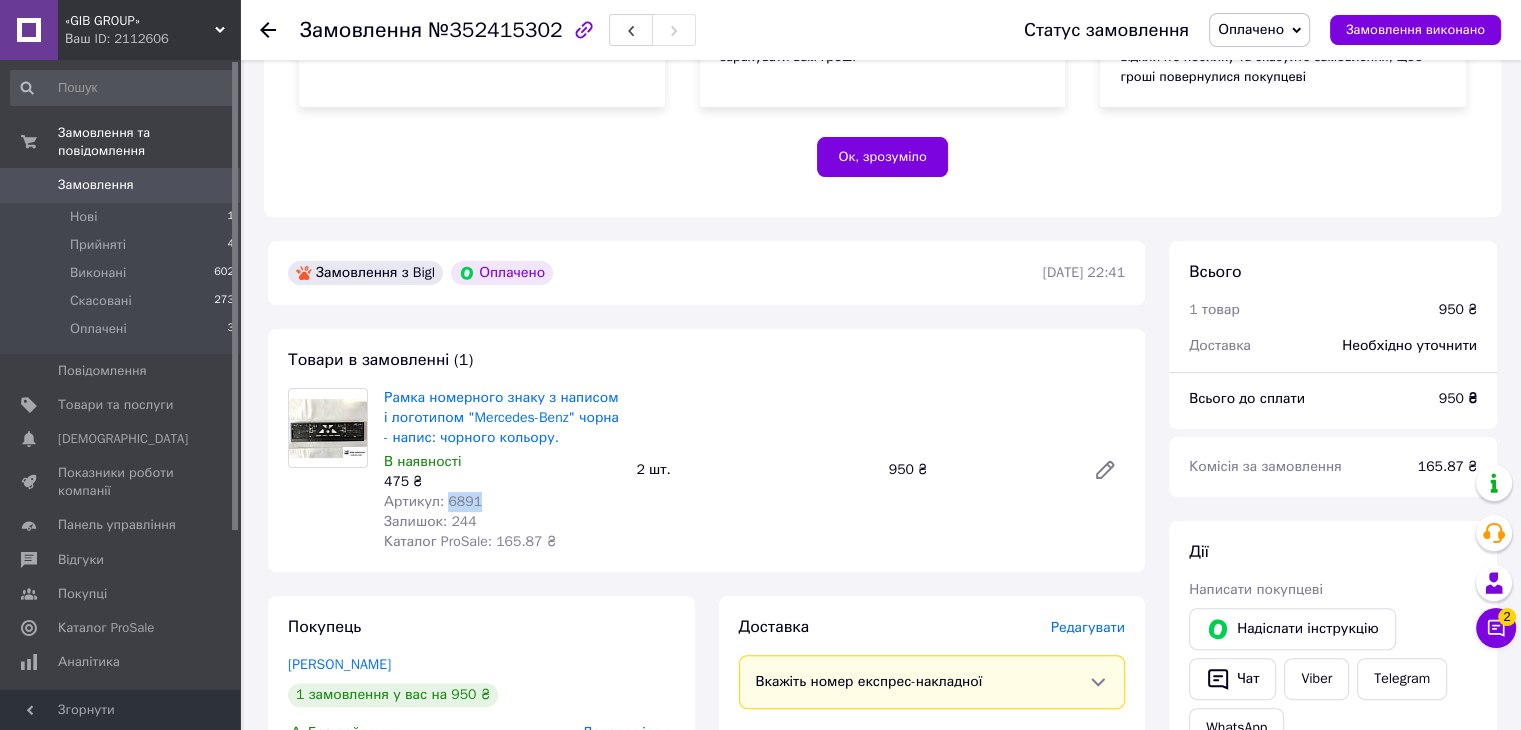 click on "Оплачено" at bounding box center [1259, 30] 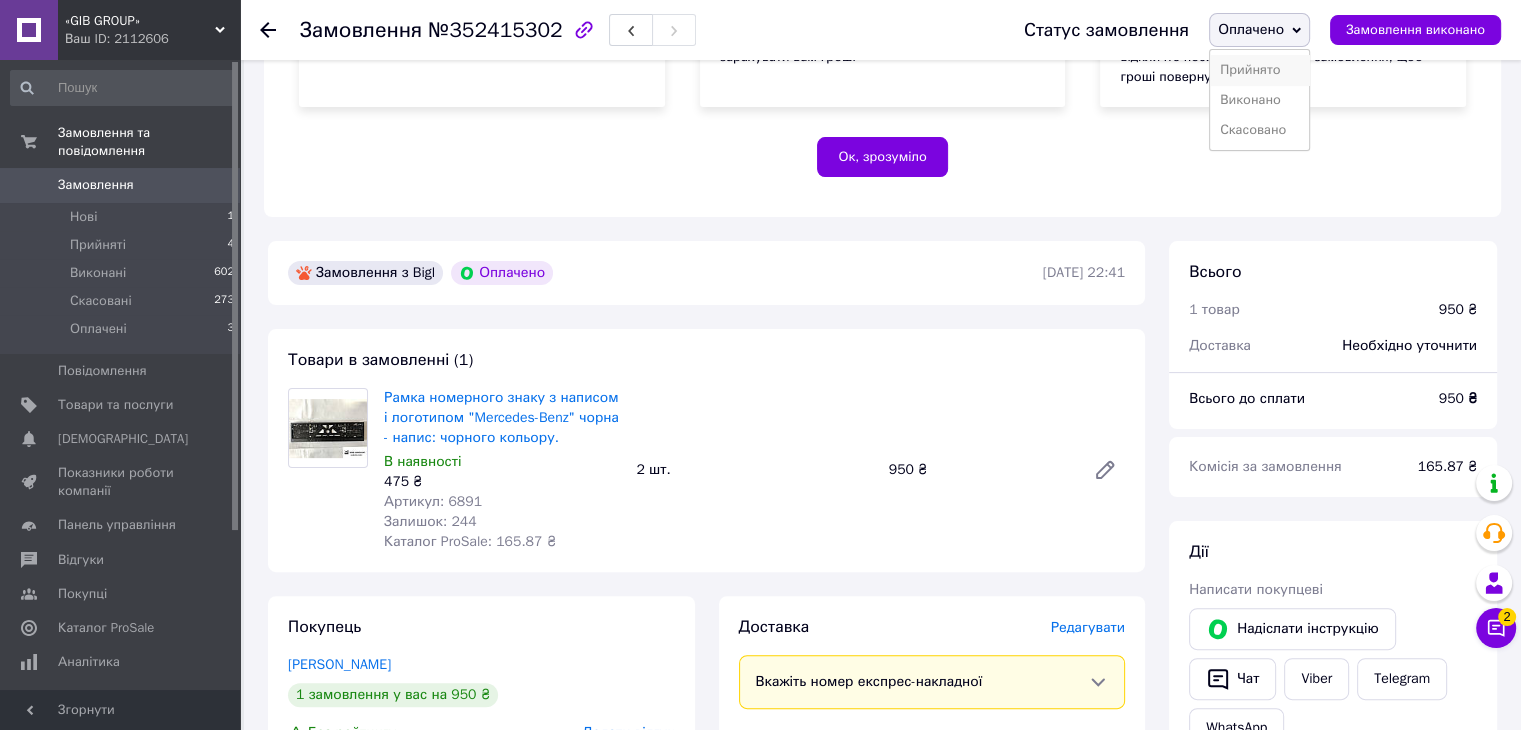 click on "Прийнято" at bounding box center (1259, 70) 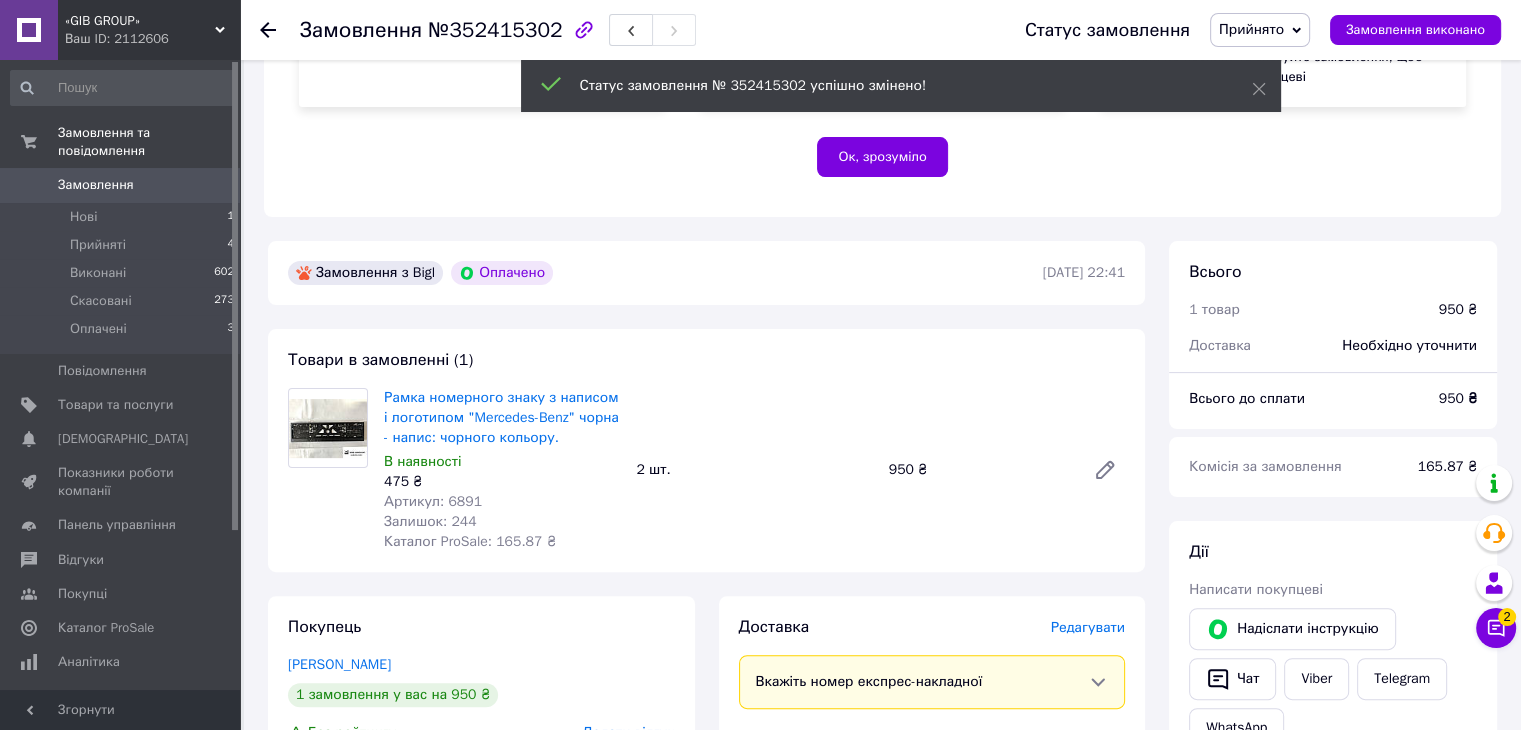 click on "Замовлення" at bounding box center (96, 185) 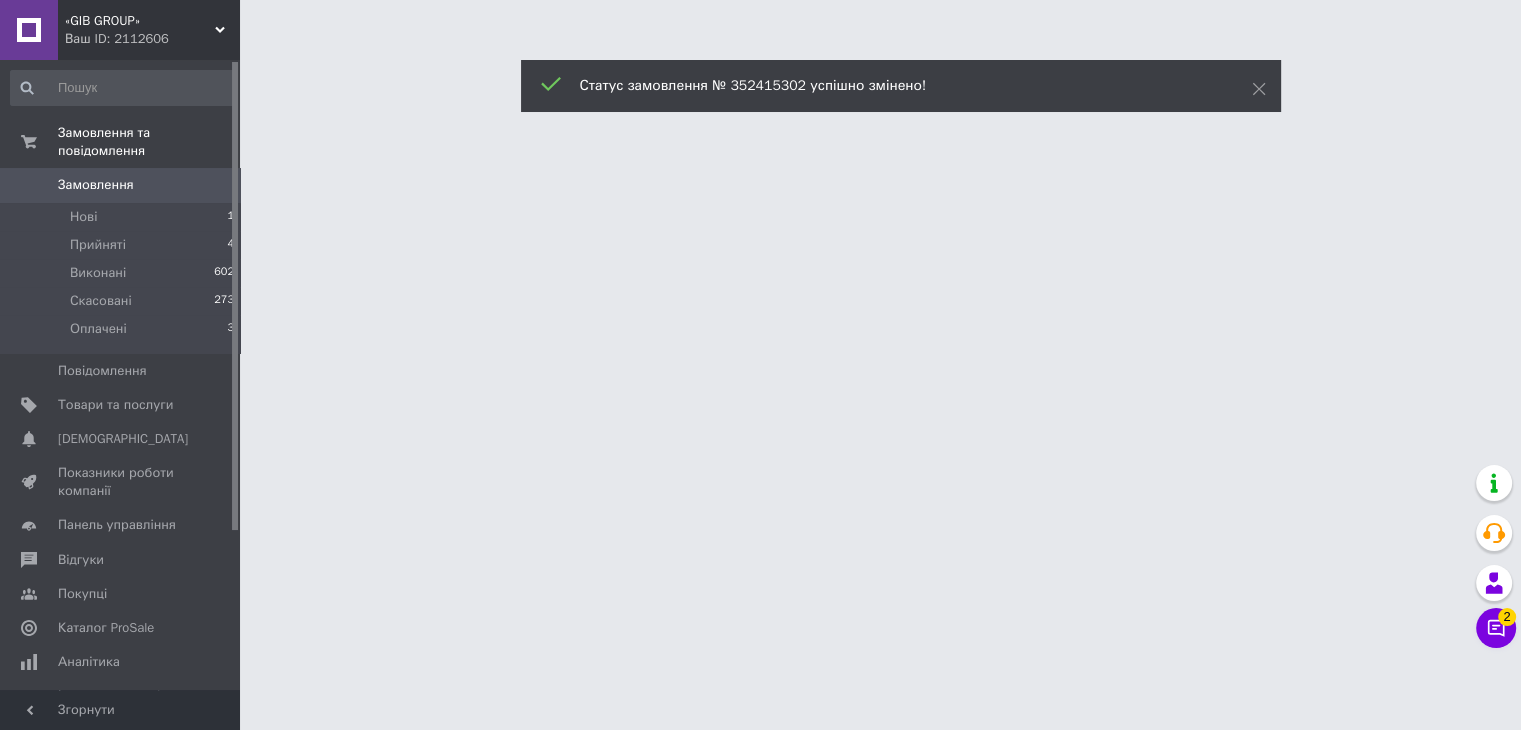 scroll, scrollTop: 0, scrollLeft: 0, axis: both 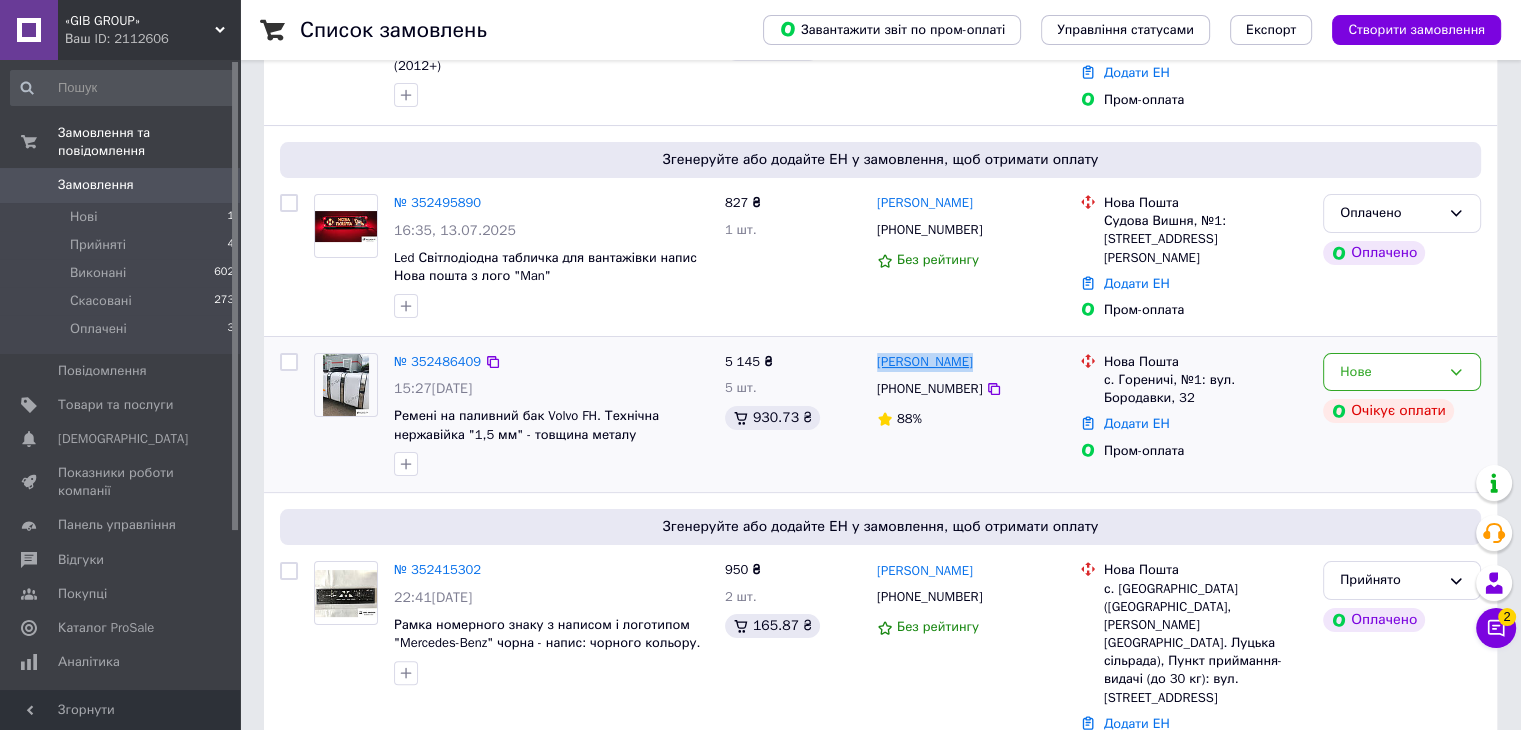 drag, startPoint x: 975, startPoint y: 357, endPoint x: 876, endPoint y: 361, distance: 99.08077 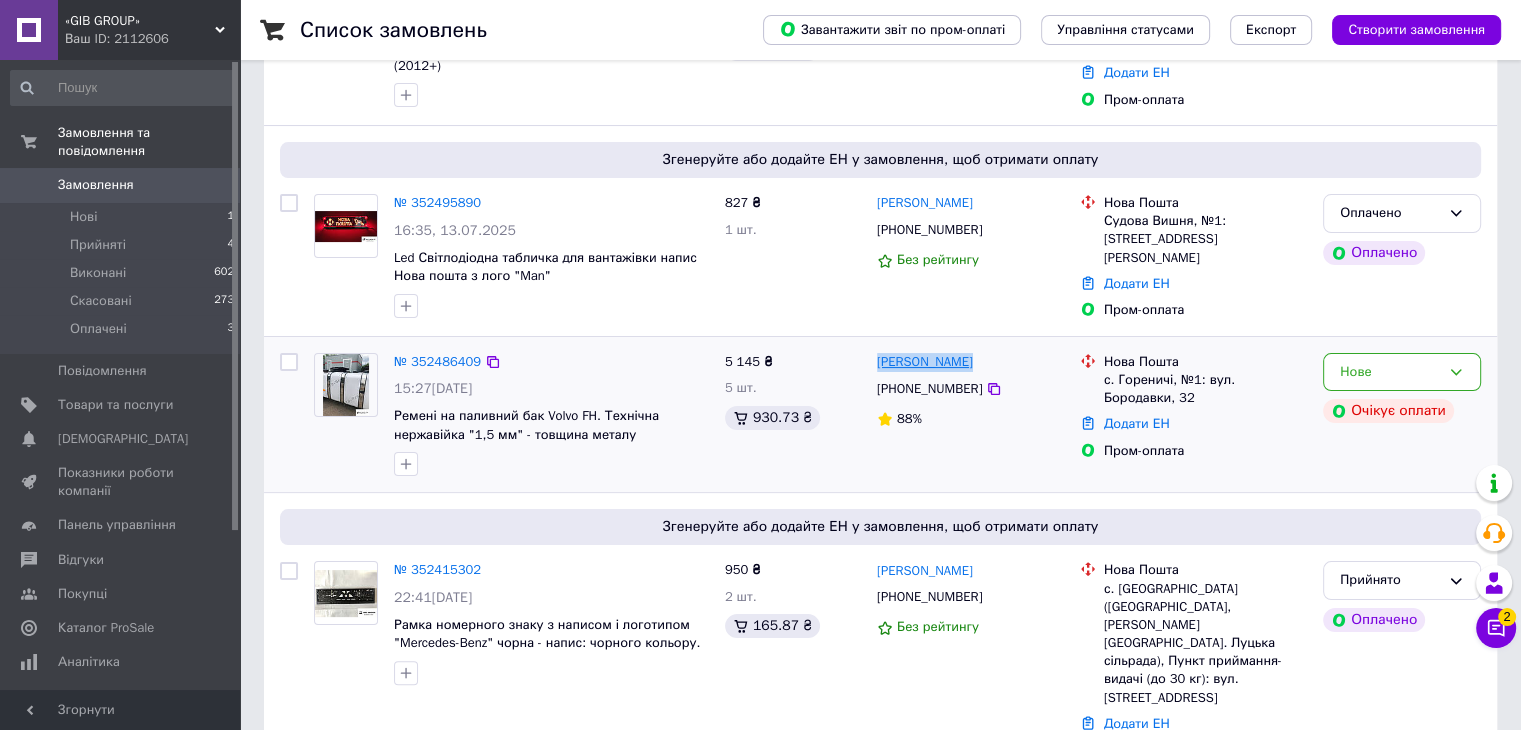 click on "[PERSON_NAME]" at bounding box center (970, 362) 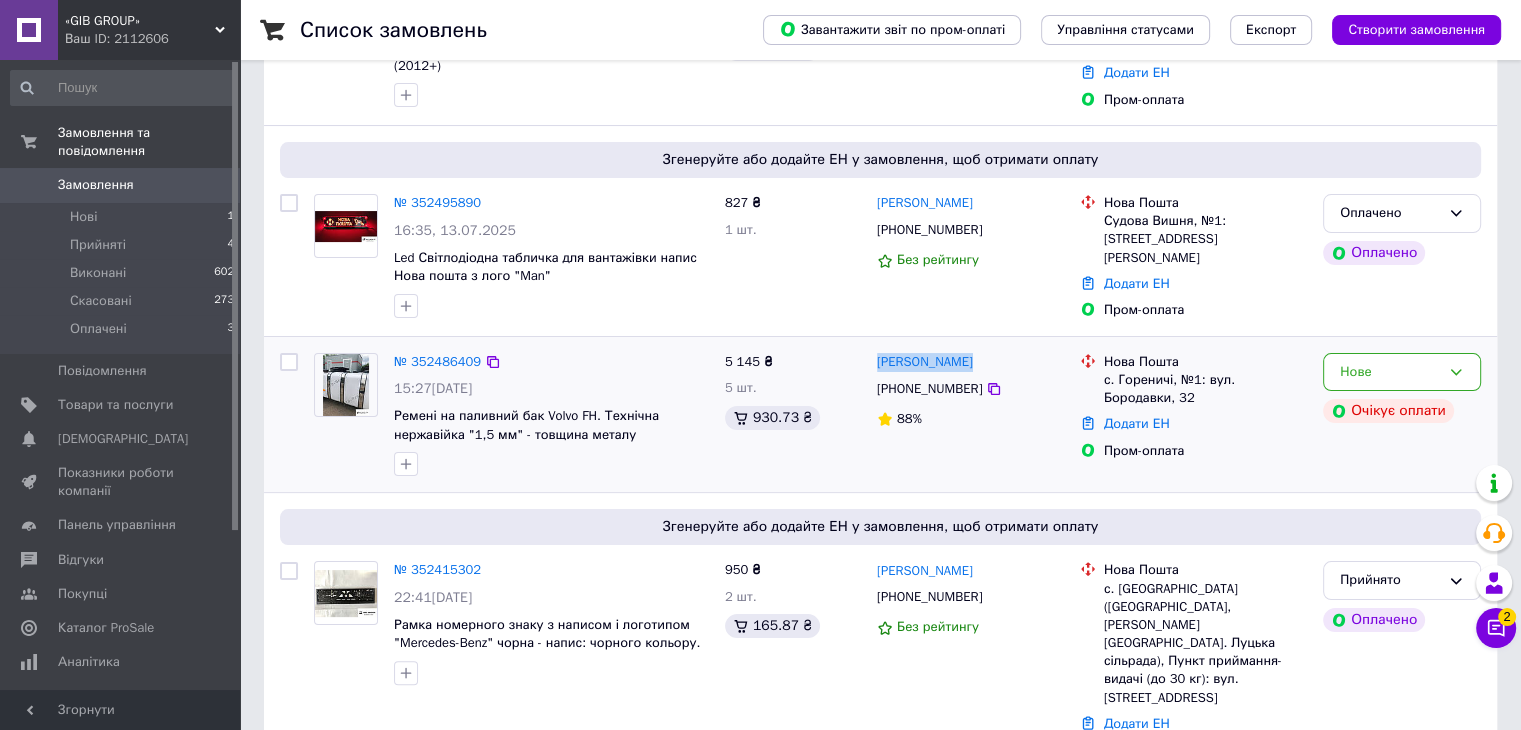 copy on "[PERSON_NAME]" 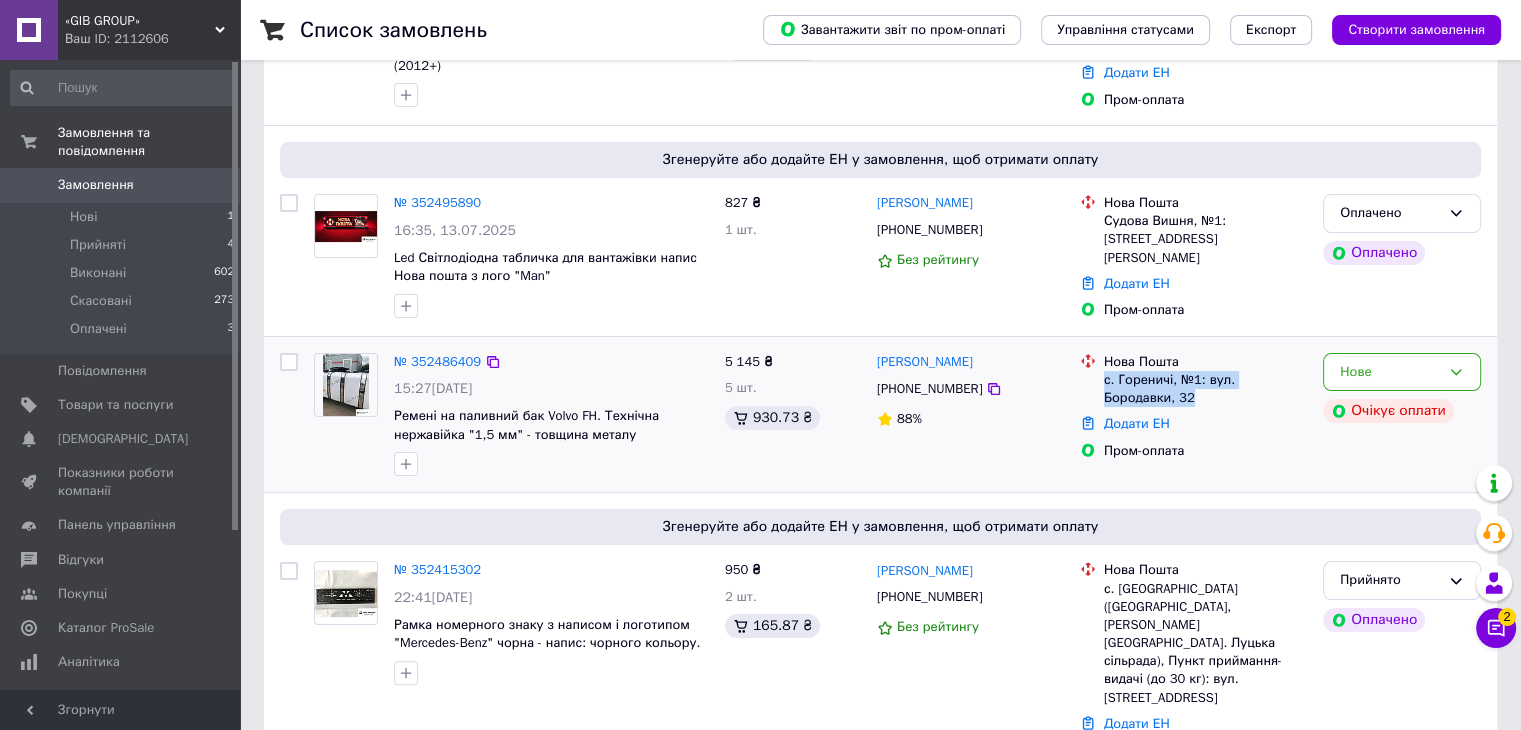 drag, startPoint x: 1141, startPoint y: 403, endPoint x: 1104, endPoint y: 373, distance: 47.63402 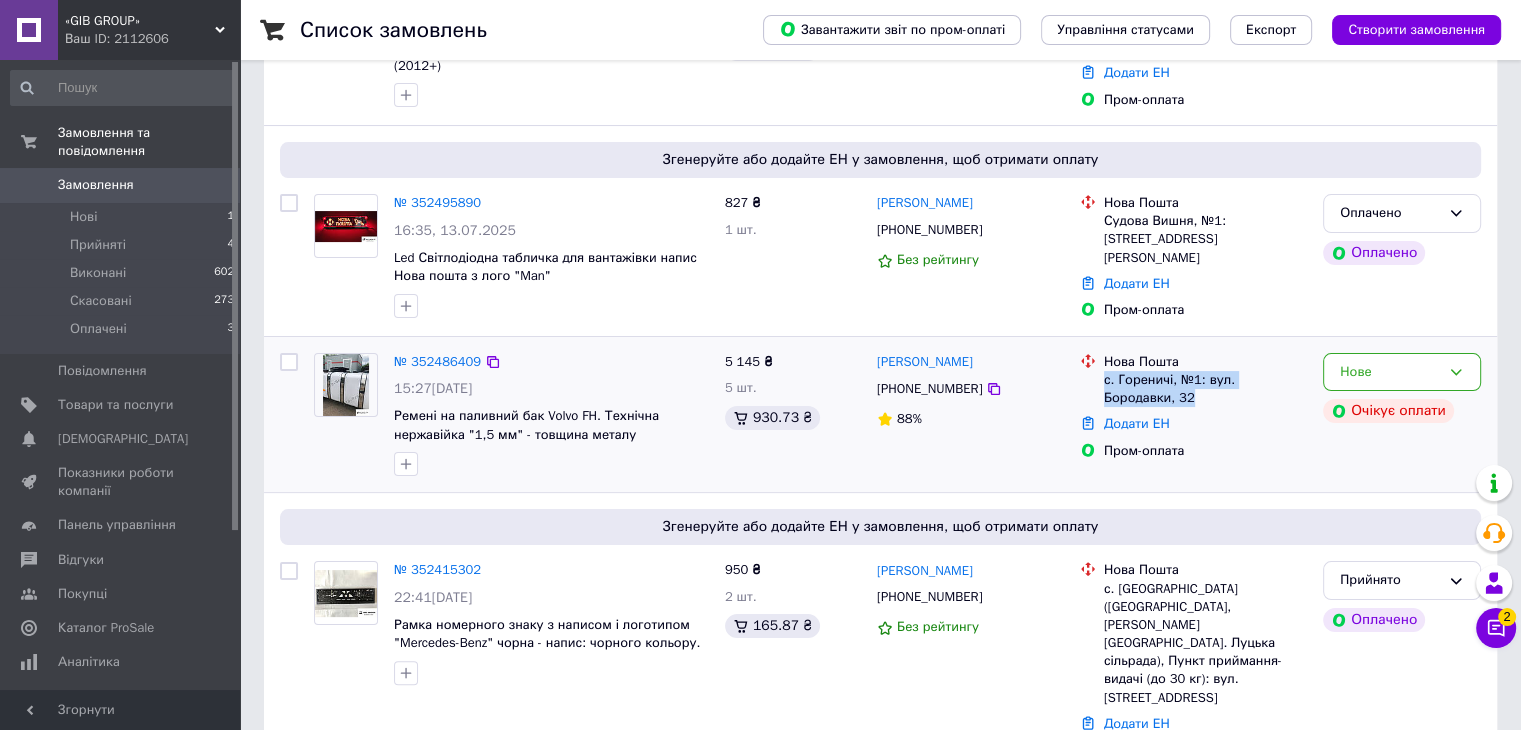 click on "с. Гореничі, №1: вул. Бородавки, 32" at bounding box center [1205, 389] 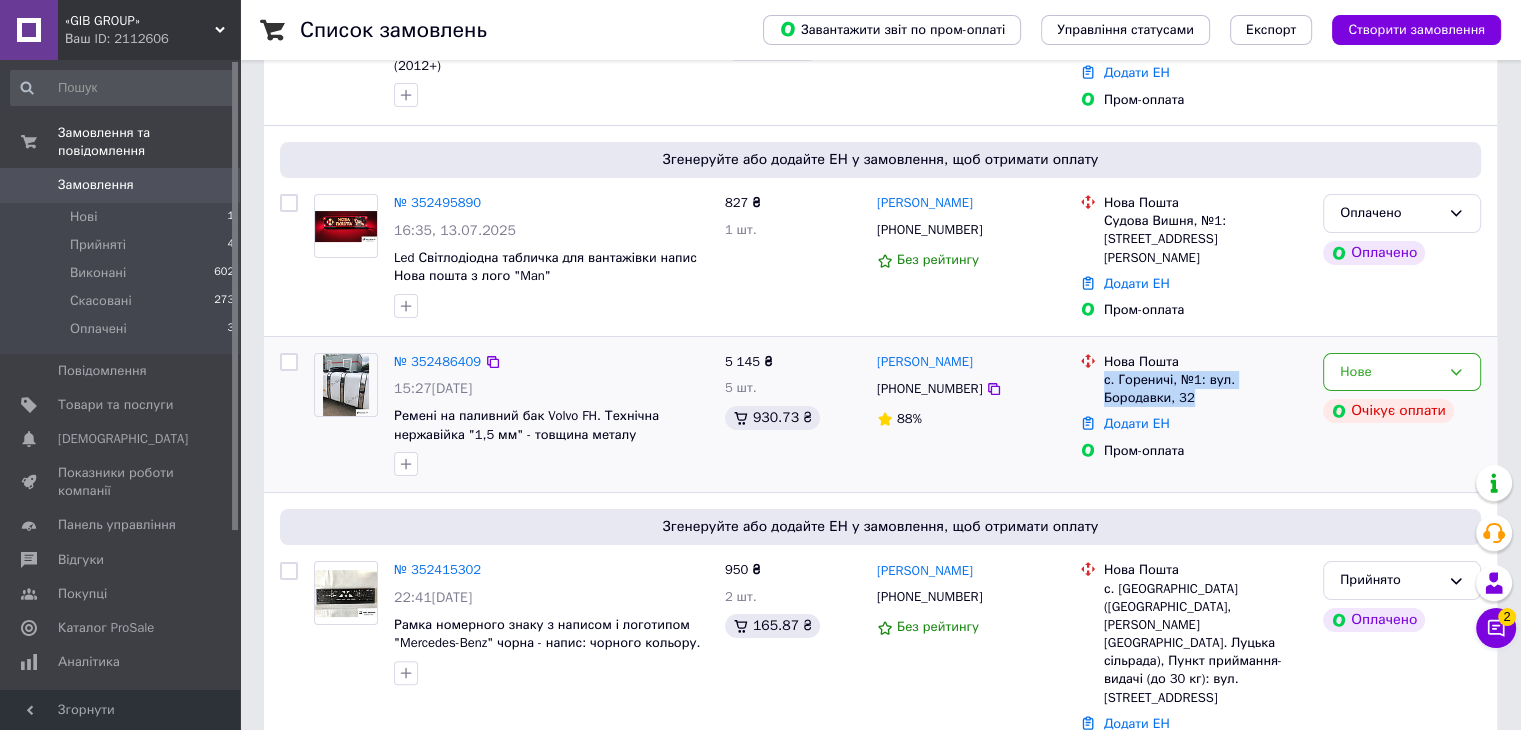 copy on "с. Гореничі, №1: вул. Бородавки, 32" 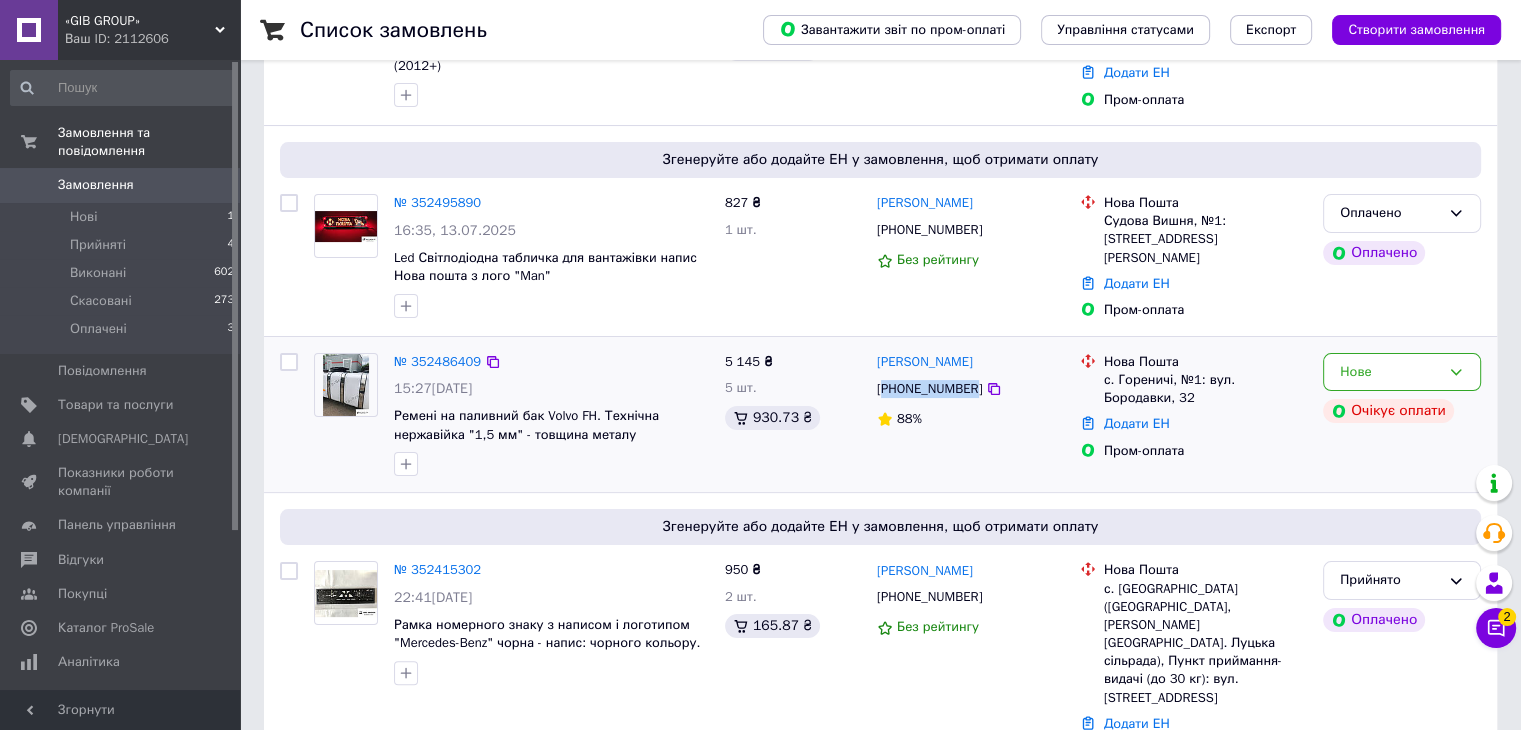 drag, startPoint x: 968, startPoint y: 391, endPoint x: 886, endPoint y: 393, distance: 82.02438 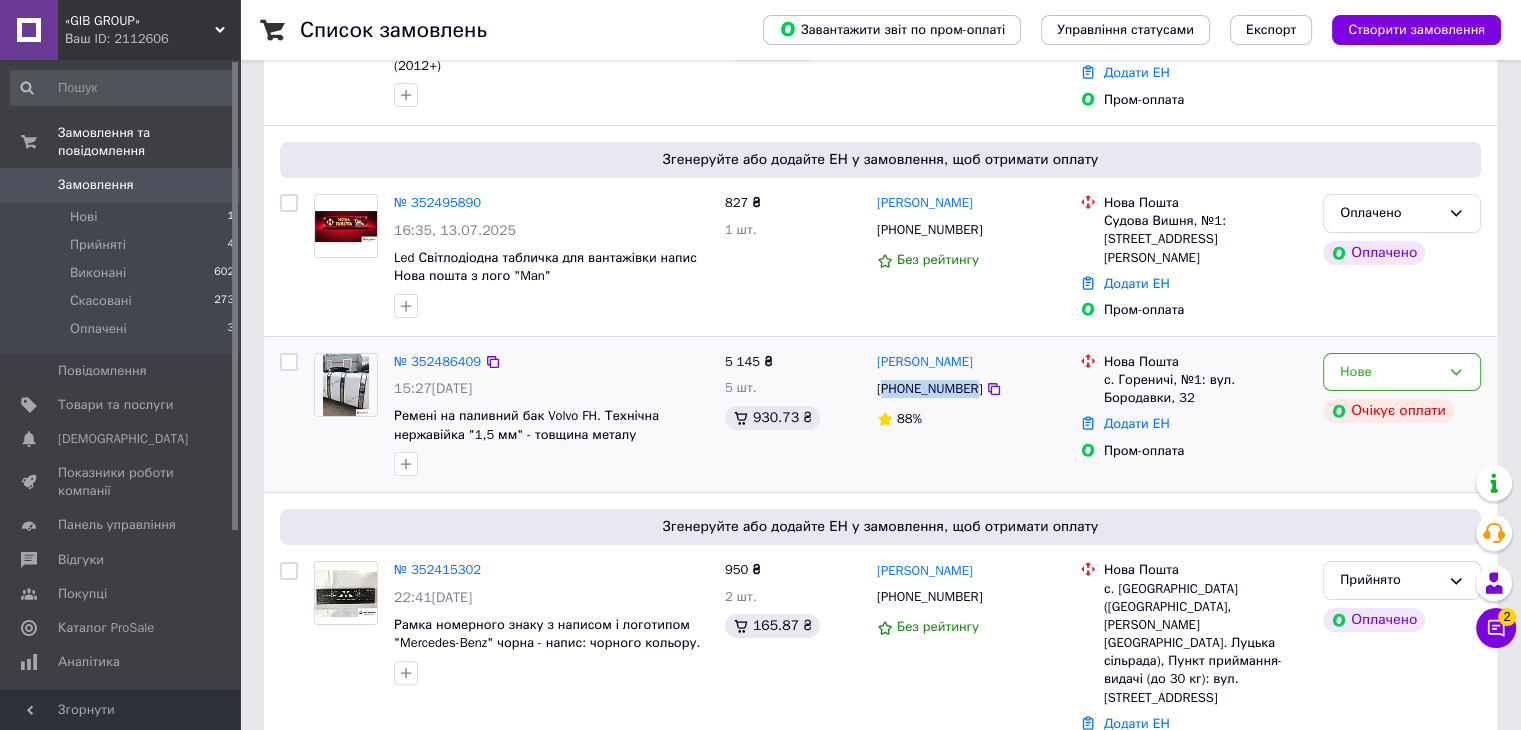 click on "[PHONE_NUMBER]" at bounding box center (929, 389) 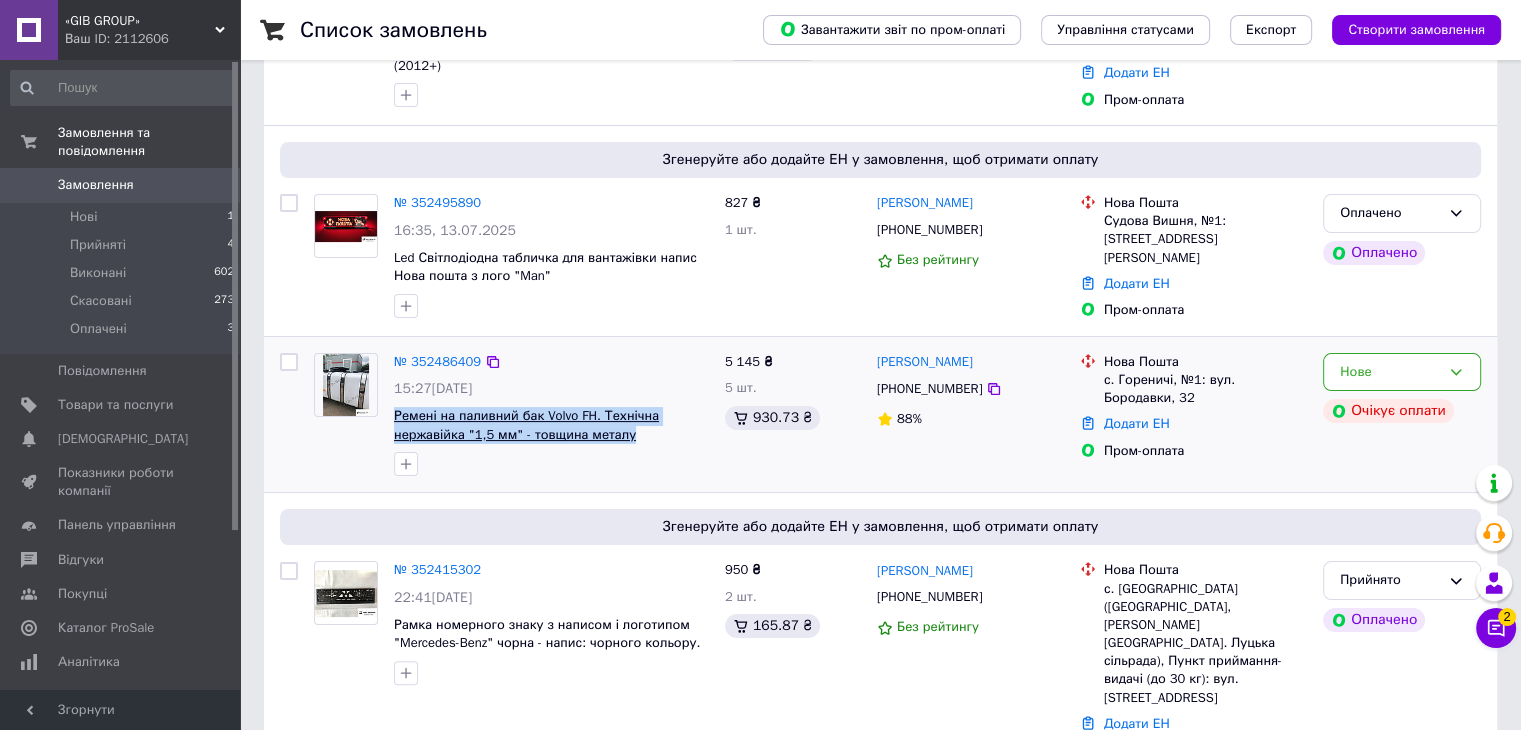 drag, startPoint x: 639, startPoint y: 441, endPoint x: 393, endPoint y: 415, distance: 247.37016 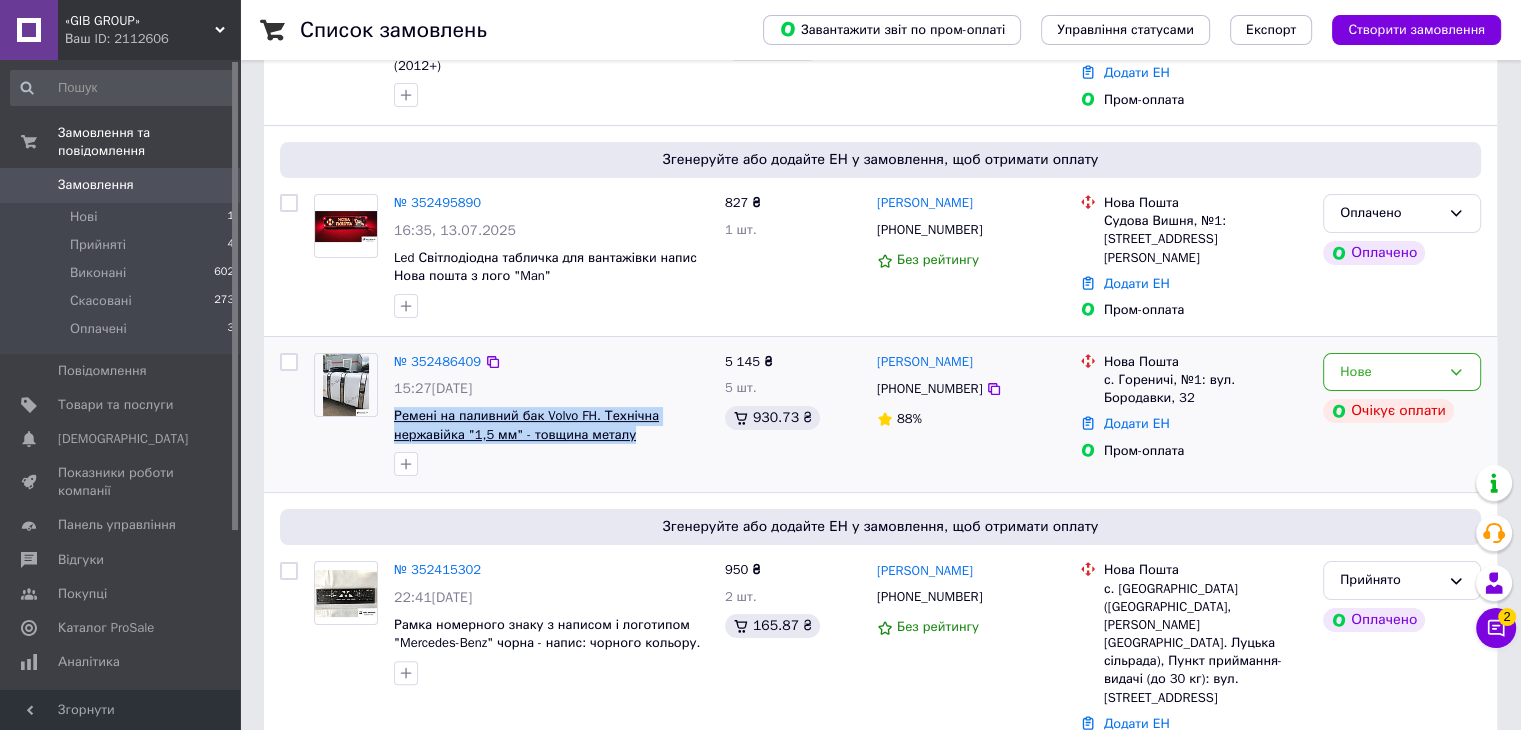 click on "Ремені на паливний бак Volvo FH. Технічна нержавійка "1,5 мм" - товщина металу" at bounding box center (551, 425) 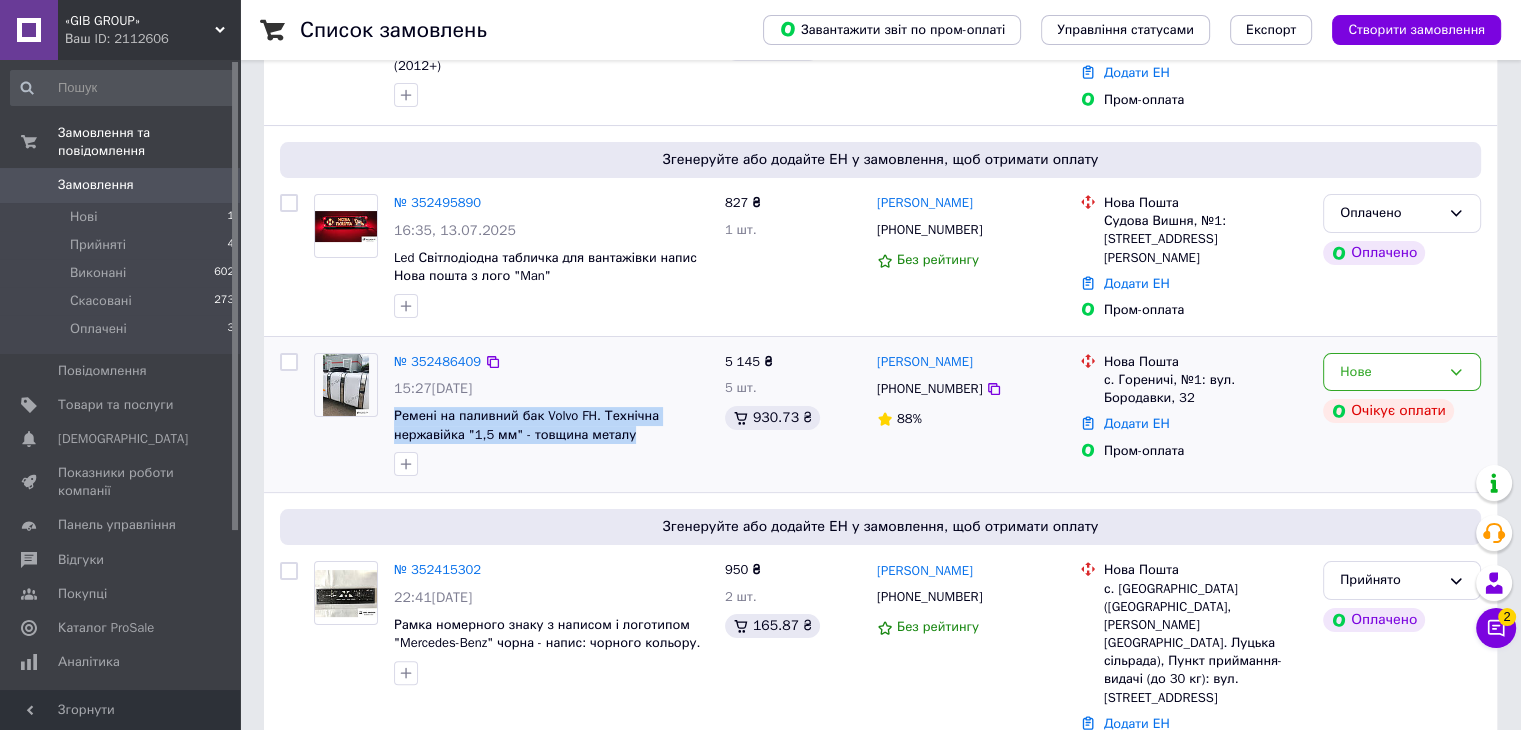 copy on "Ремені на паливний бак Volvo FH. Технічна нержавійка "1,5 мм" - товщина металу" 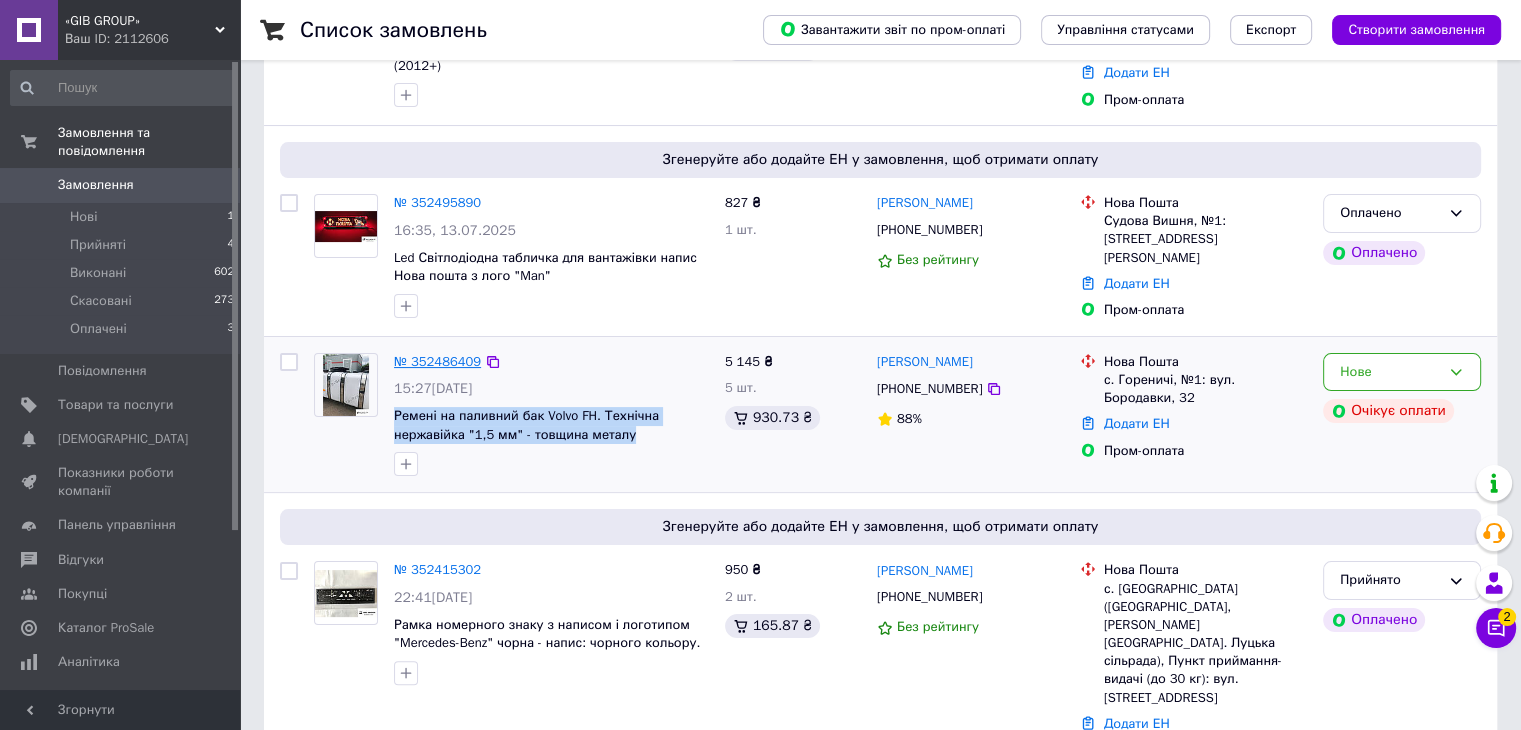 click on "№ 352486409" at bounding box center (437, 361) 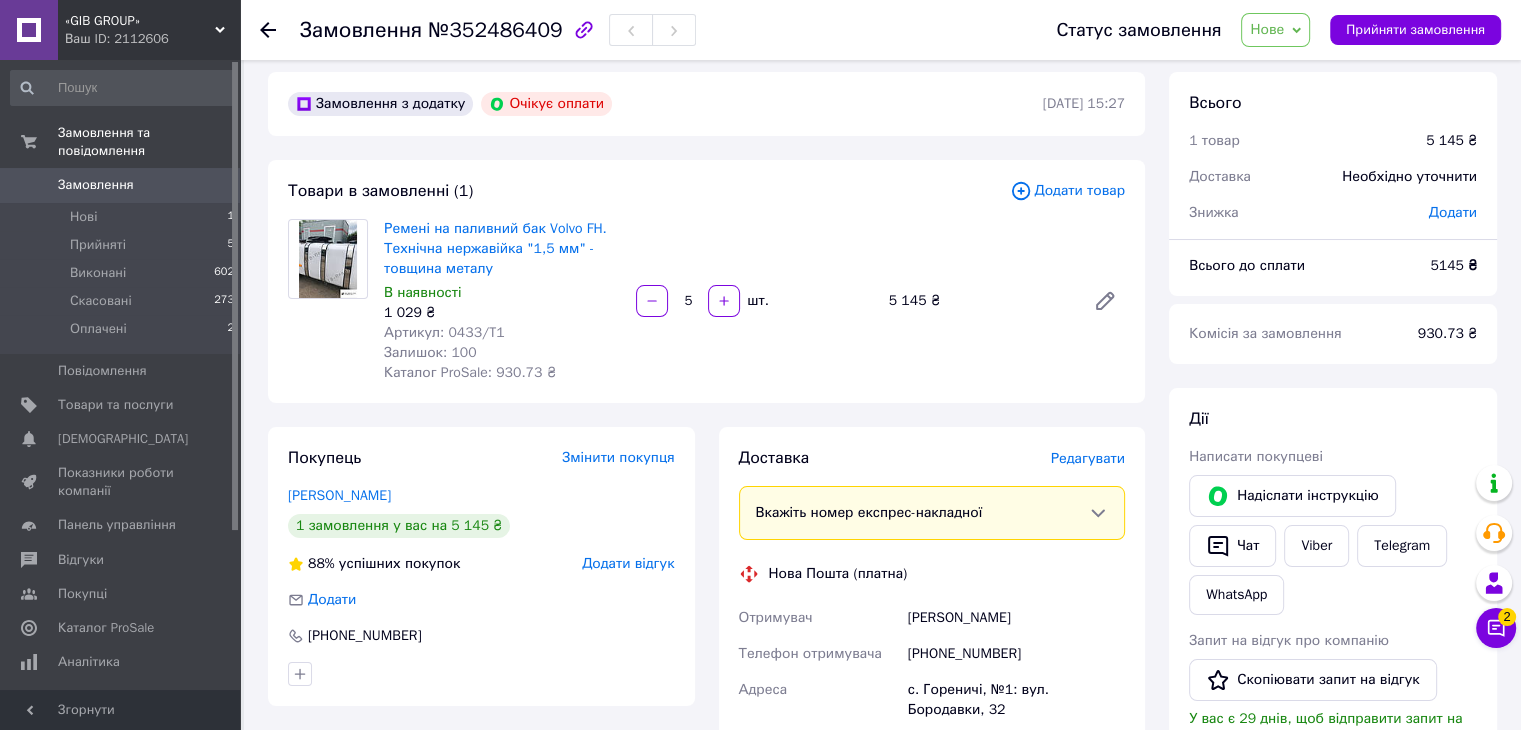 scroll, scrollTop: 0, scrollLeft: 0, axis: both 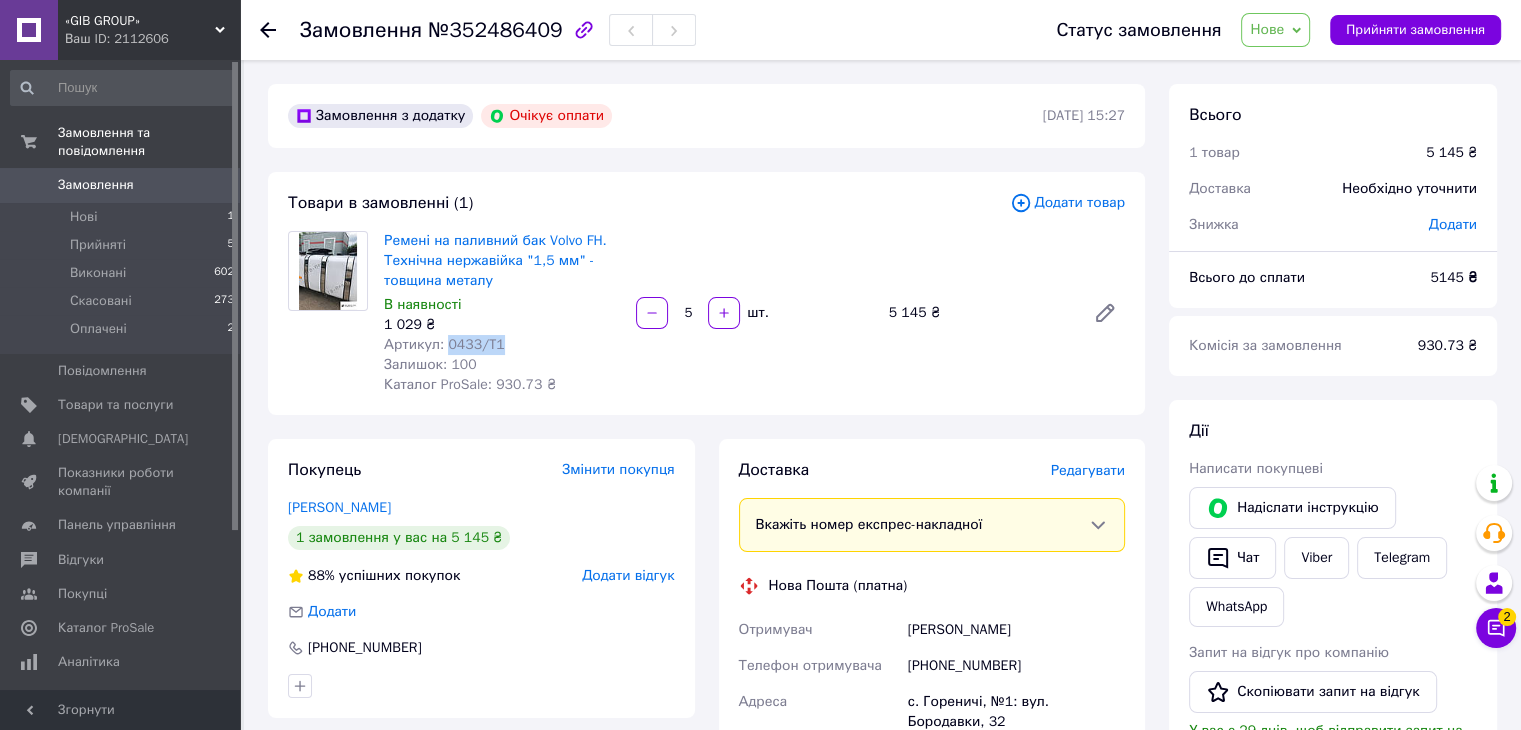 drag, startPoint x: 509, startPoint y: 345, endPoint x: 443, endPoint y: 349, distance: 66.1211 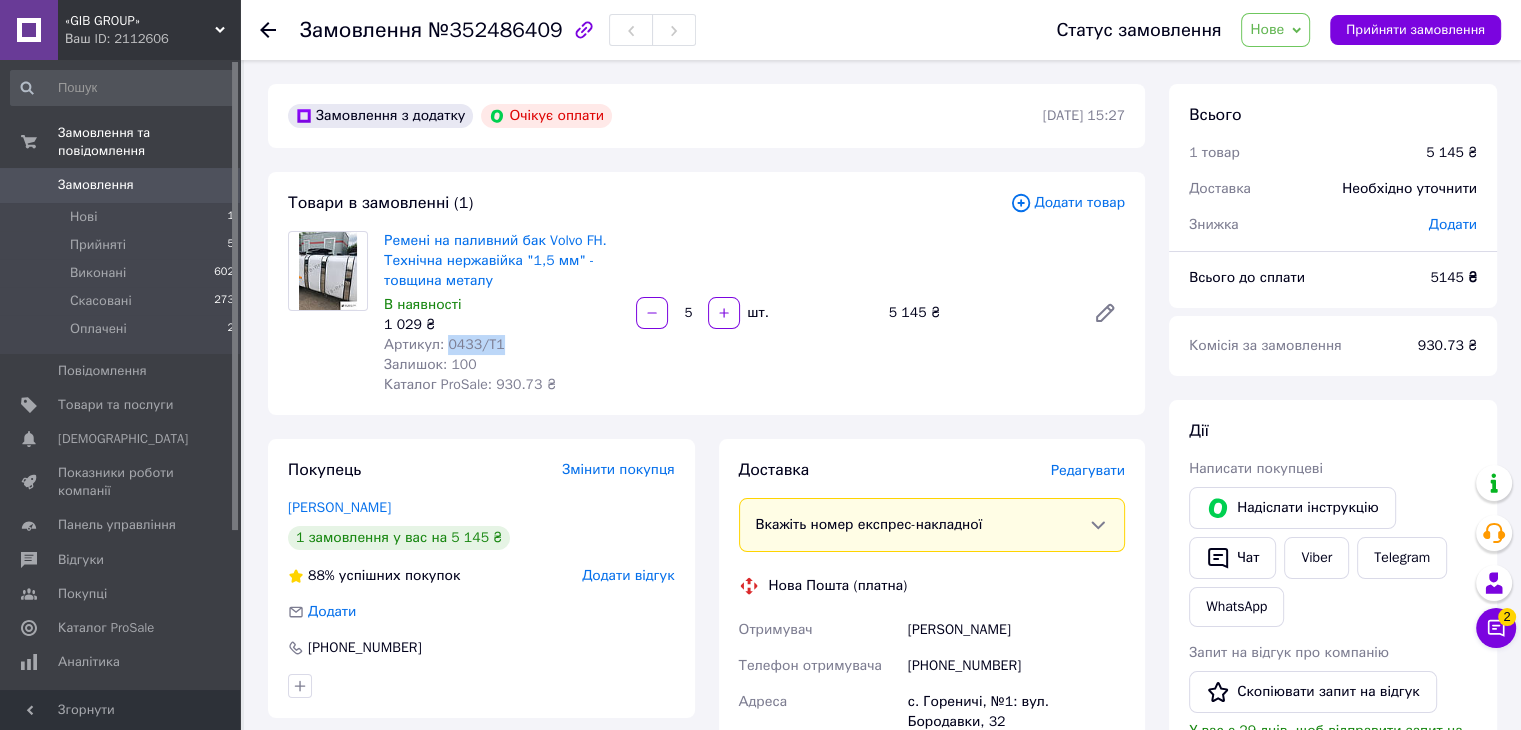 click on "Артикул: 0433/T1" at bounding box center [502, 345] 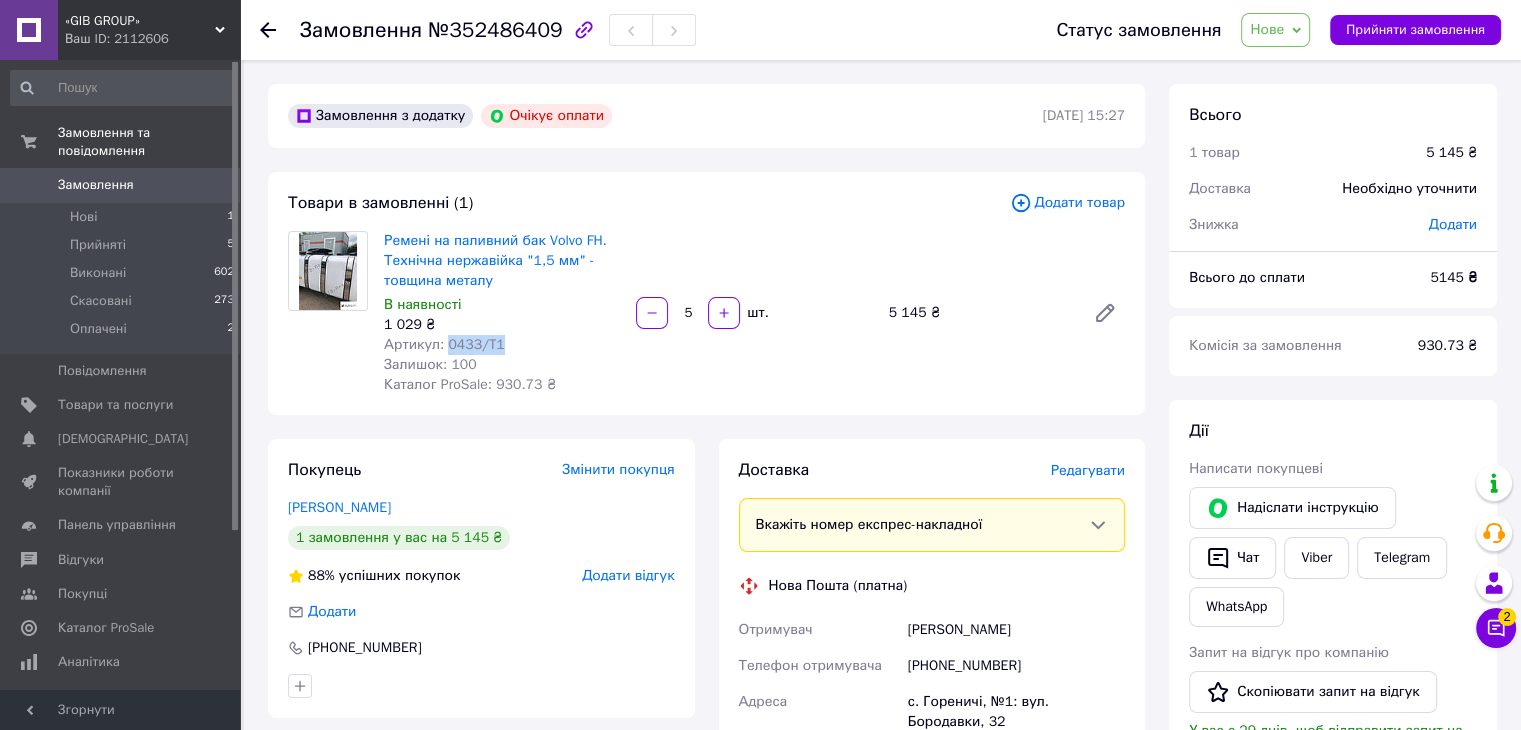 copy on "0433/T1" 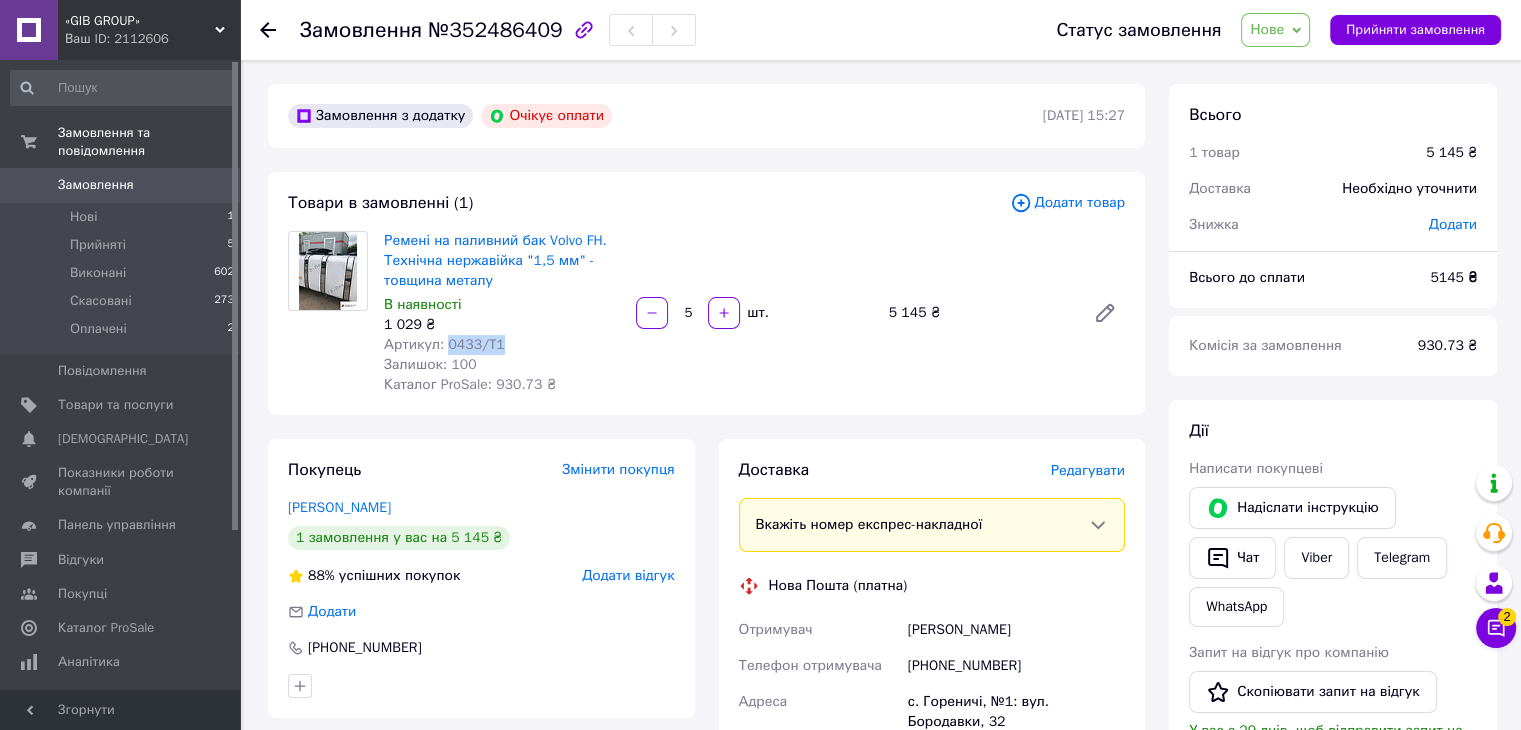 click on "Нове" at bounding box center (1275, 30) 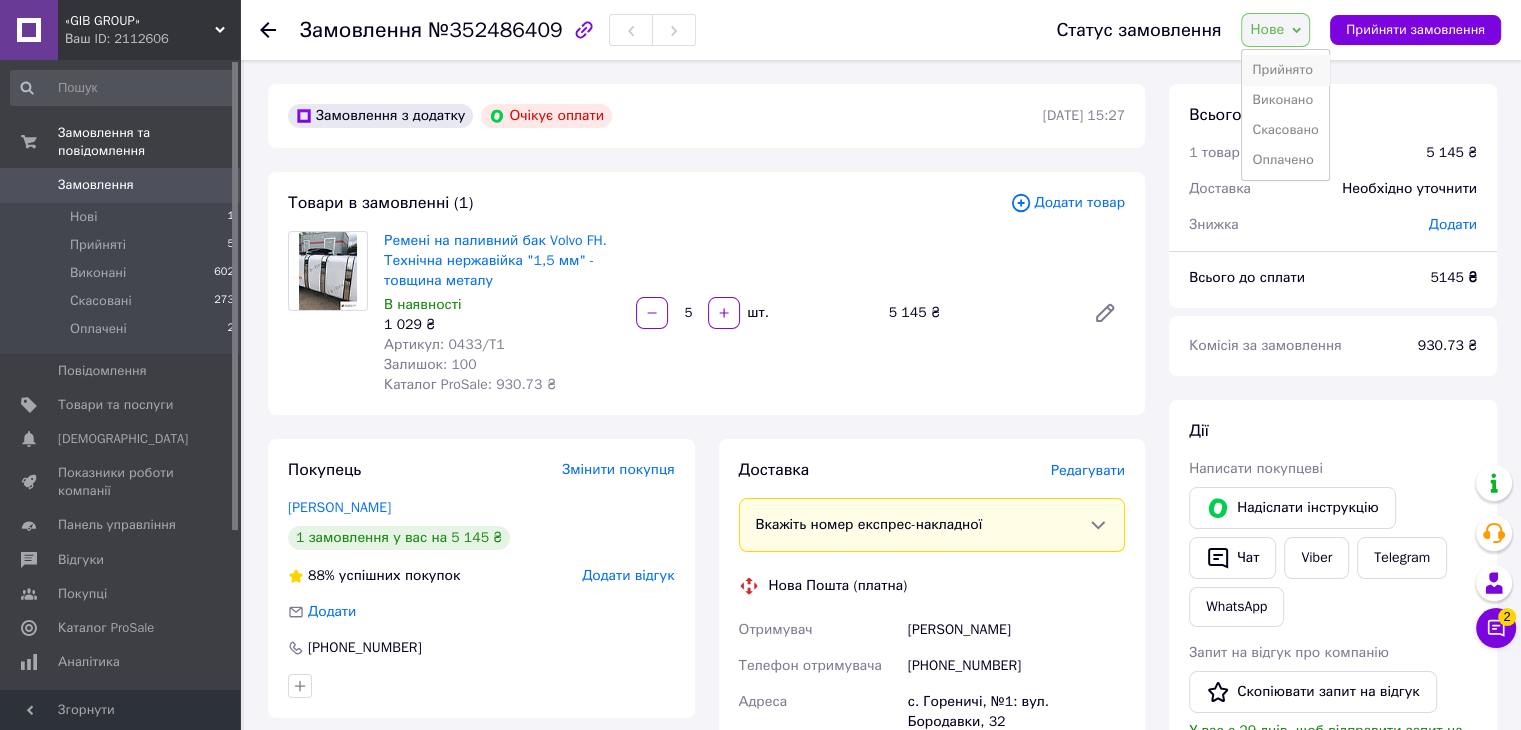 click on "Прийнято" at bounding box center [1285, 70] 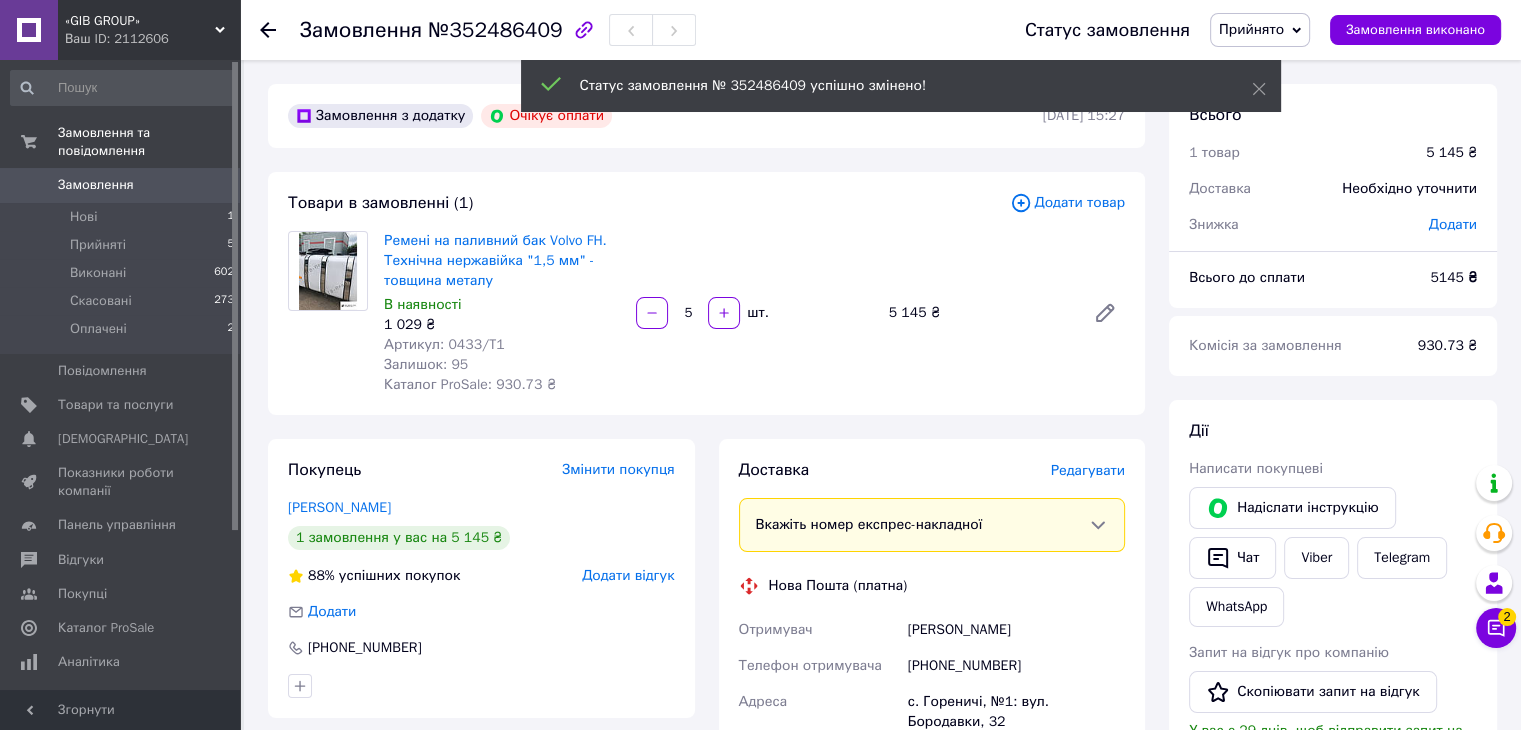 click on "Замовлення" at bounding box center [96, 185] 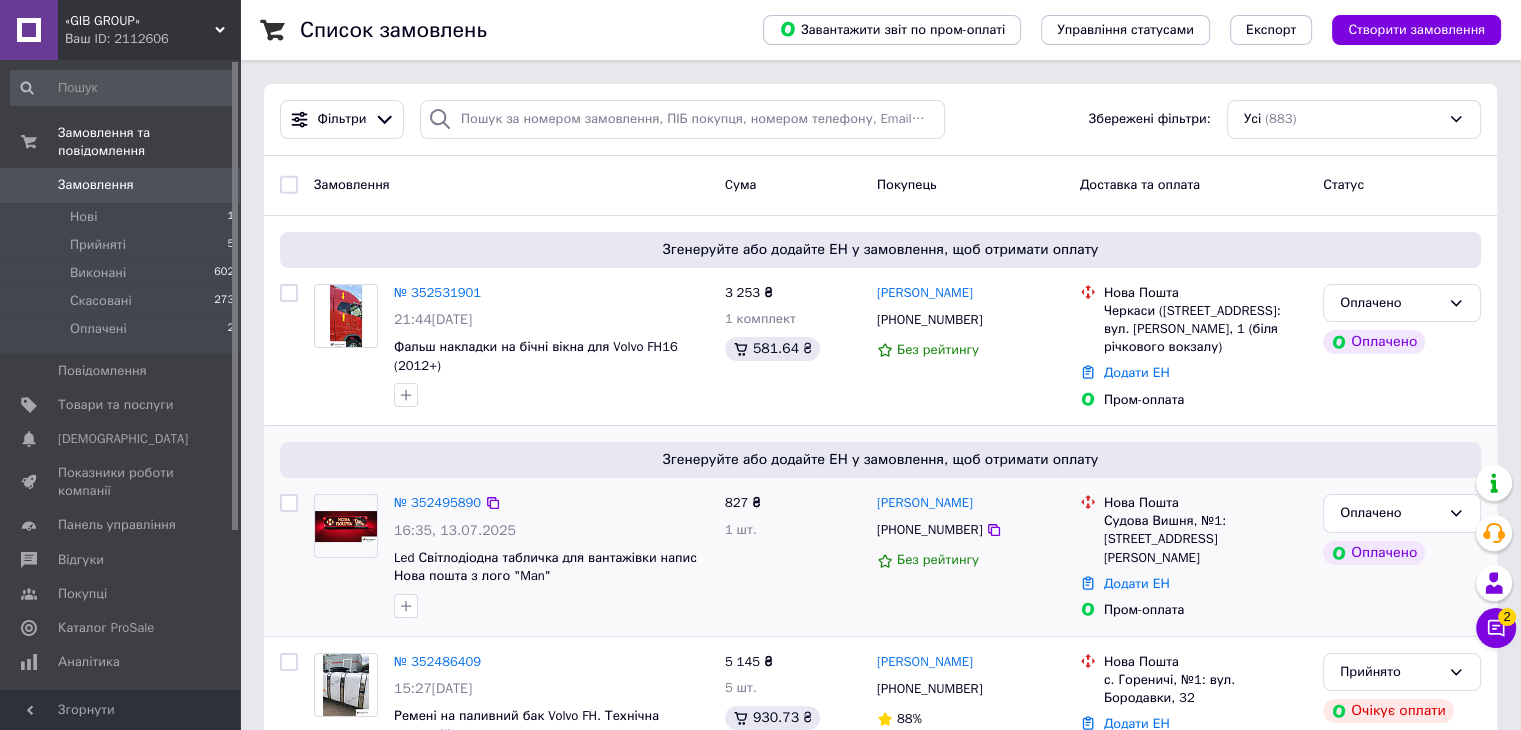 drag, startPoint x: 1012, startPoint y: 502, endPoint x: 871, endPoint y: 500, distance: 141.01419 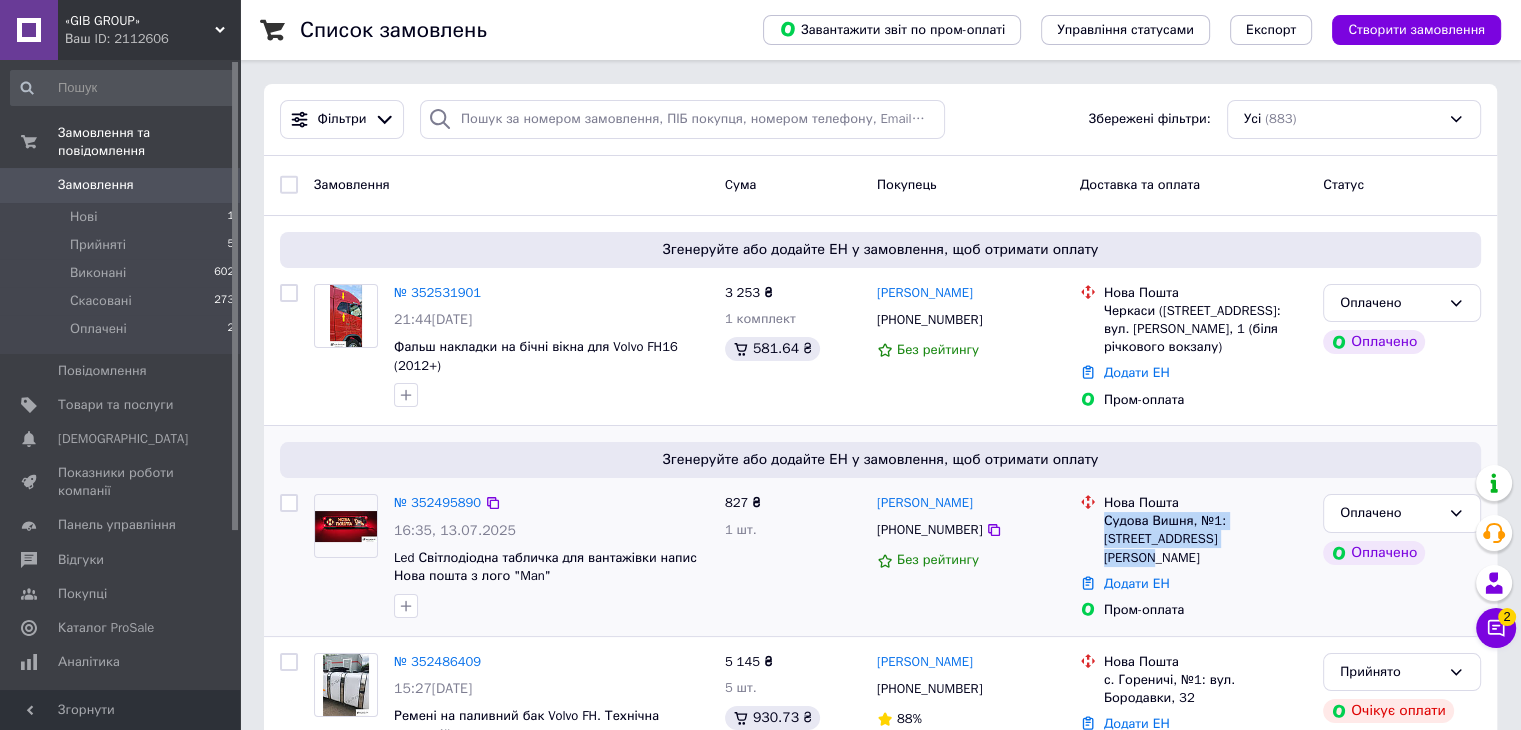 drag, startPoint x: 1183, startPoint y: 541, endPoint x: 1103, endPoint y: 526, distance: 81.394104 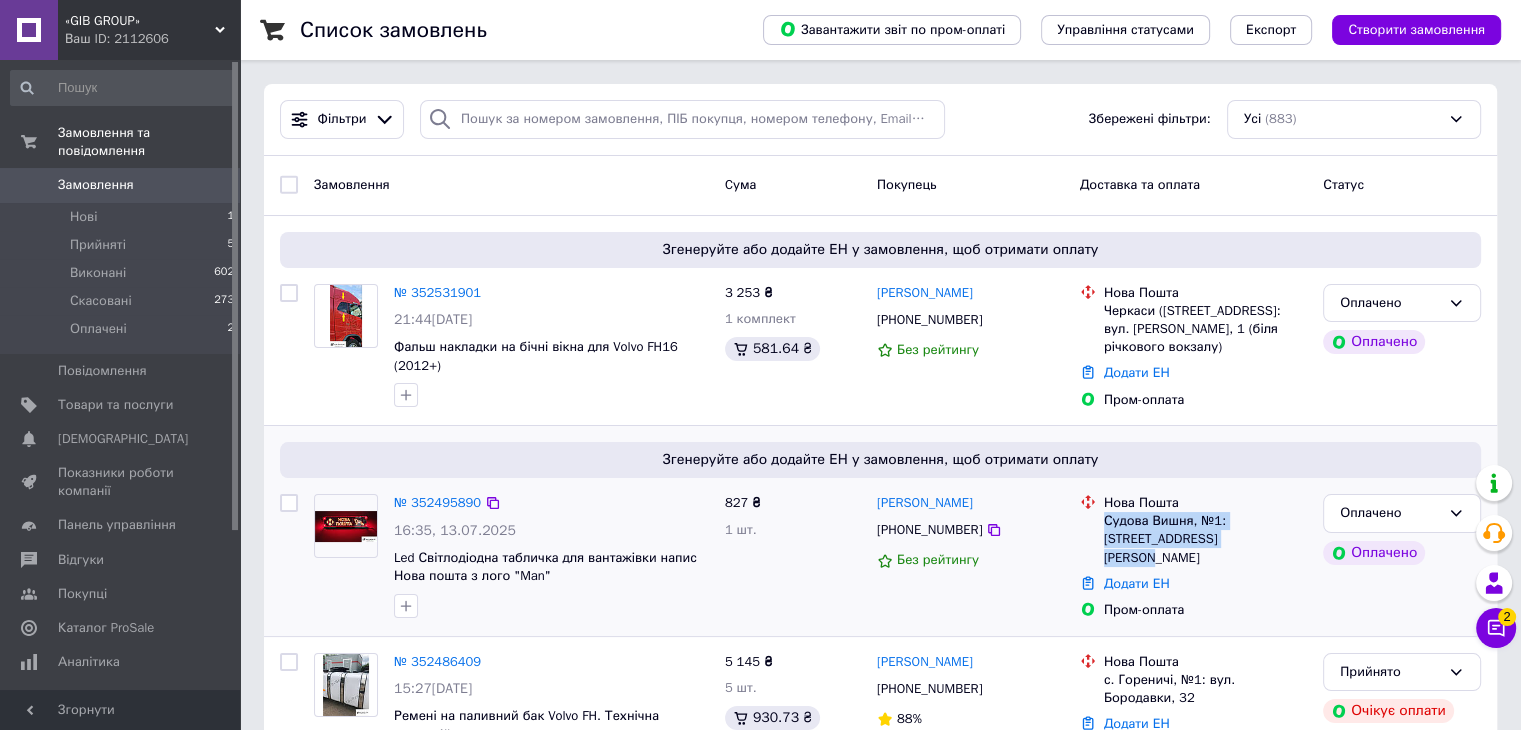 click on "Судова Вишня, №1: [STREET_ADDRESS][PERSON_NAME]" at bounding box center (1205, 539) 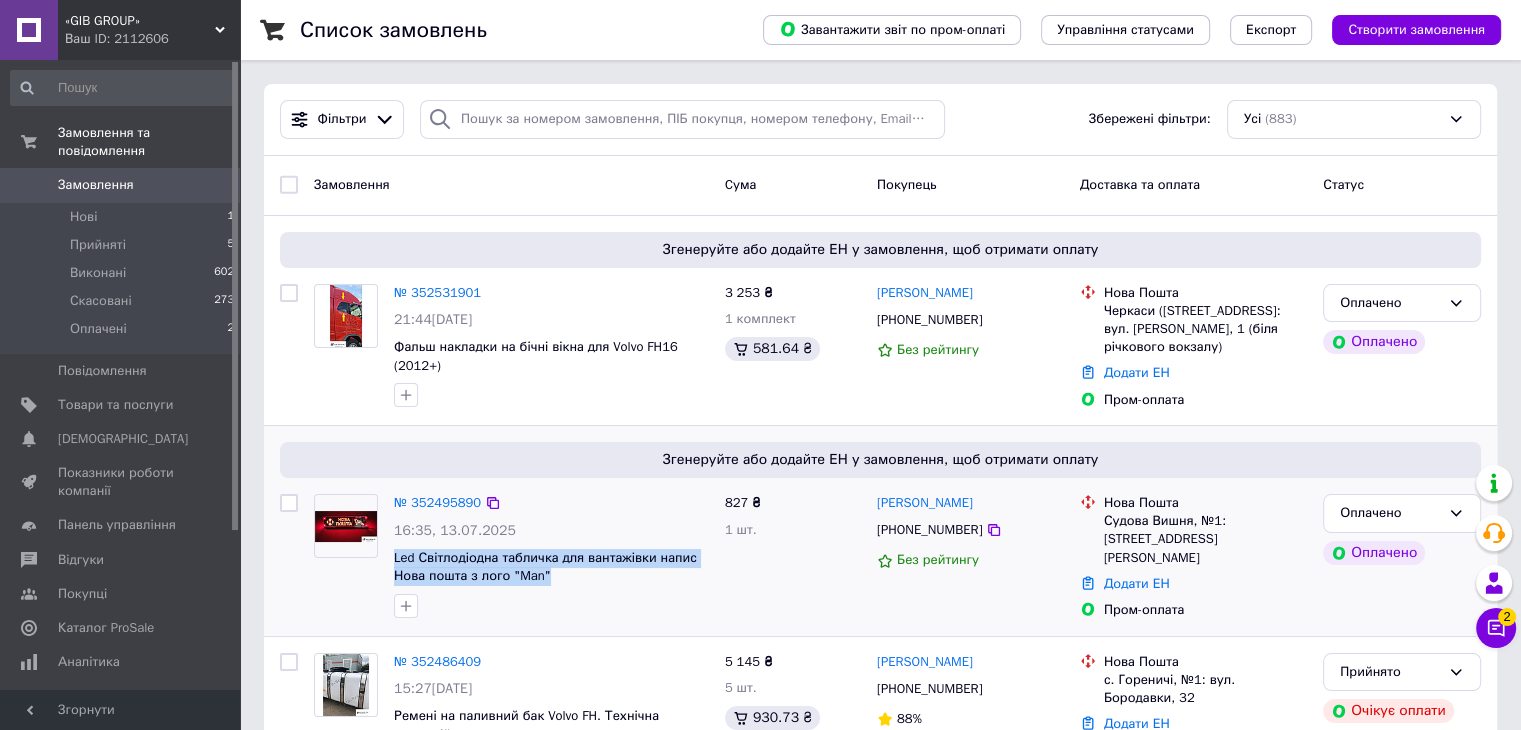 drag, startPoint x: 568, startPoint y: 579, endPoint x: 392, endPoint y: 555, distance: 177.62883 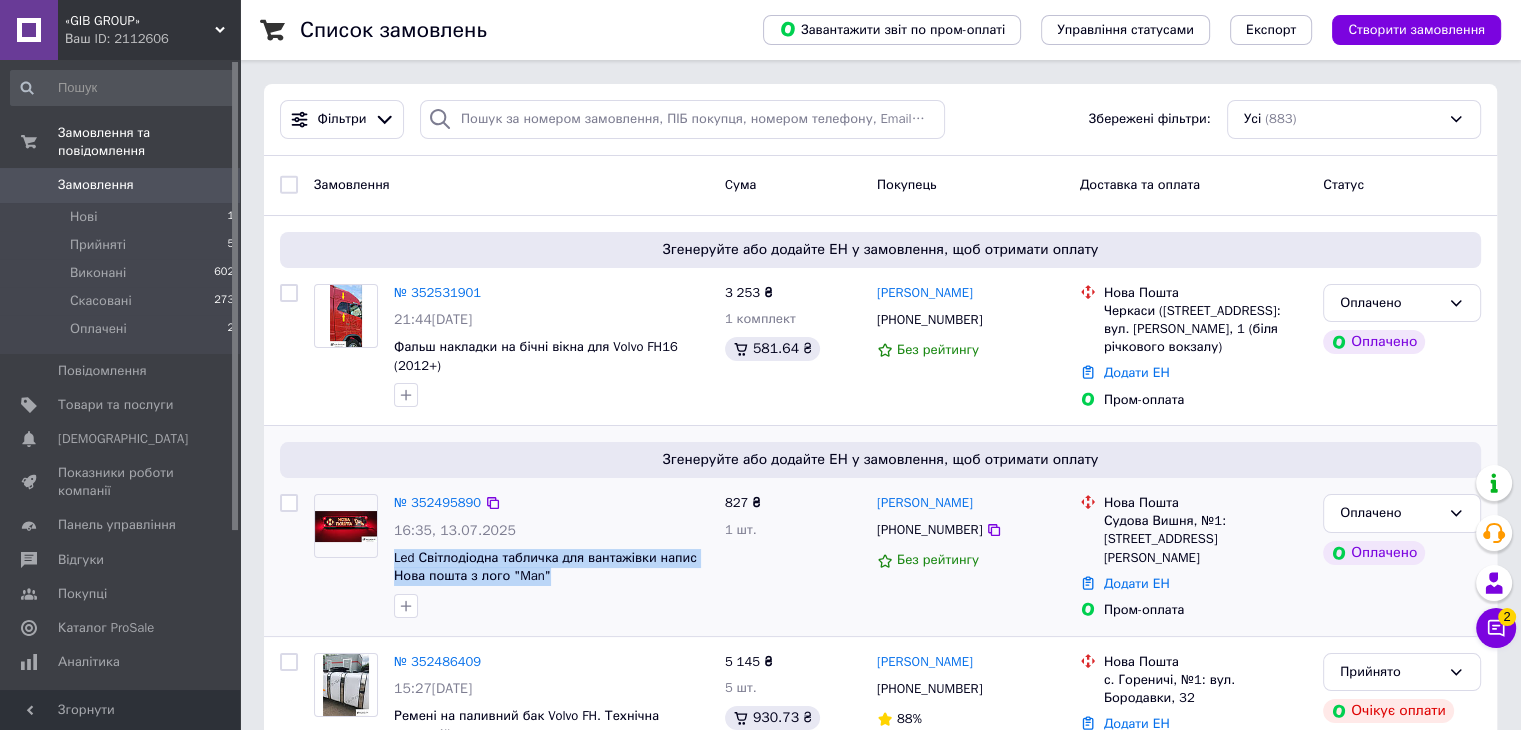 click on "№ 352495890 16:35[DATE] Led Світлодіодна табличка для вантажівки напис Нова пошта з лого "Man"" at bounding box center (551, 556) 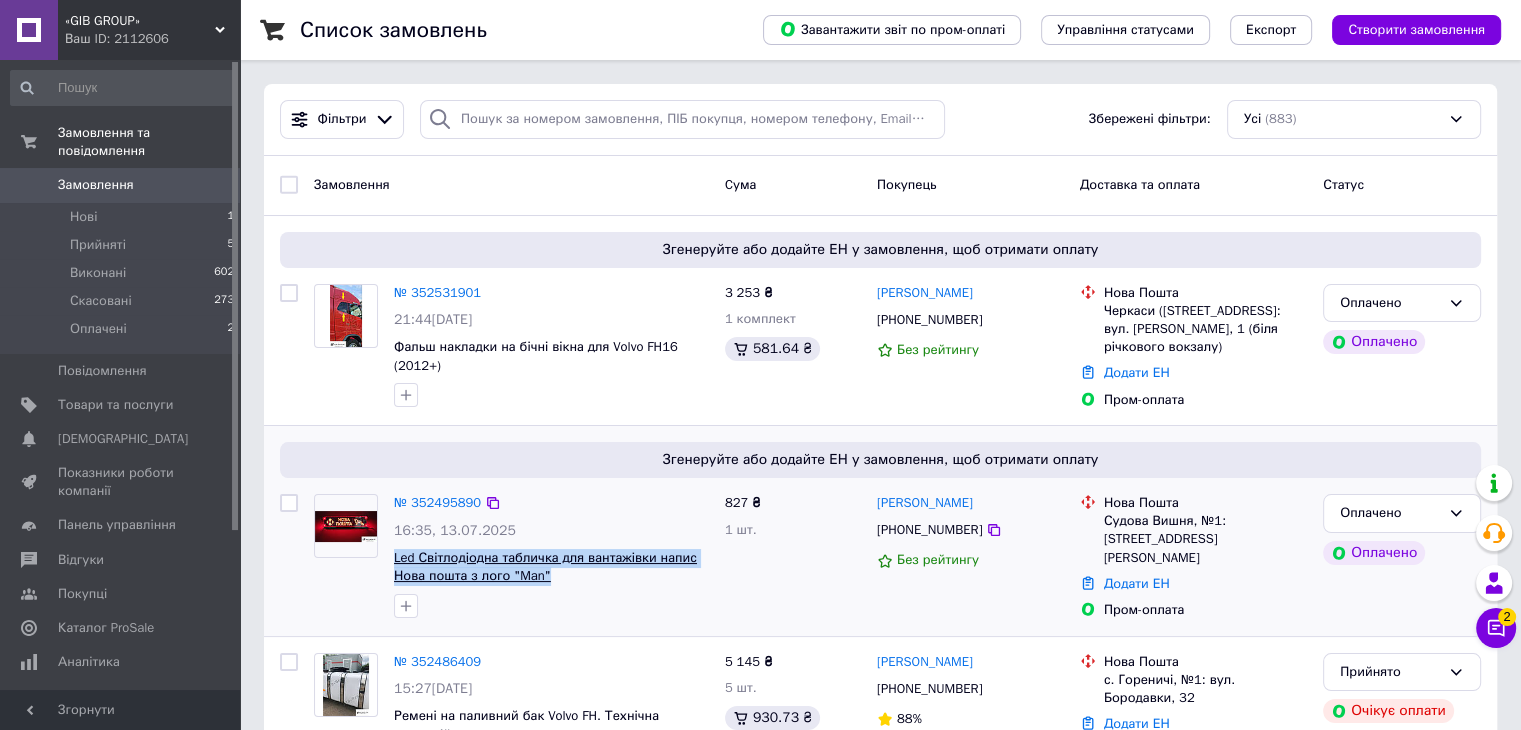 click on "Led Світлодіодна табличка для вантажівки напис Нова пошта з лого "Man"" at bounding box center [545, 567] 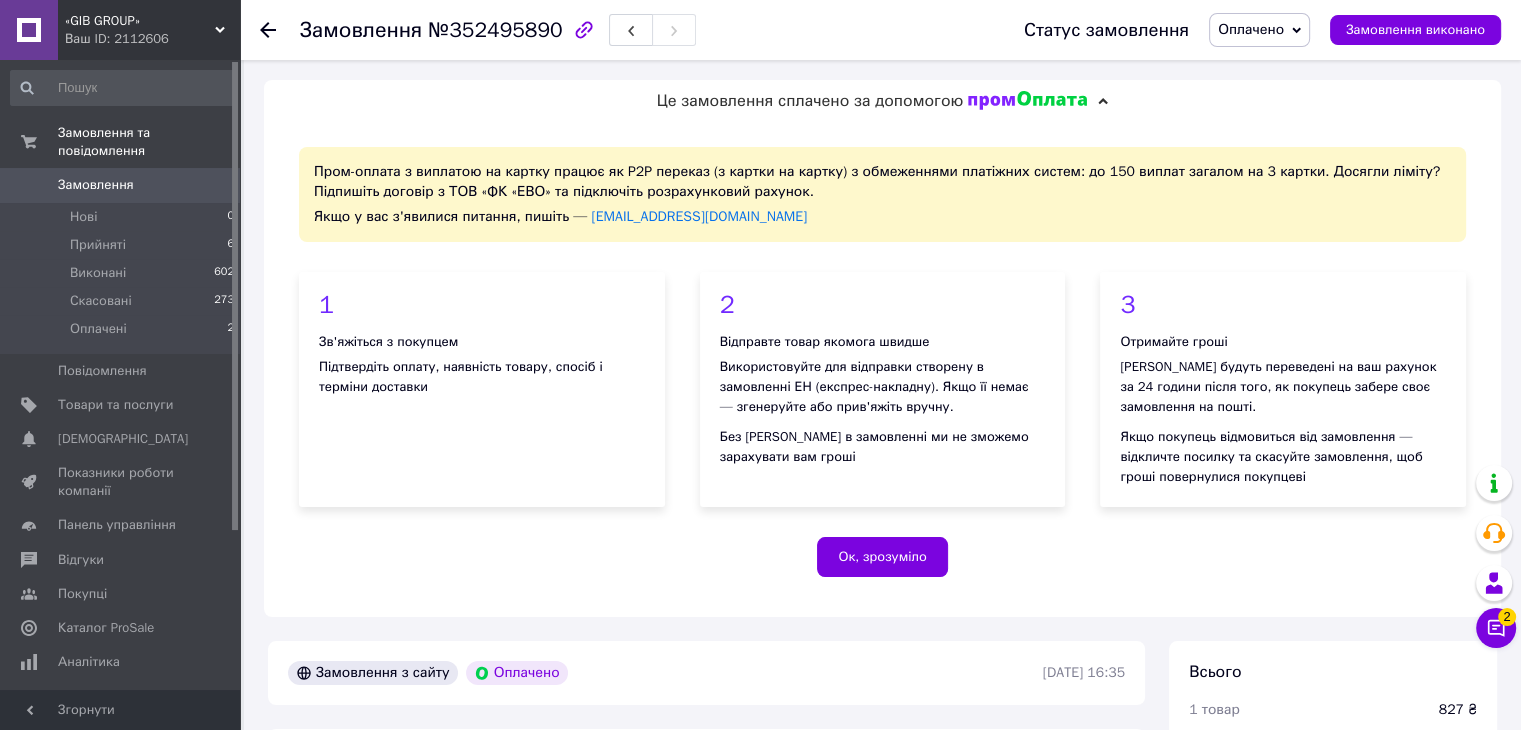 scroll, scrollTop: 600, scrollLeft: 0, axis: vertical 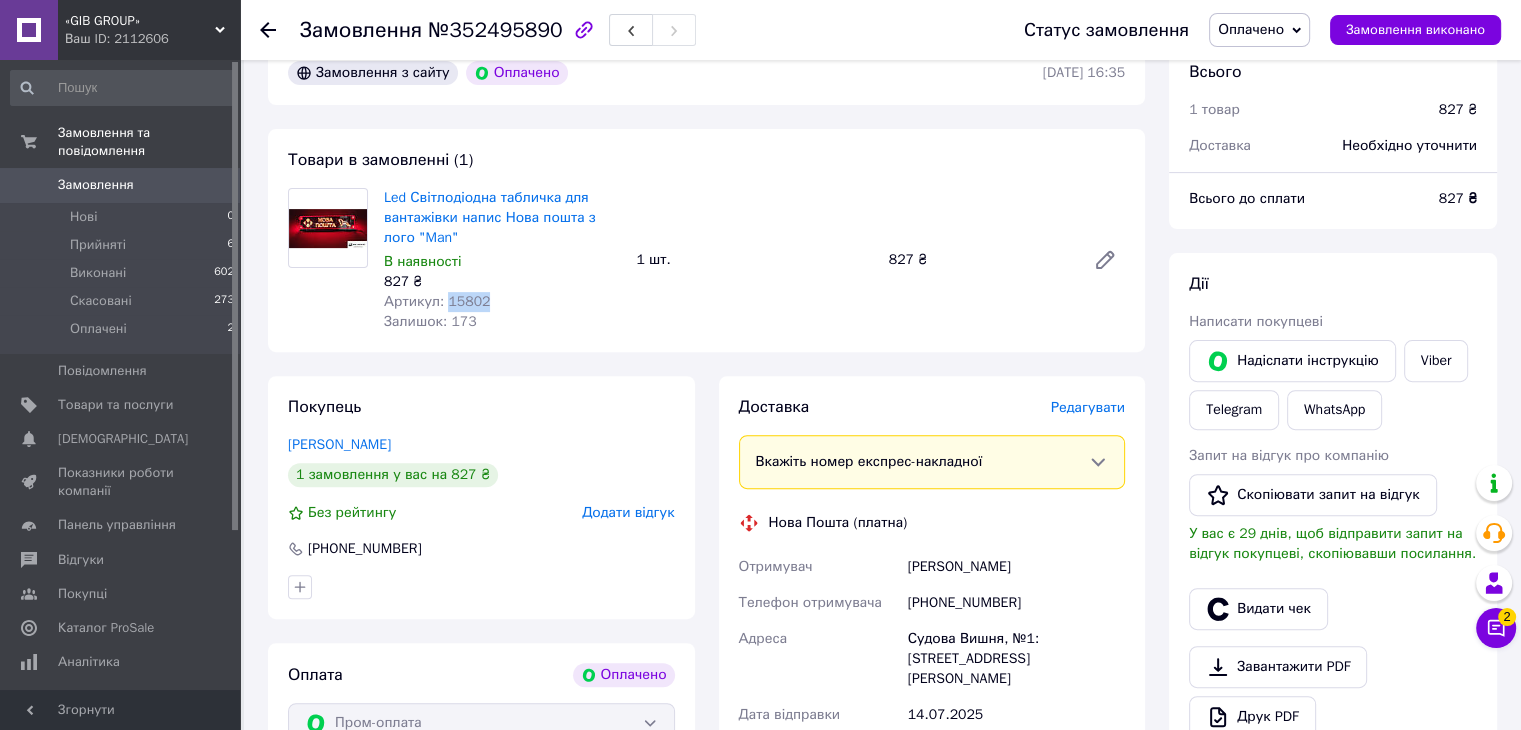 drag, startPoint x: 495, startPoint y: 308, endPoint x: 441, endPoint y: 307, distance: 54.00926 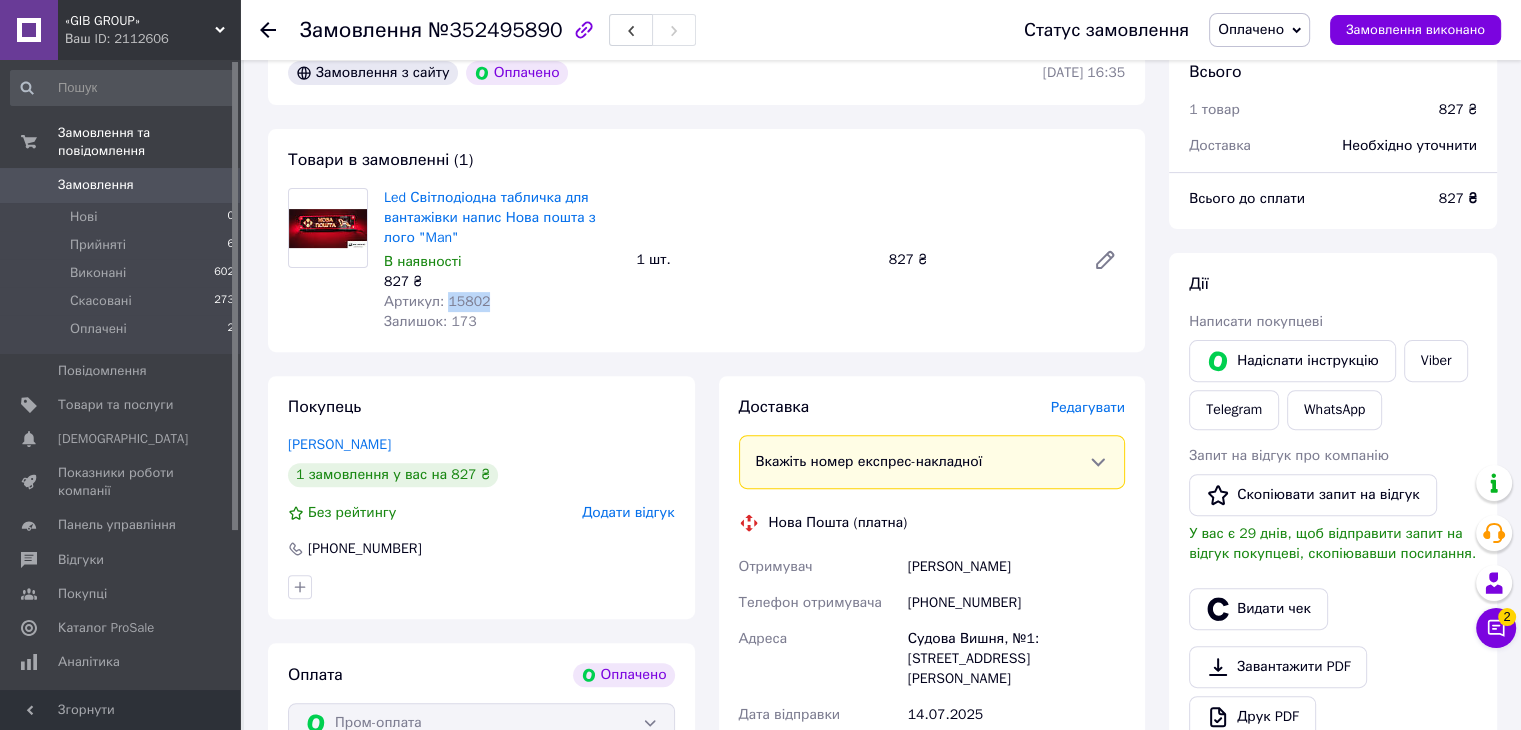 copy on "15802" 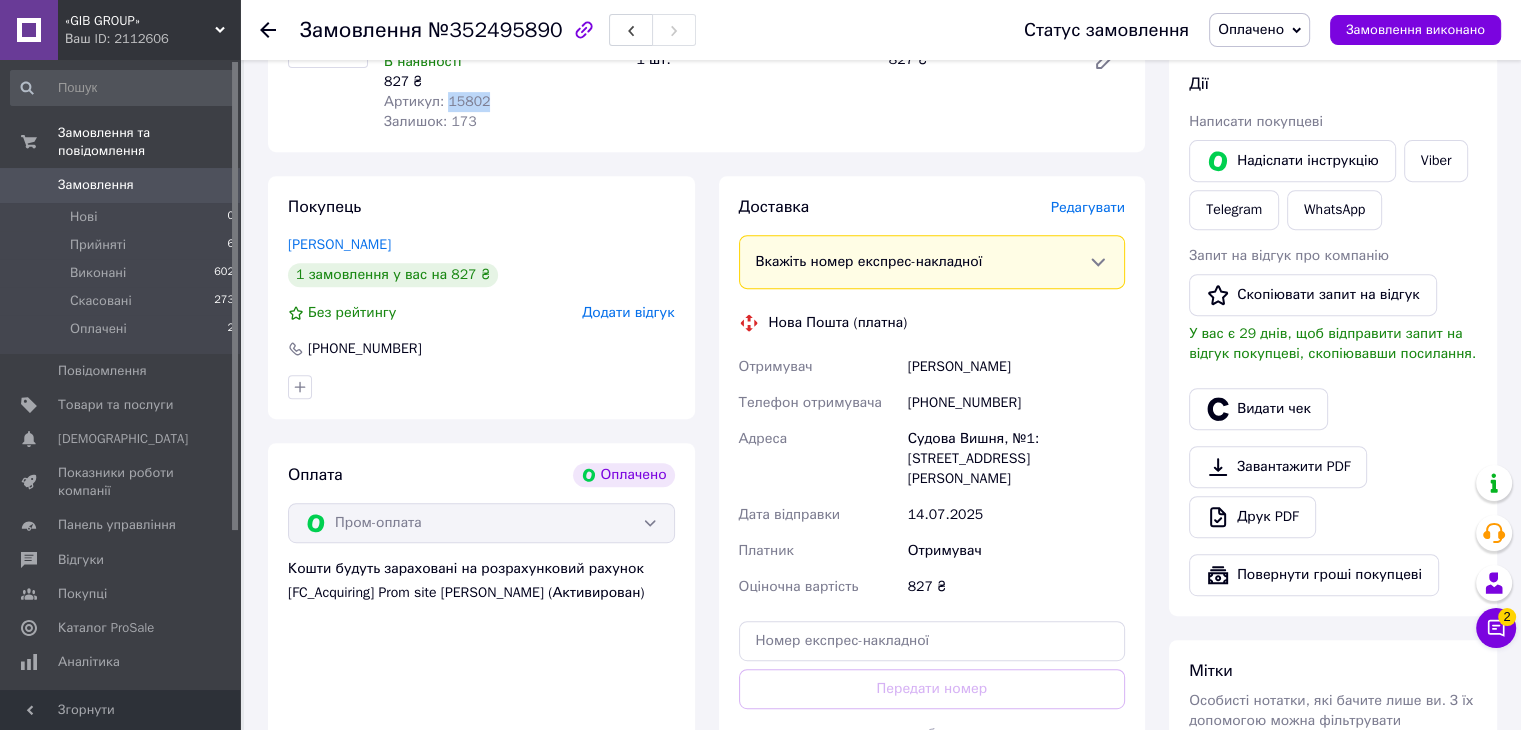scroll, scrollTop: 800, scrollLeft: 0, axis: vertical 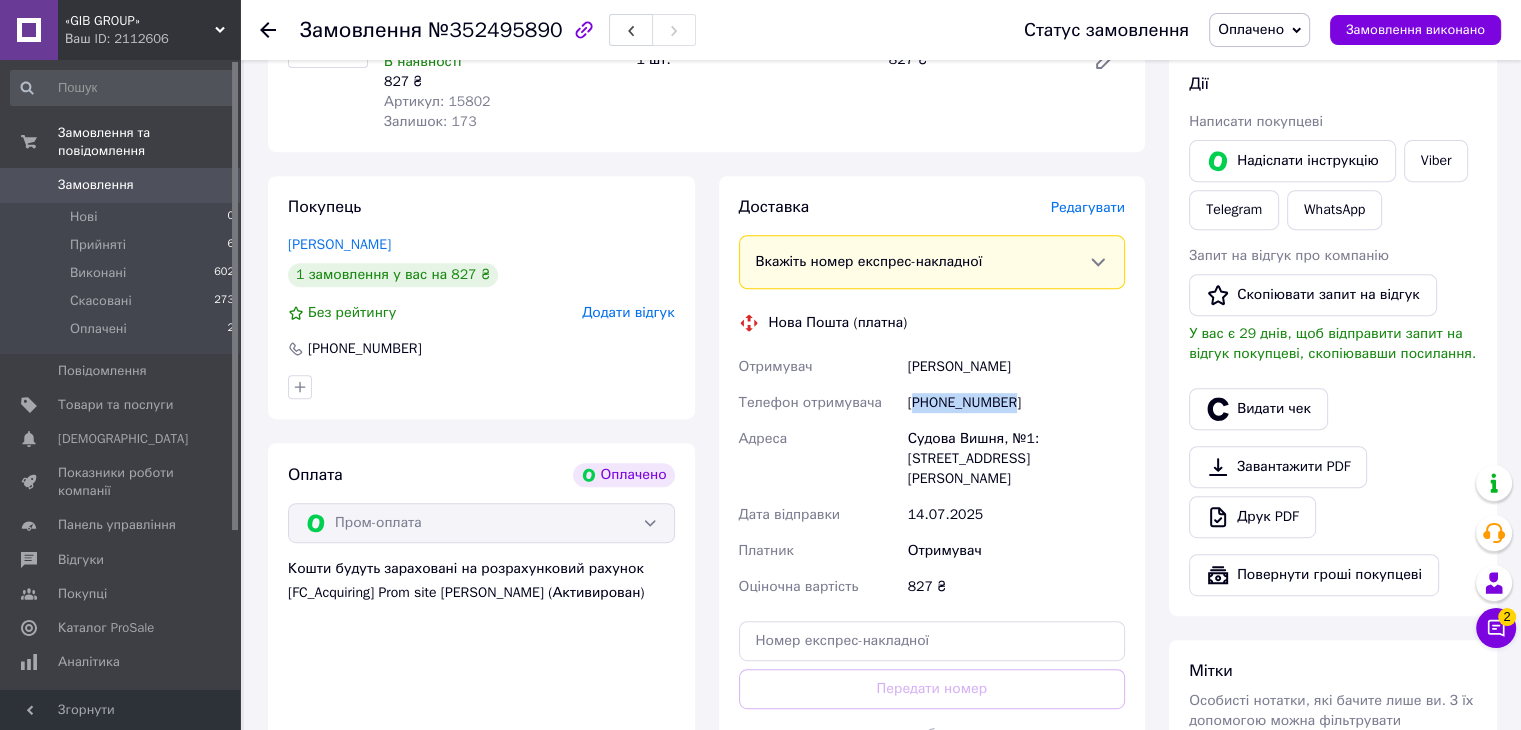 drag, startPoint x: 1012, startPoint y: 410, endPoint x: 919, endPoint y: 410, distance: 93 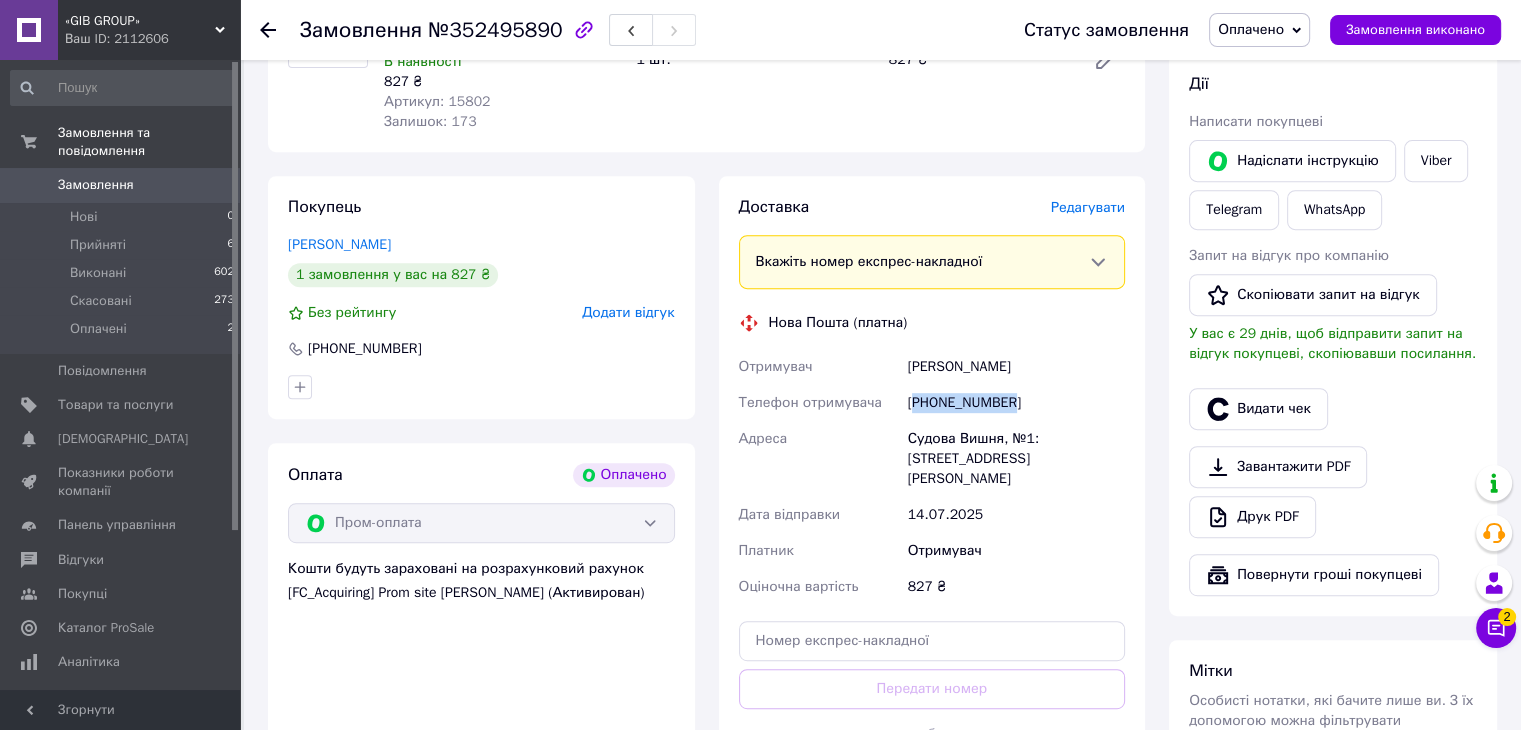 click on "[PHONE_NUMBER]" at bounding box center [1016, 403] 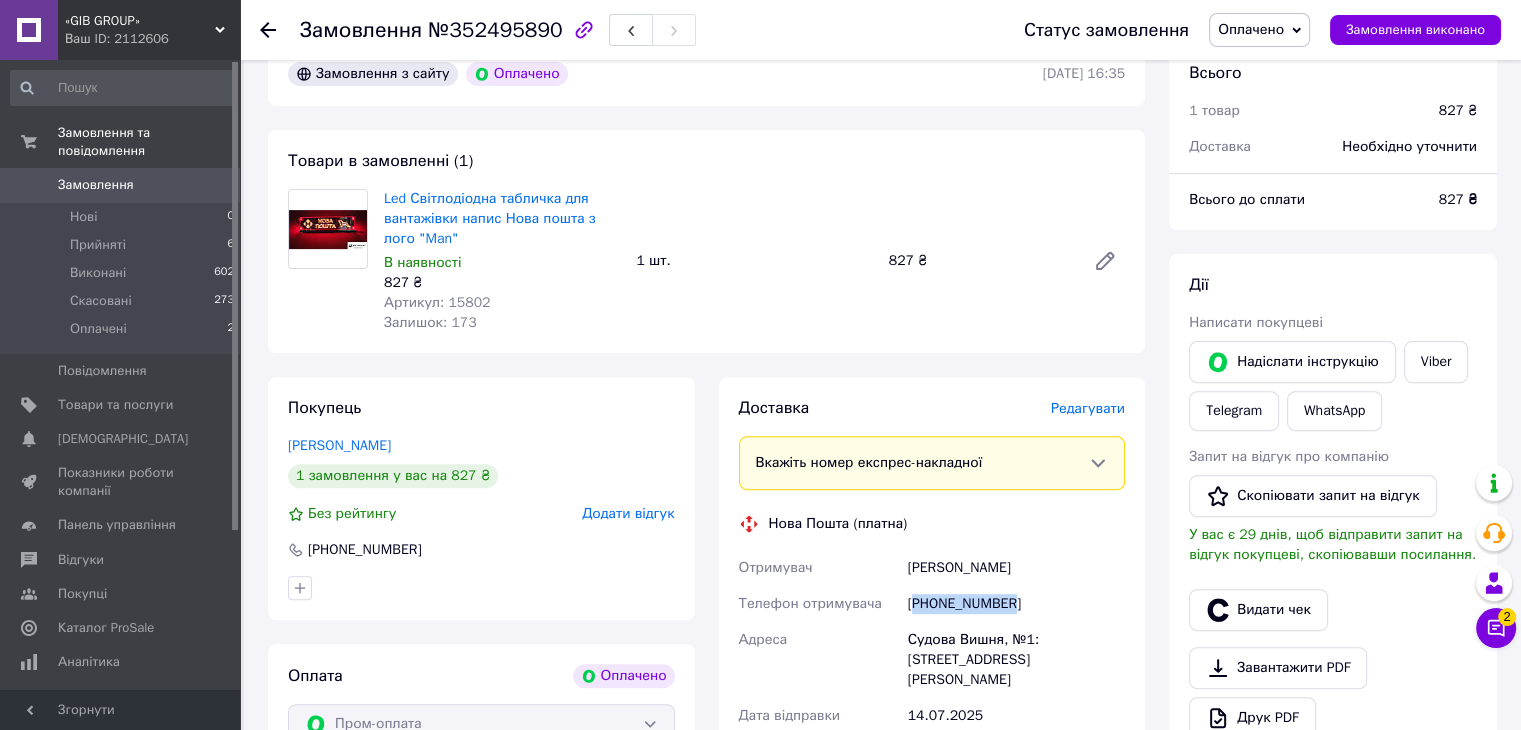 scroll, scrollTop: 600, scrollLeft: 0, axis: vertical 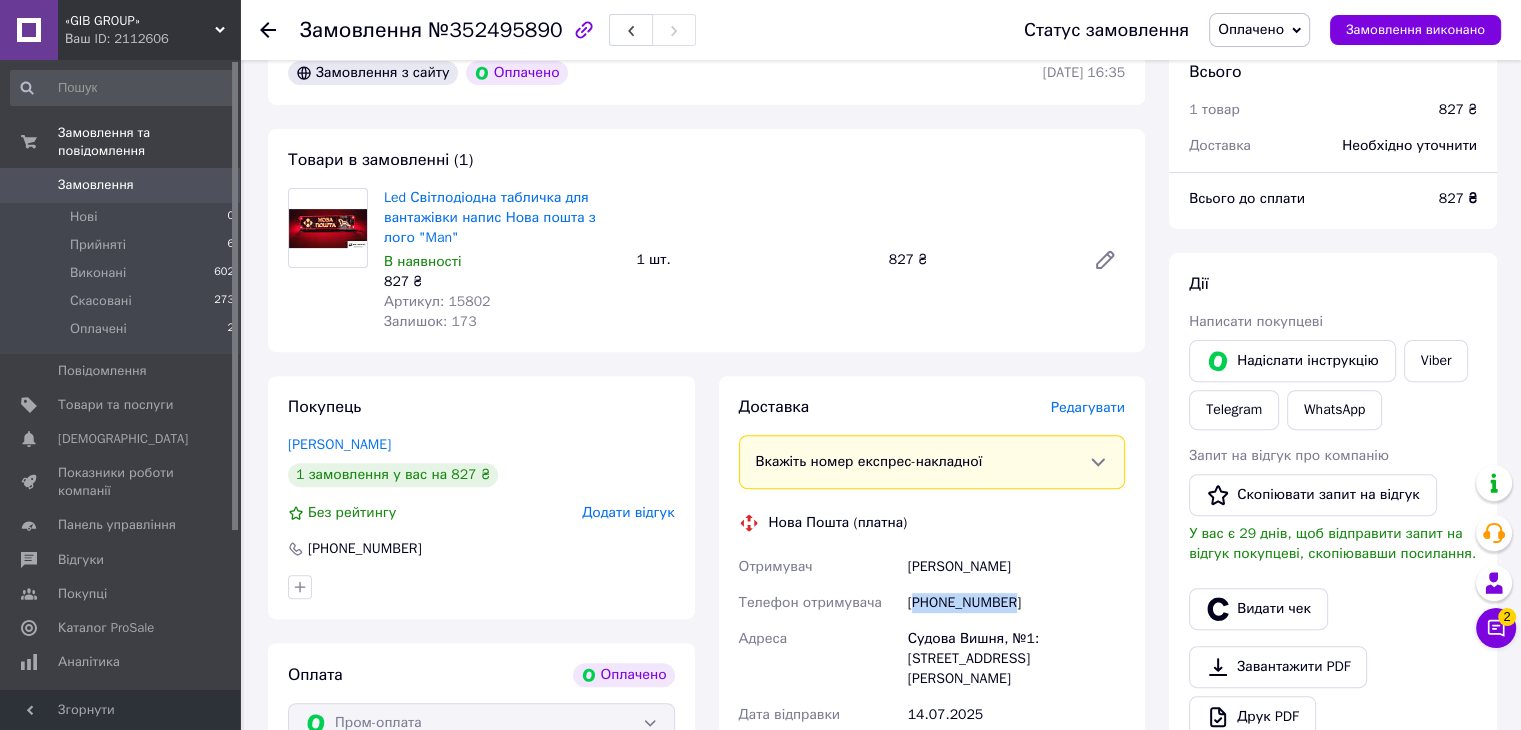 click on "Оплачено" at bounding box center [1251, 29] 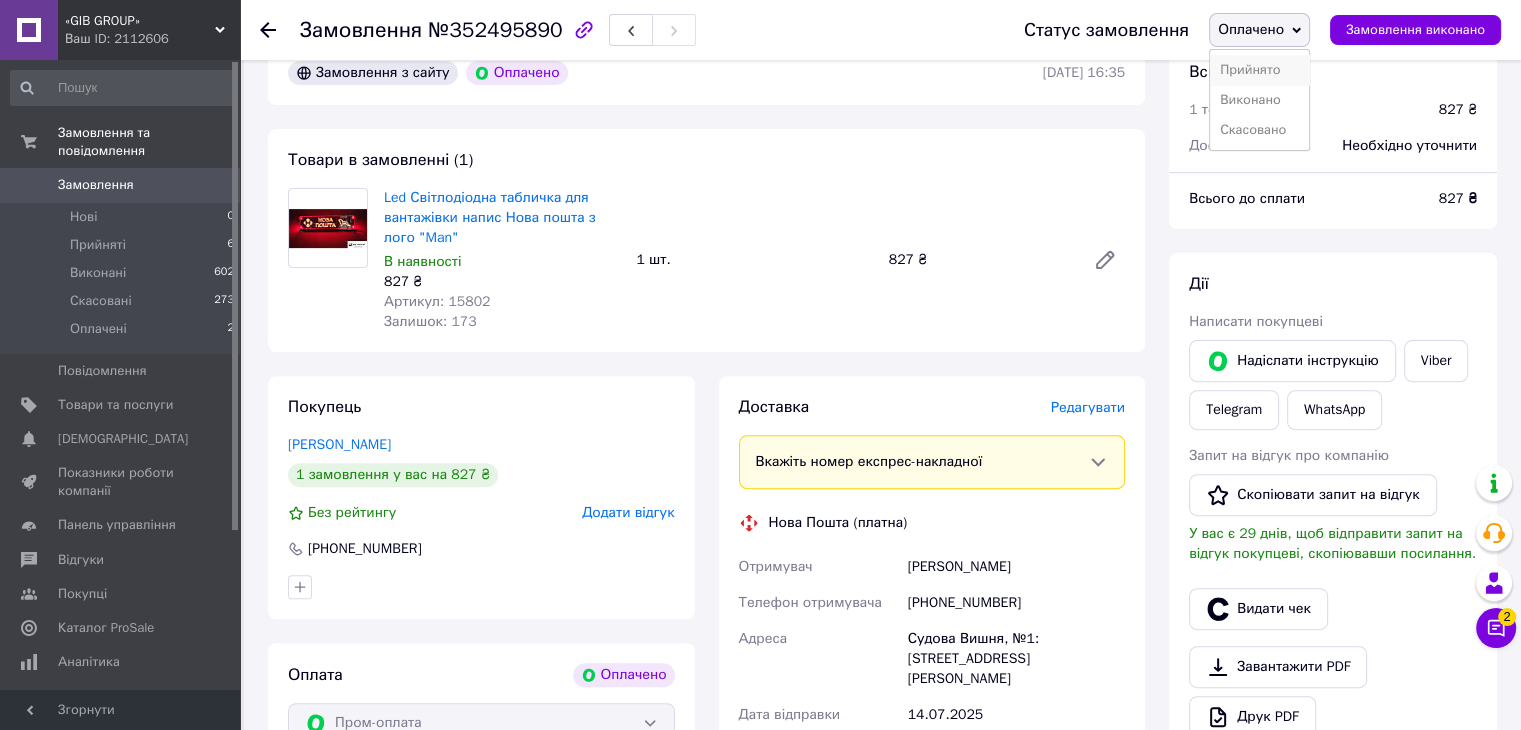 click on "Прийнято" at bounding box center (1259, 70) 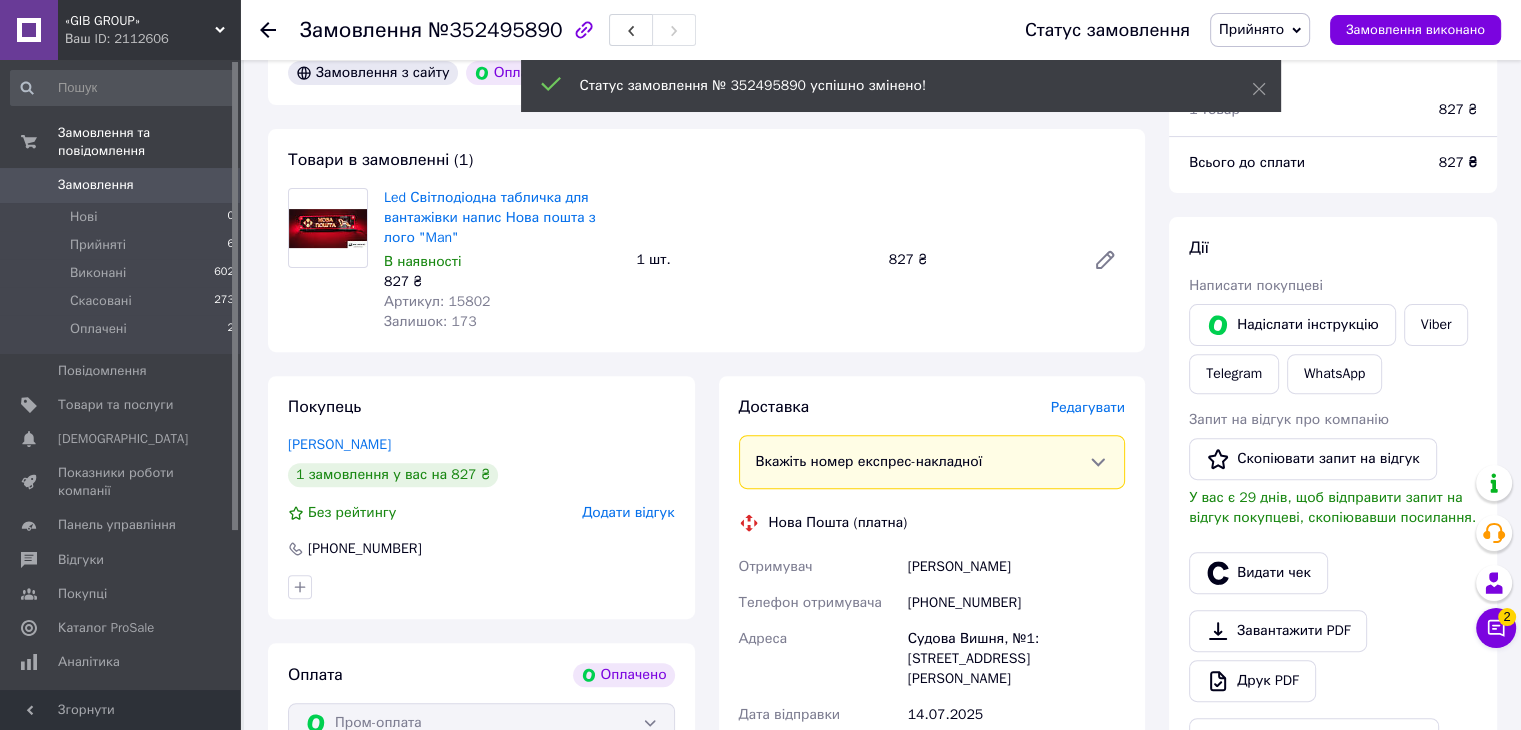click on "Замовлення" at bounding box center [96, 185] 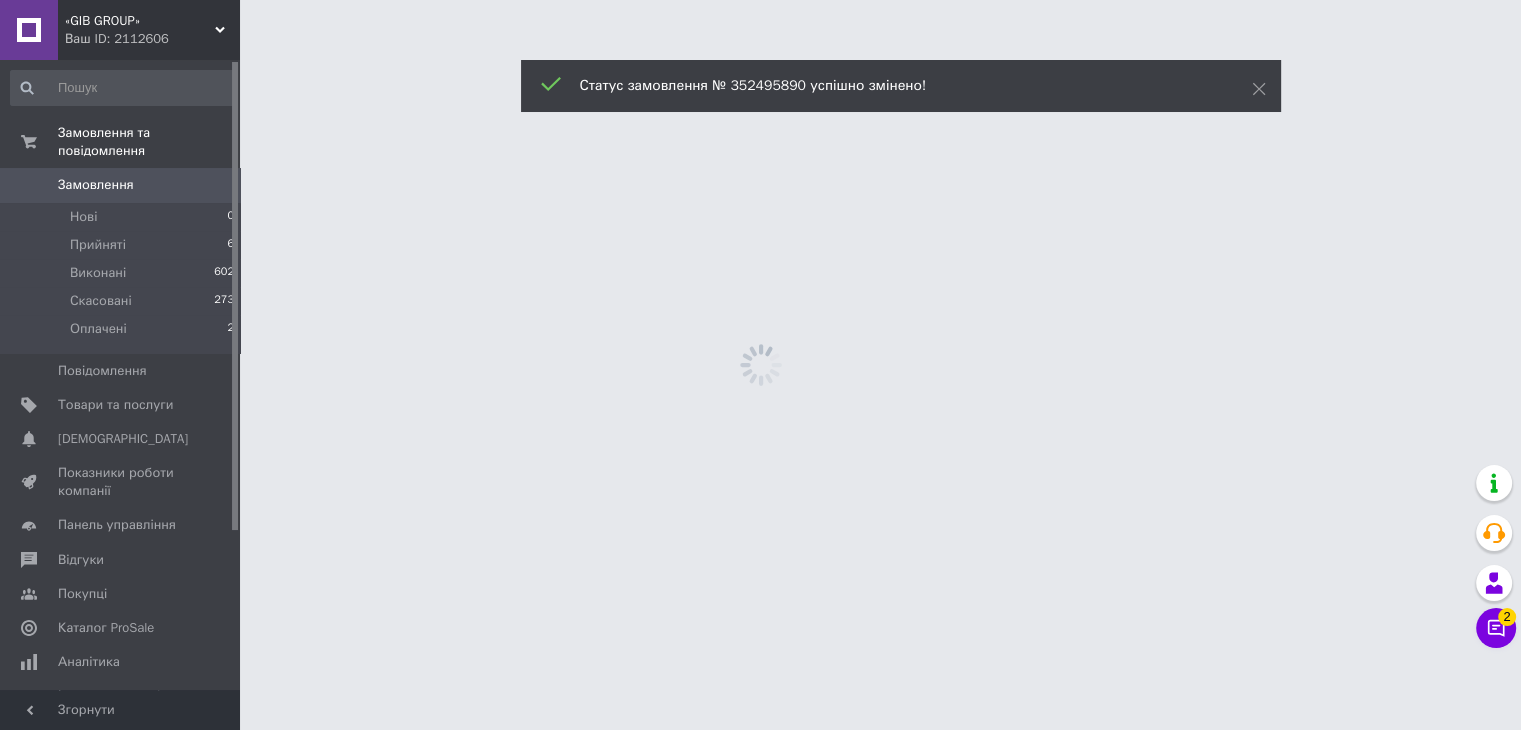 scroll, scrollTop: 0, scrollLeft: 0, axis: both 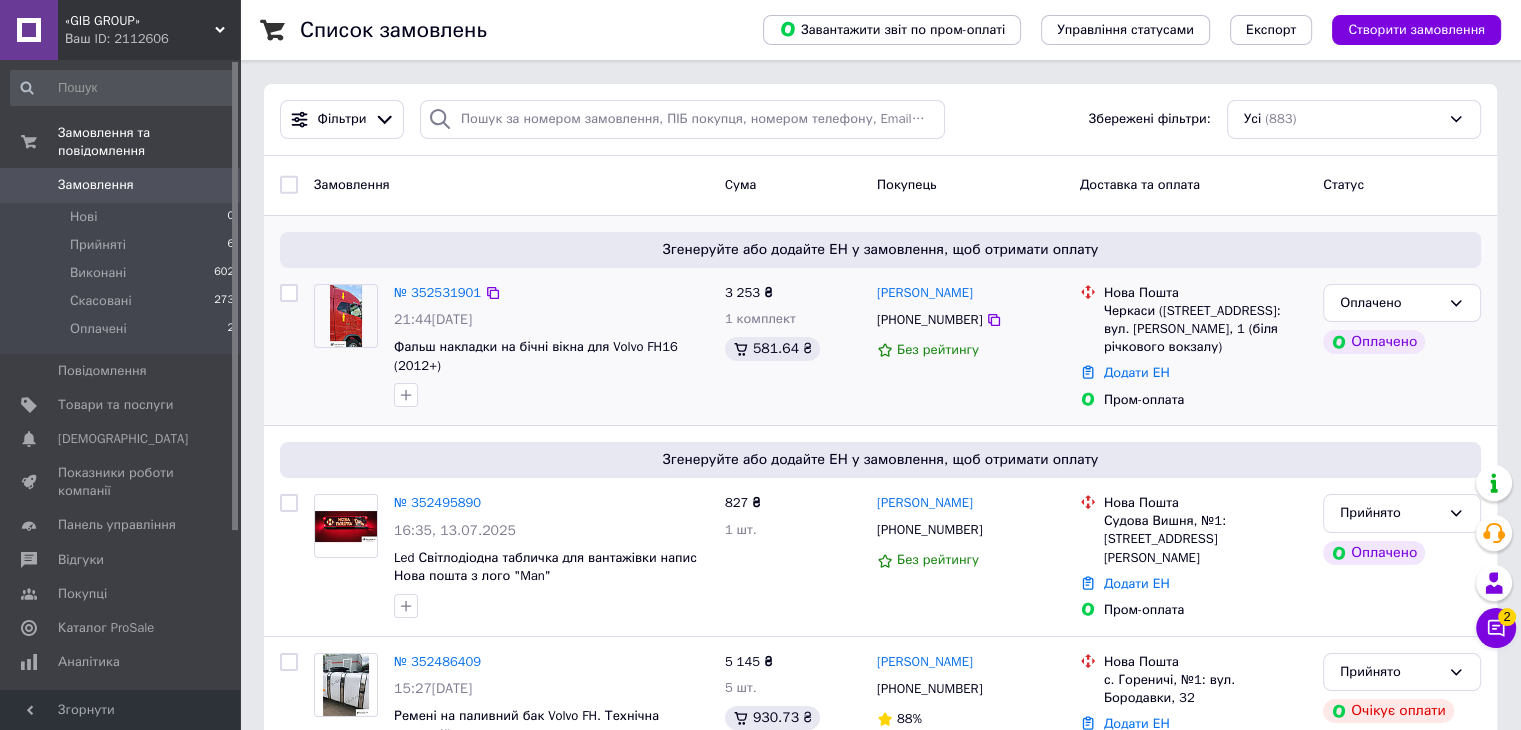 drag, startPoint x: 974, startPoint y: 290, endPoint x: 873, endPoint y: 292, distance: 101.0198 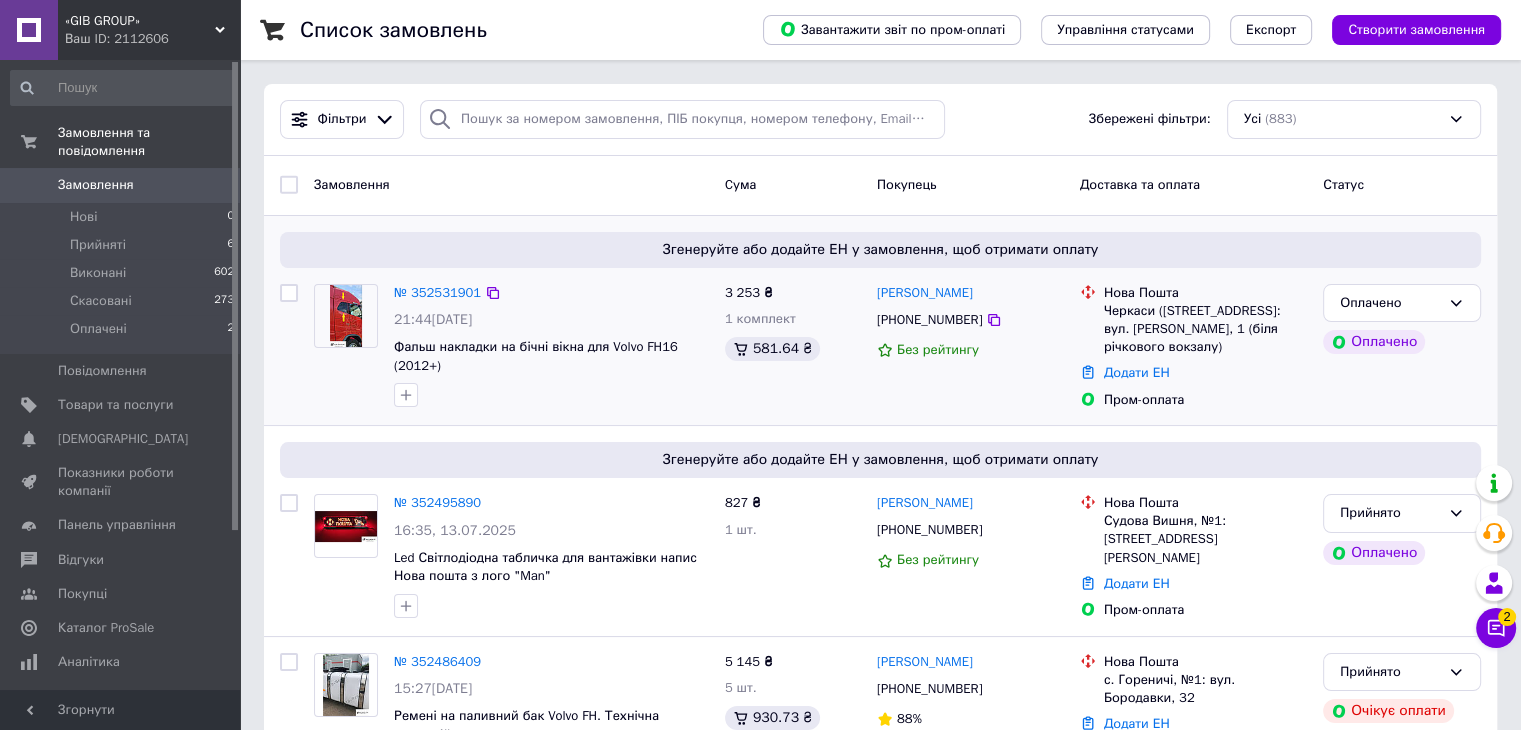 copy on "[PERSON_NAME]" 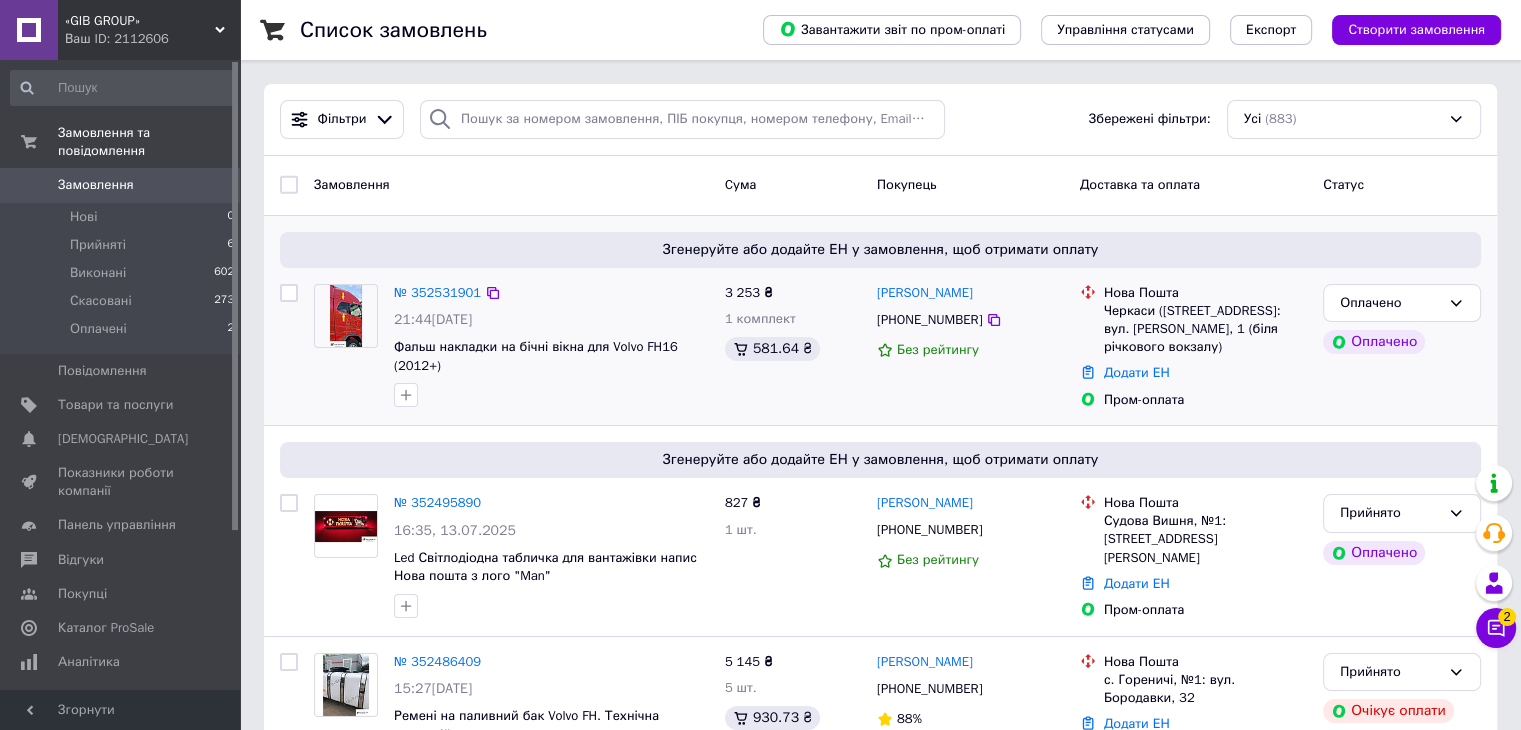 click on "Нова Пошта Черкаси (Черкаська обл.), №2: вул. Юрія Іллєнка, 1 (біля річкового вокзалу)" at bounding box center [1205, 320] 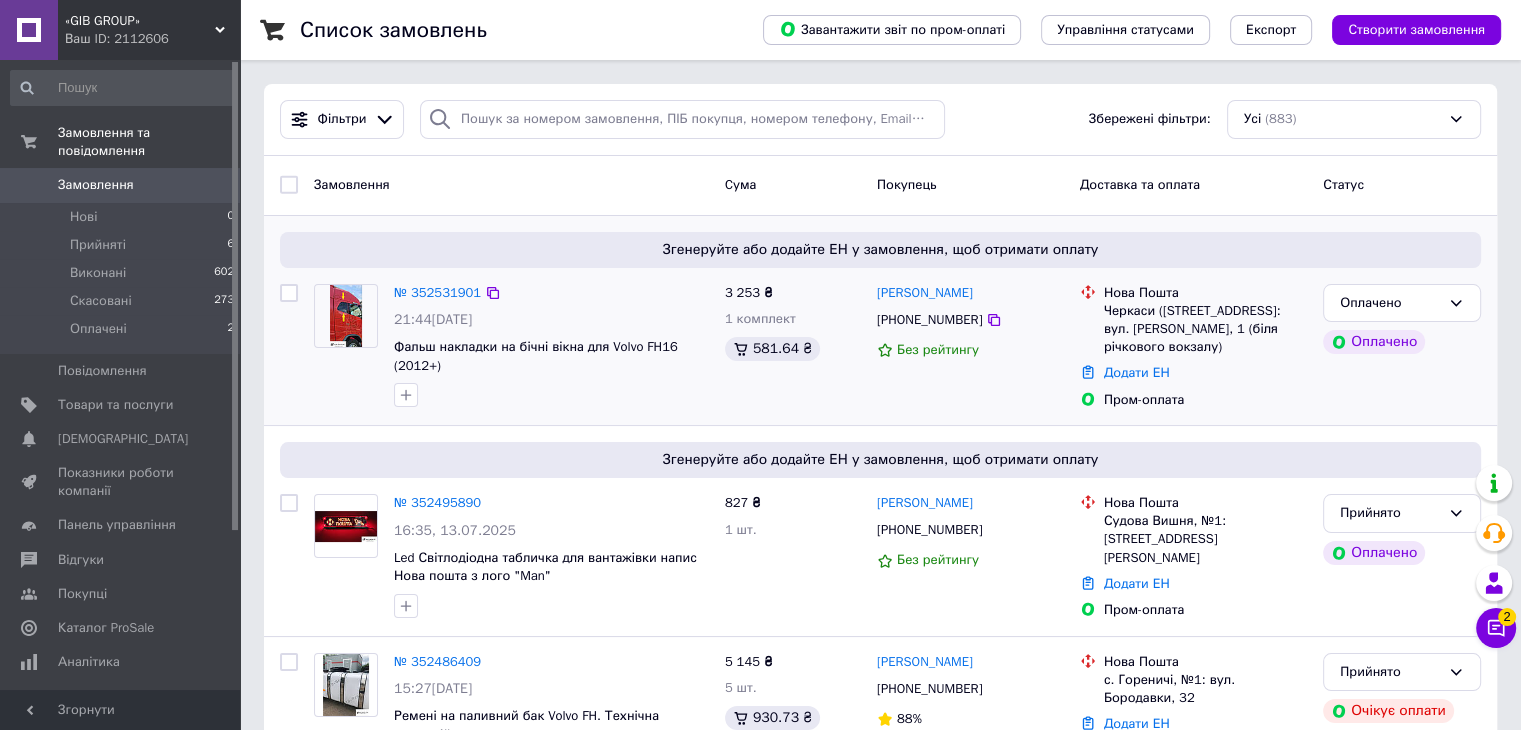 copy on "Черкаси ([STREET_ADDRESS]: вул. [PERSON_NAME], 1 (біля річкового вокзалу)" 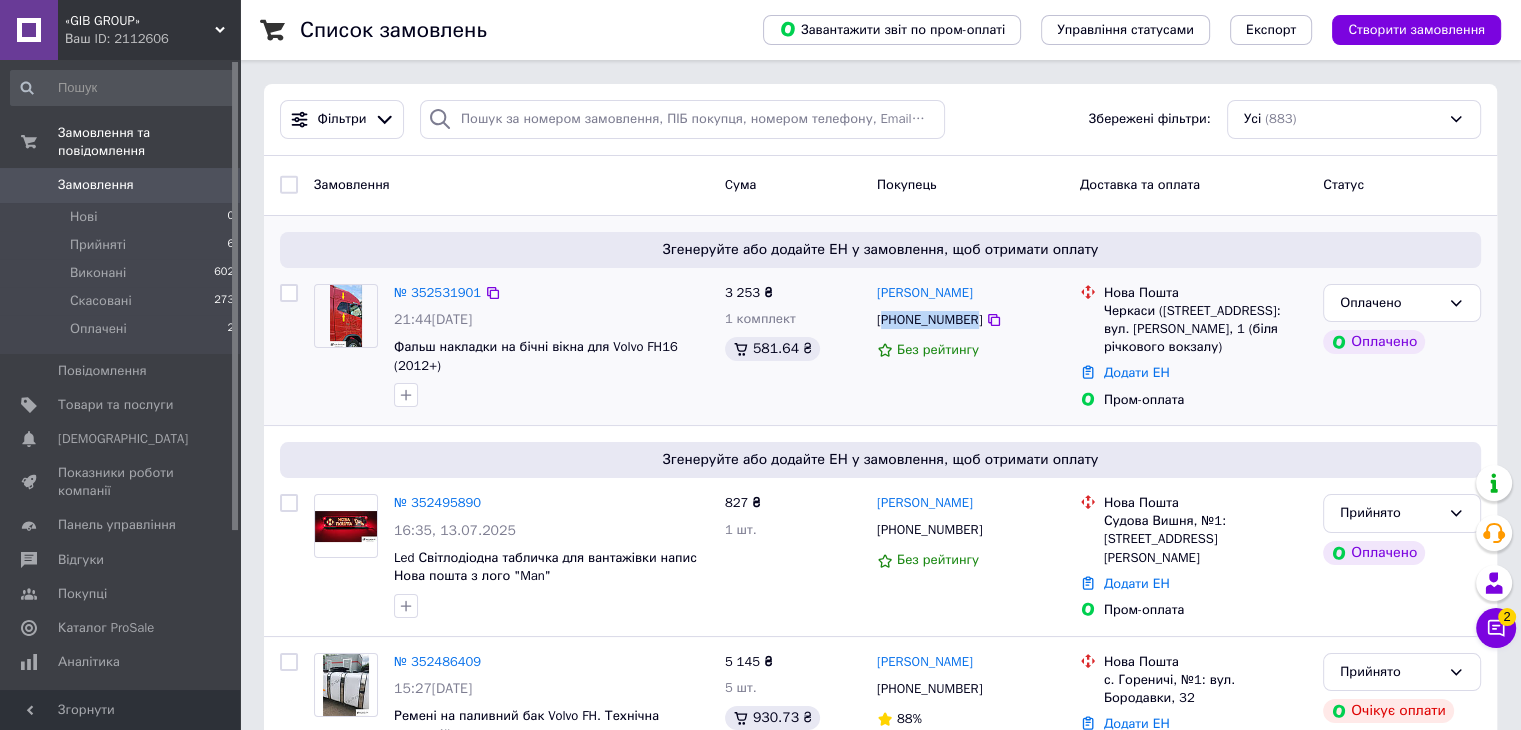 drag, startPoint x: 968, startPoint y: 319, endPoint x: 888, endPoint y: 327, distance: 80.399 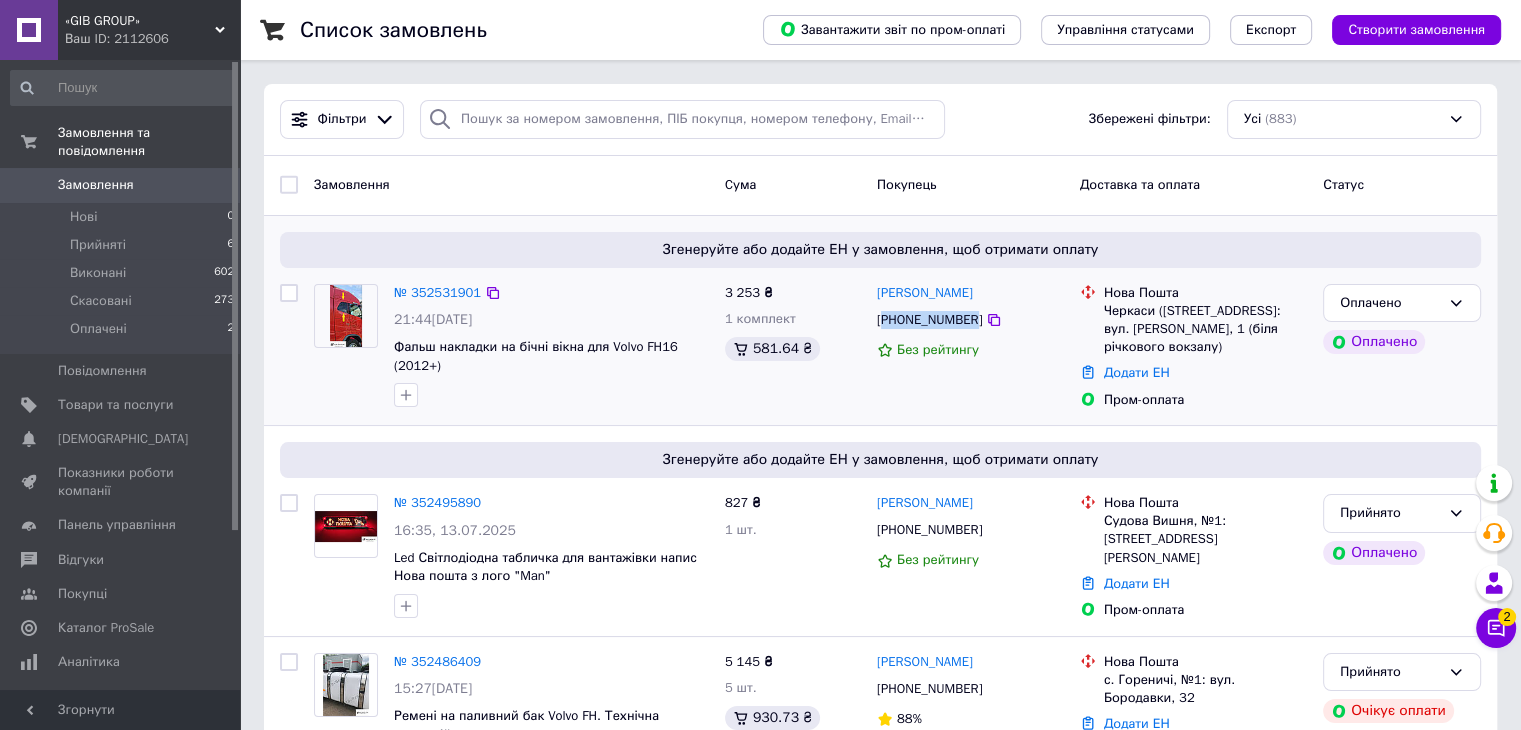 click on "[PHONE_NUMBER]" at bounding box center [929, 320] 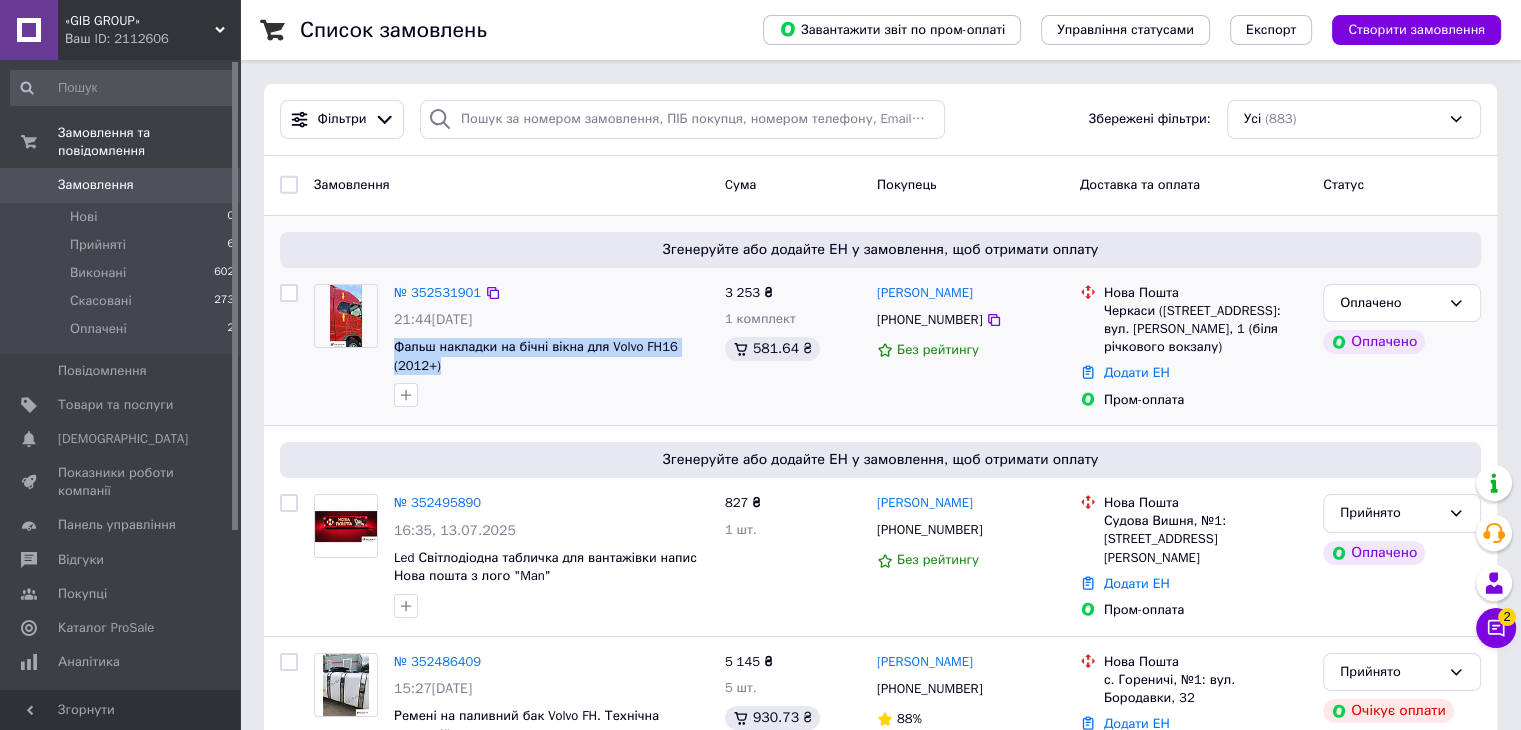 drag, startPoint x: 417, startPoint y: 367, endPoint x: 391, endPoint y: 353, distance: 29.529646 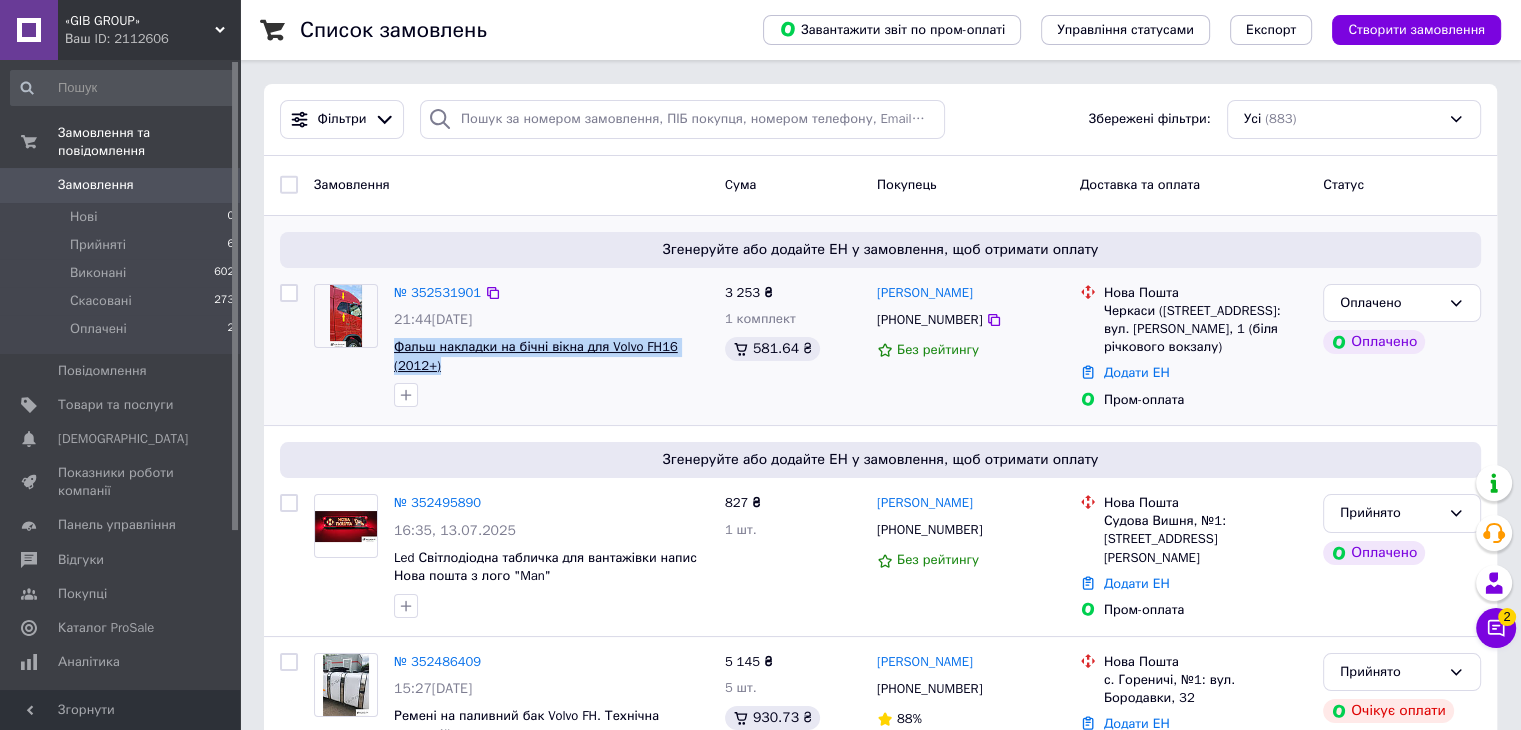 copy on "Фальш накладки на бічні вікна для Volvo FH16 (2012+)" 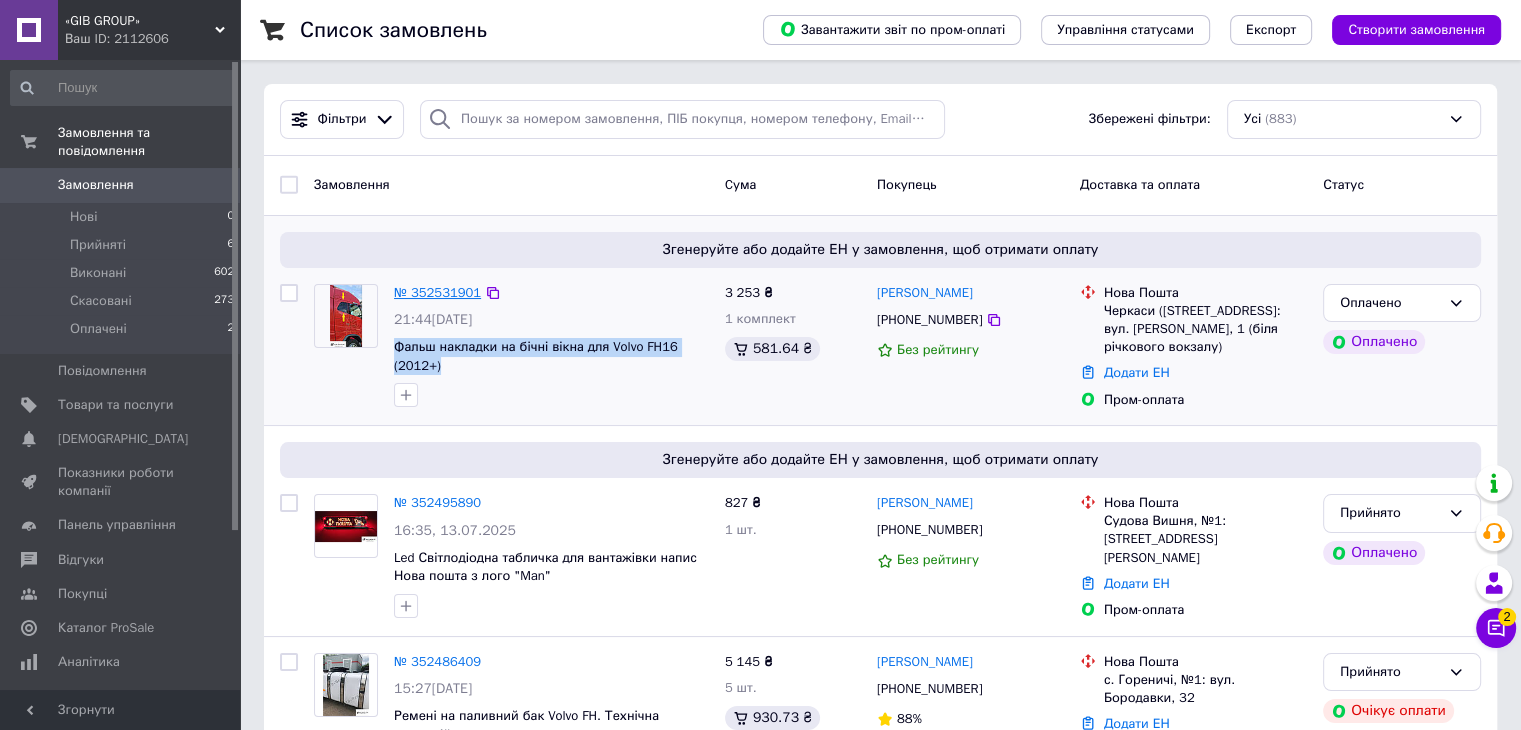 click on "№ 352531901" at bounding box center (437, 292) 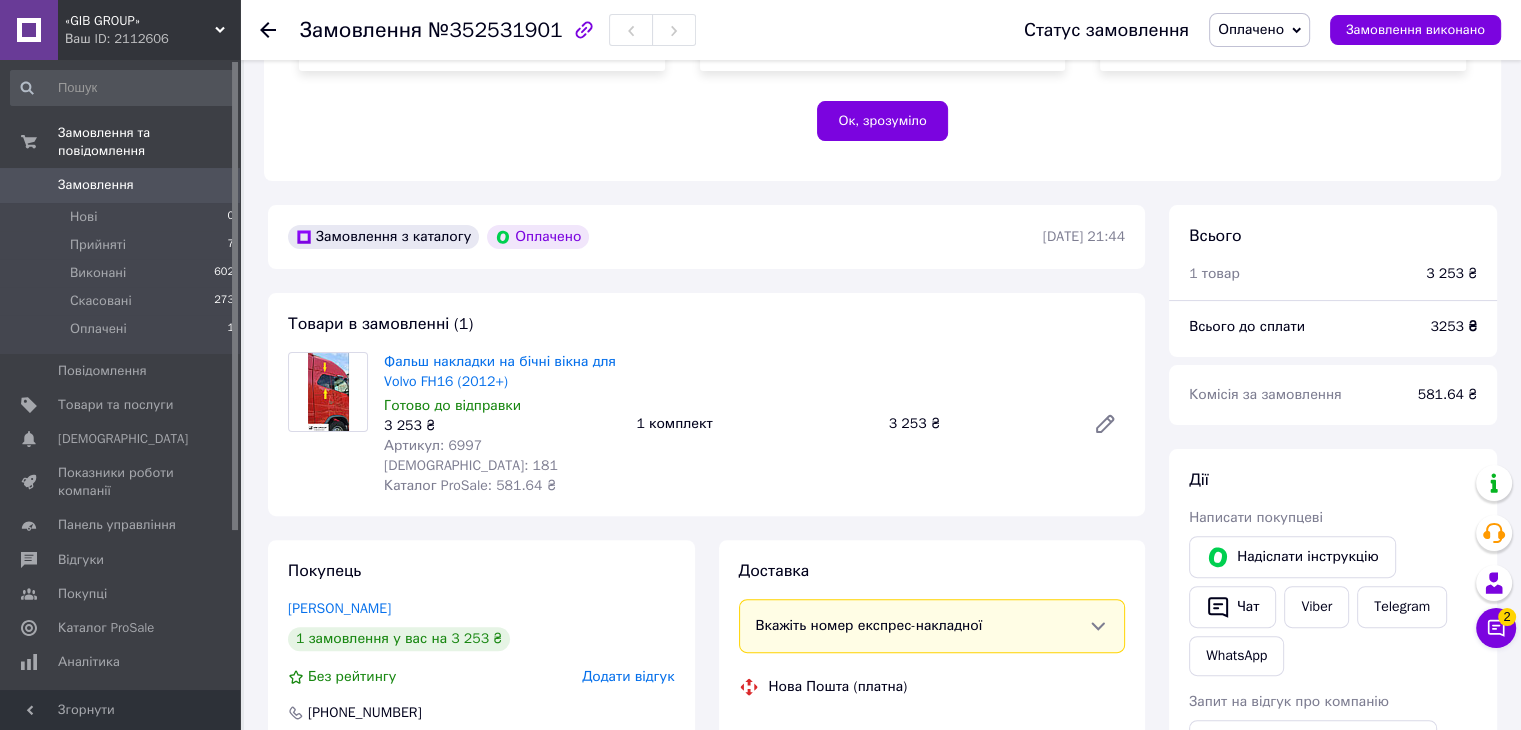 scroll, scrollTop: 500, scrollLeft: 0, axis: vertical 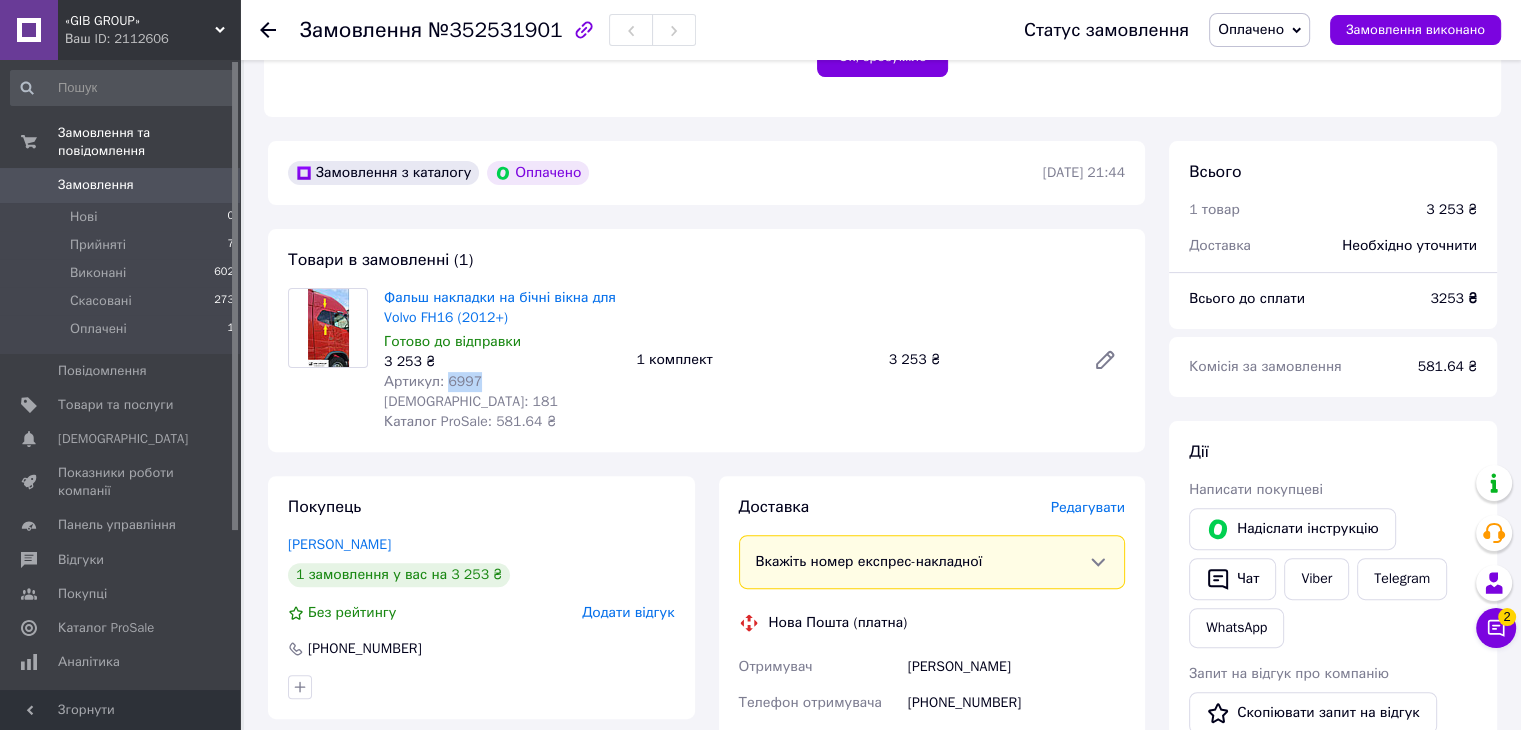drag, startPoint x: 482, startPoint y: 385, endPoint x: 442, endPoint y: 387, distance: 40.04997 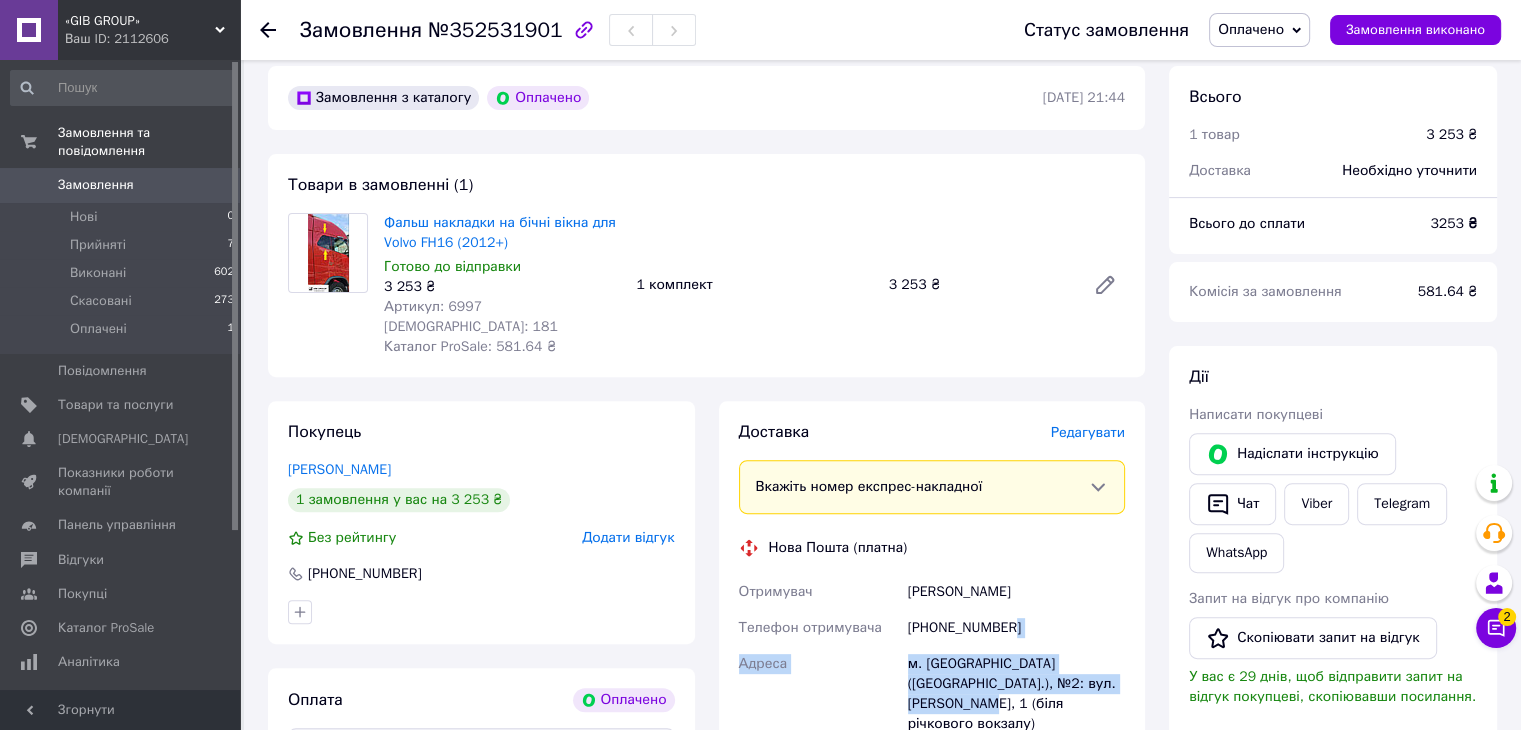 scroll, scrollTop: 576, scrollLeft: 0, axis: vertical 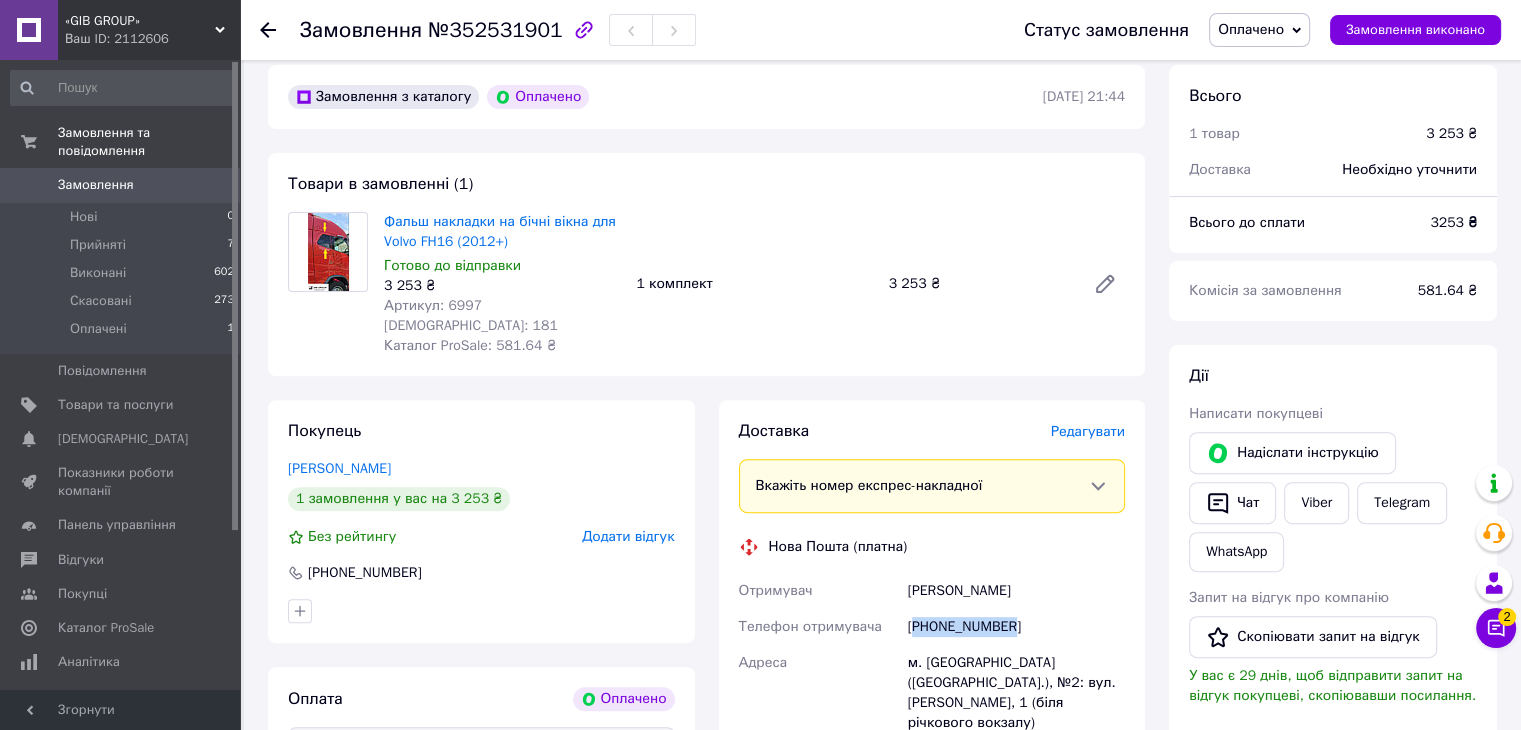 drag, startPoint x: 1007, startPoint y: 706, endPoint x: 919, endPoint y: 616, distance: 125.872955 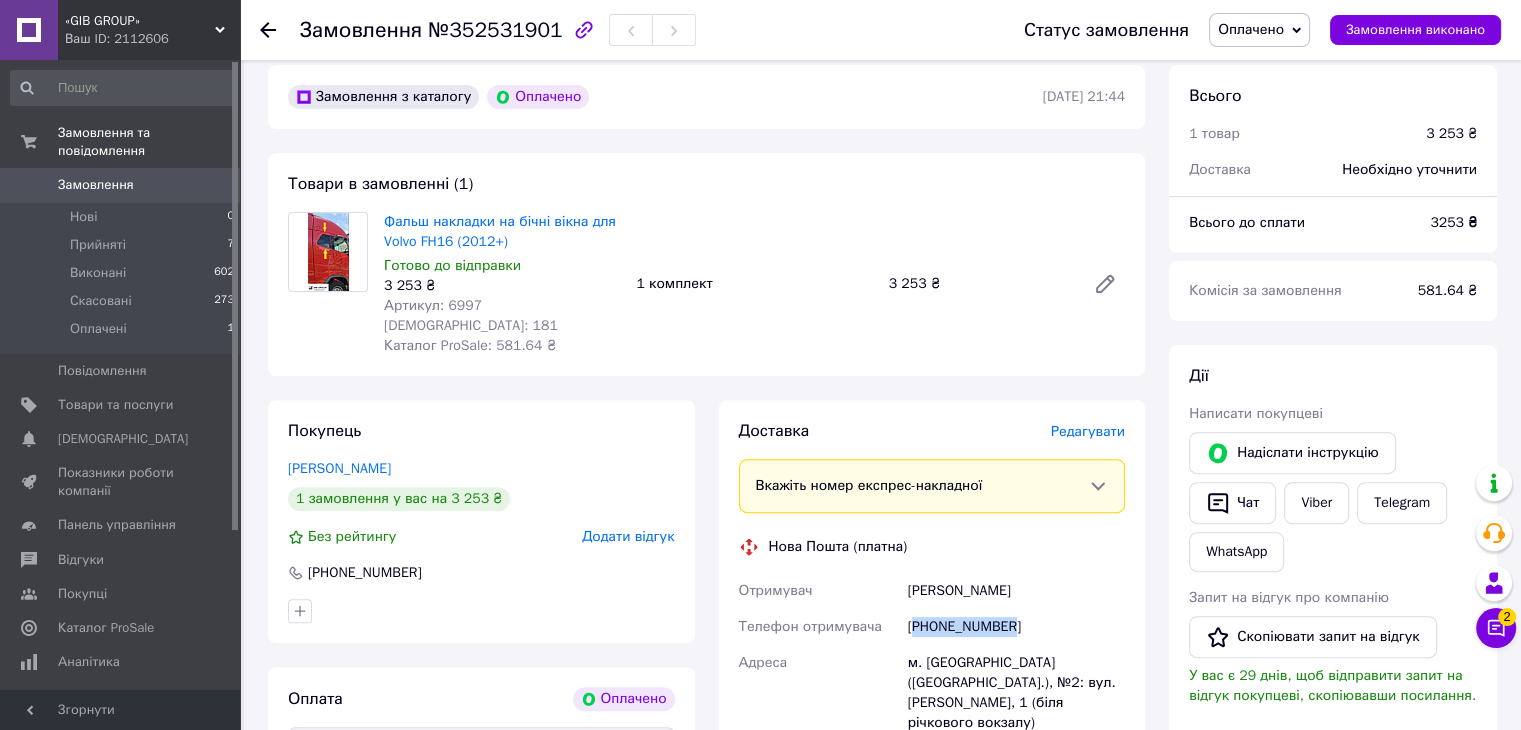 click on "[PHONE_NUMBER]" at bounding box center (1016, 627) 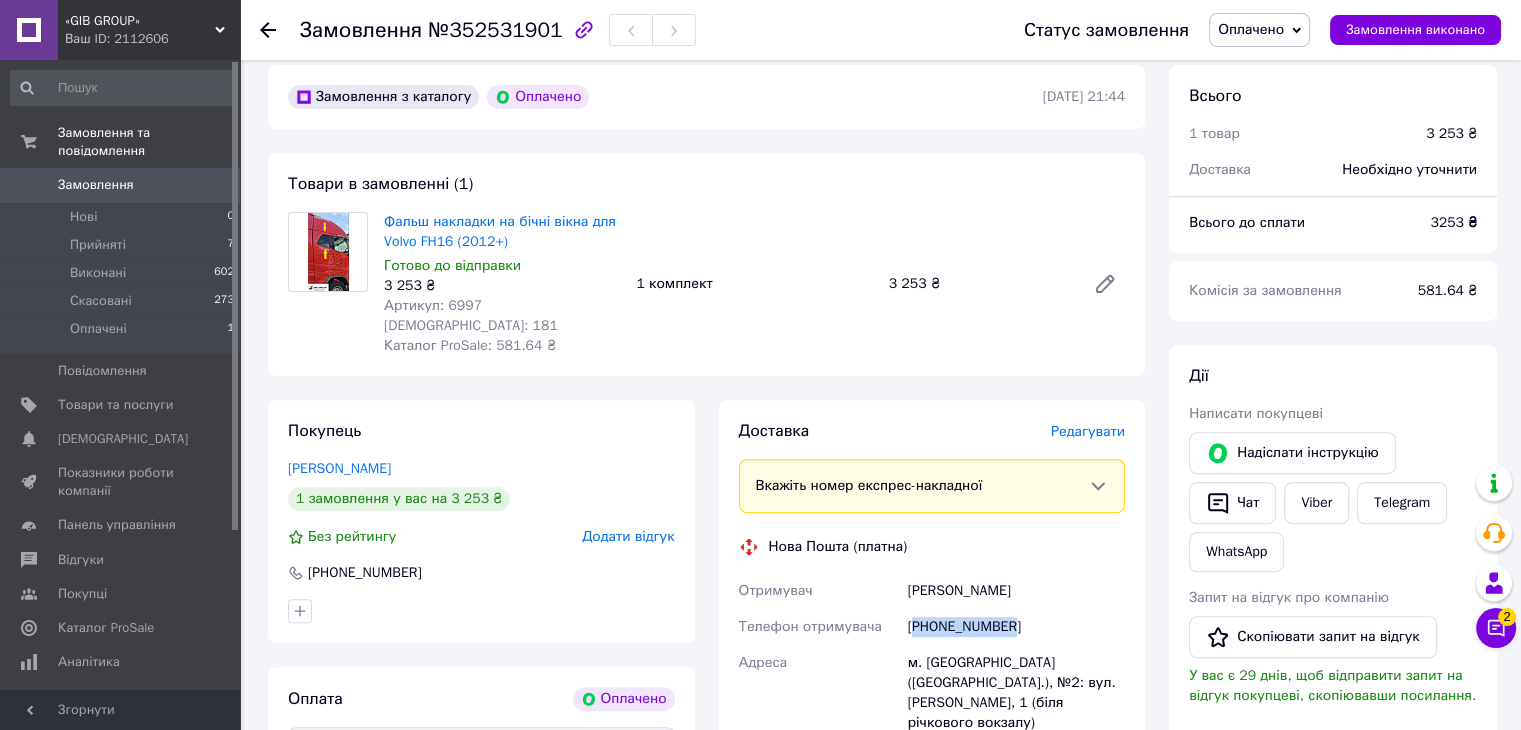 copy on "380688108037" 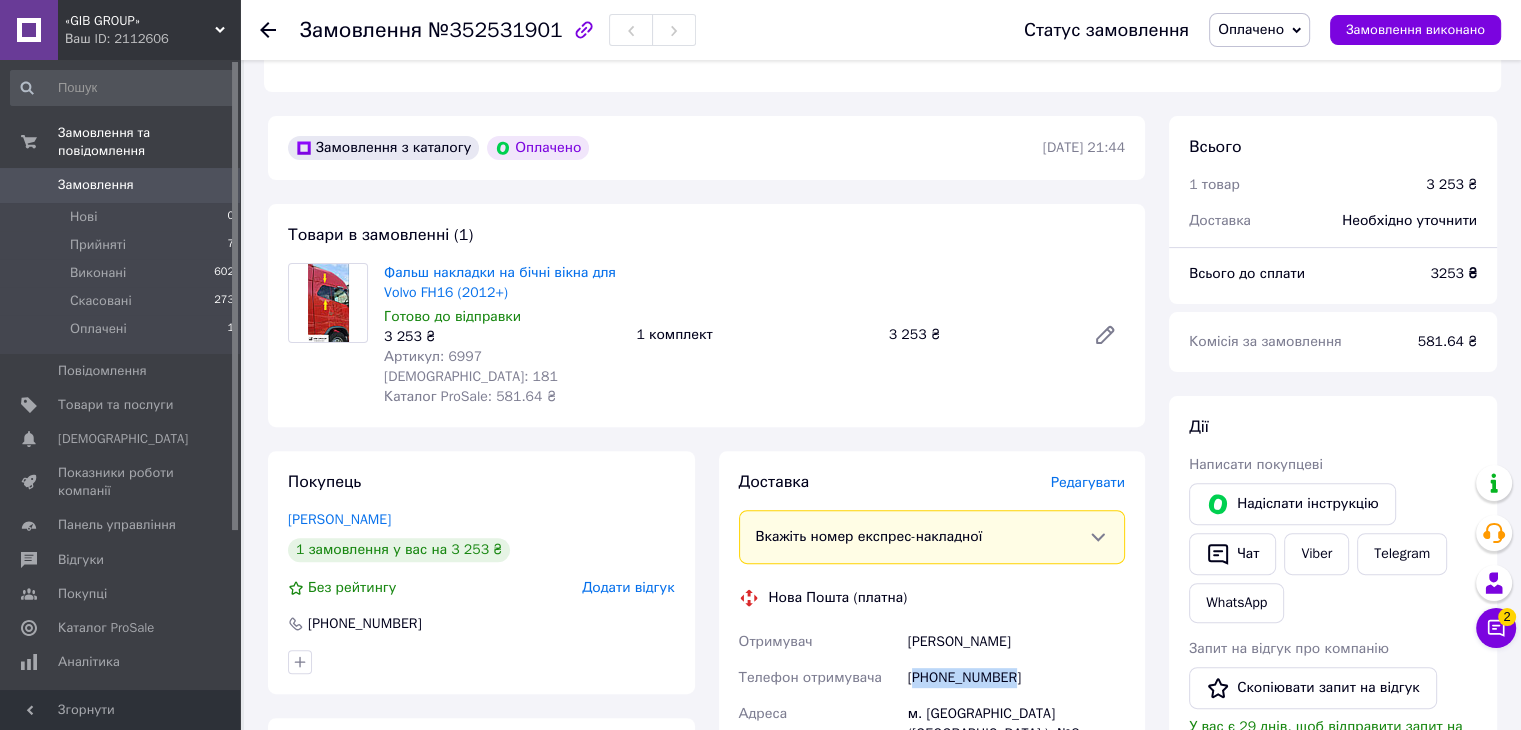 scroll, scrollTop: 476, scrollLeft: 0, axis: vertical 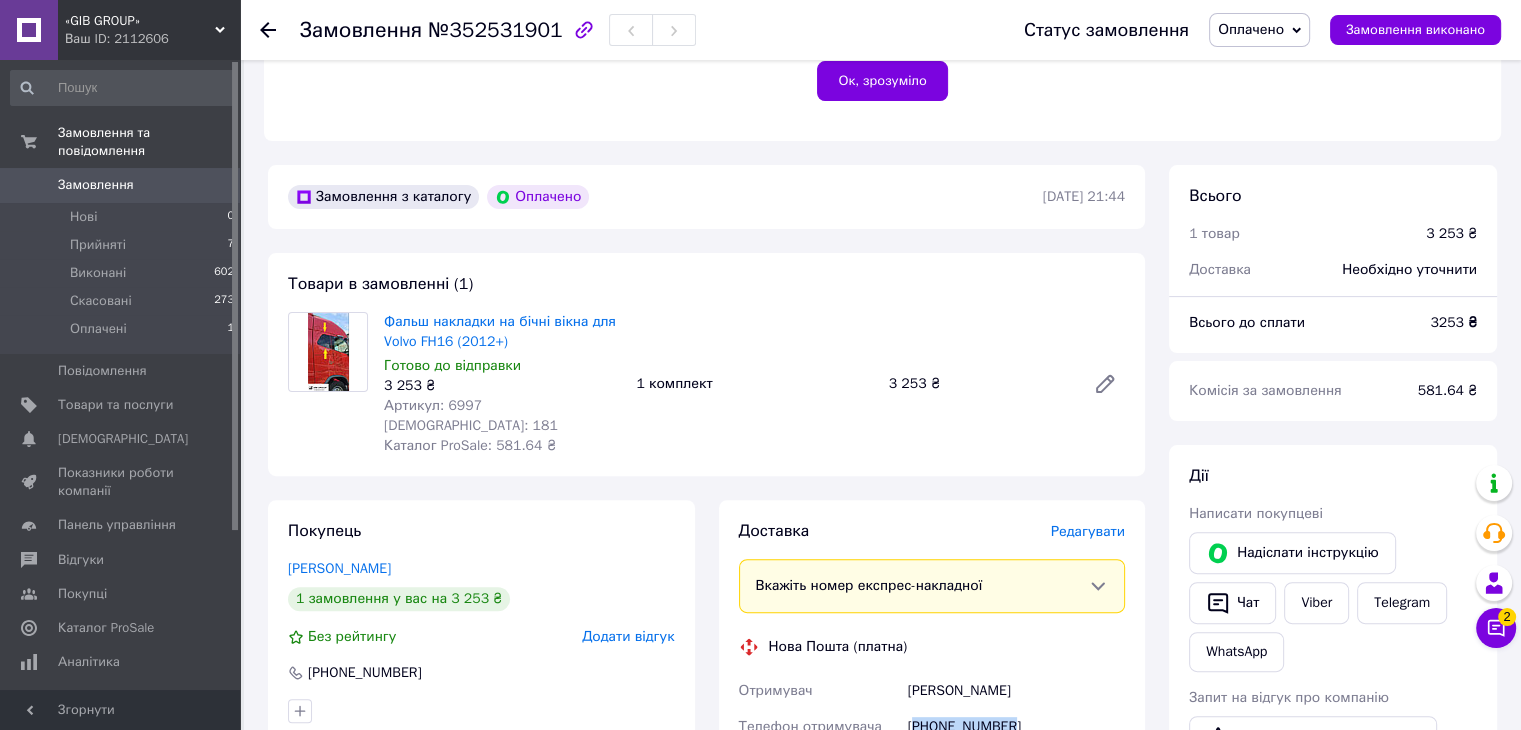 click on "Оплачено" at bounding box center (1259, 30) 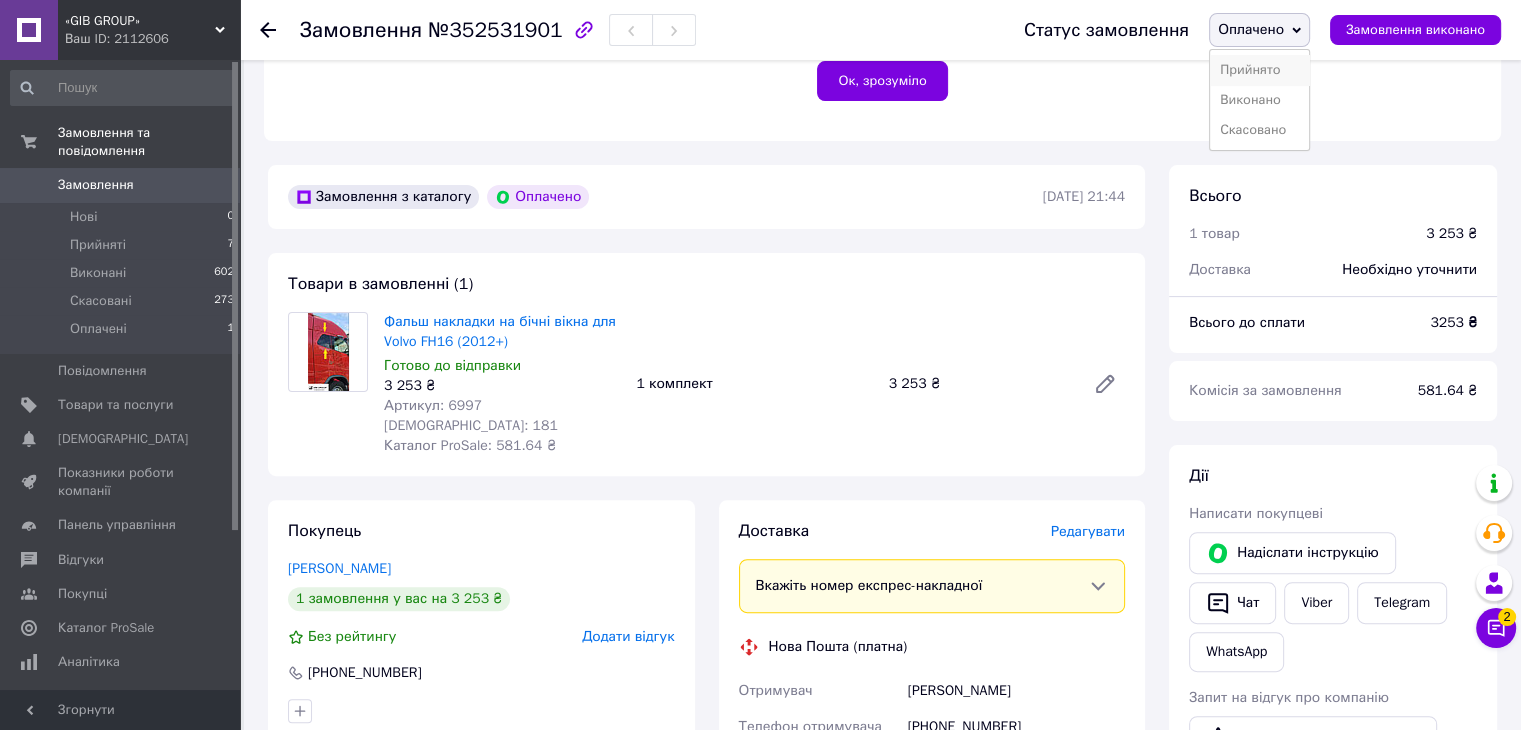 click on "Прийнято" at bounding box center (1259, 70) 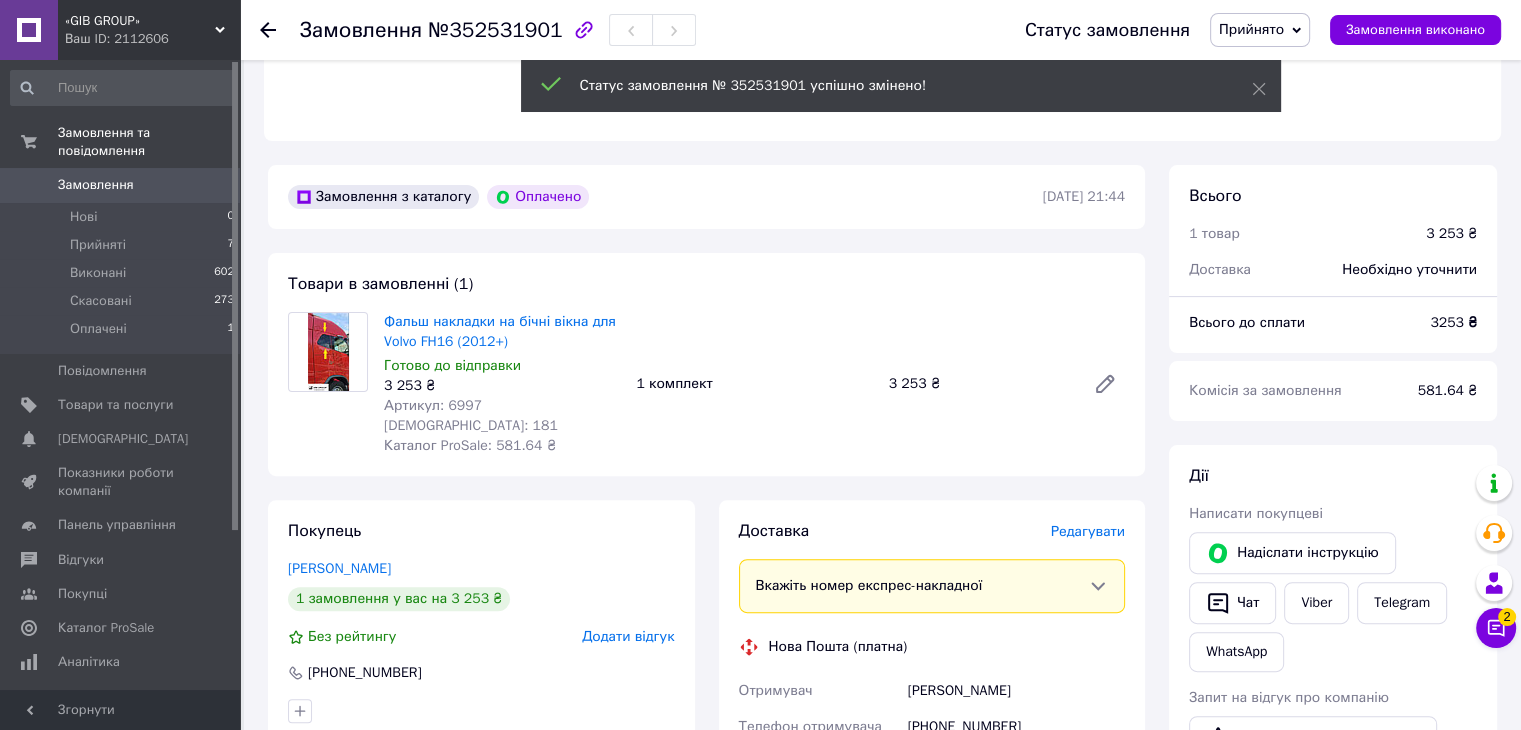 click on "Замовлення" at bounding box center (96, 185) 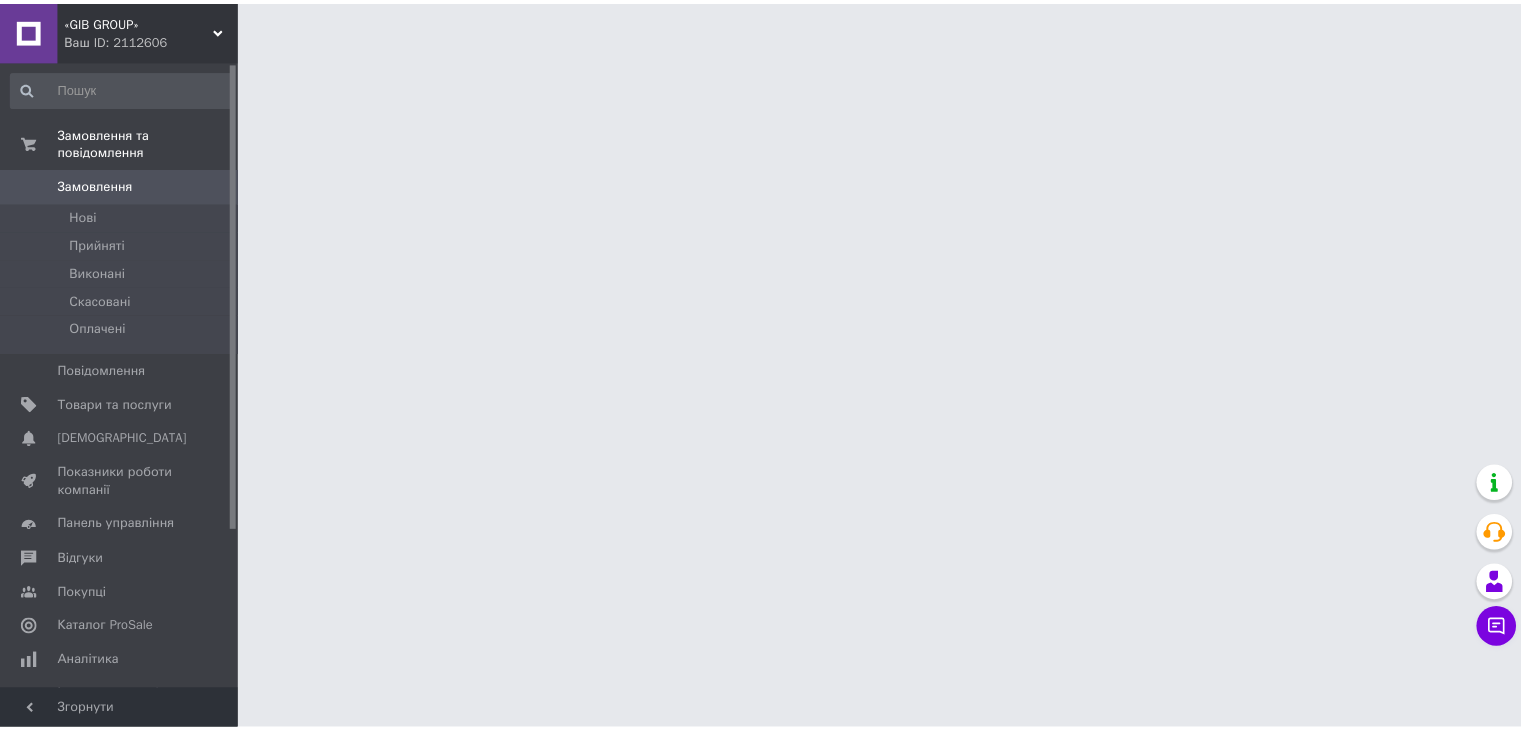 scroll, scrollTop: 0, scrollLeft: 0, axis: both 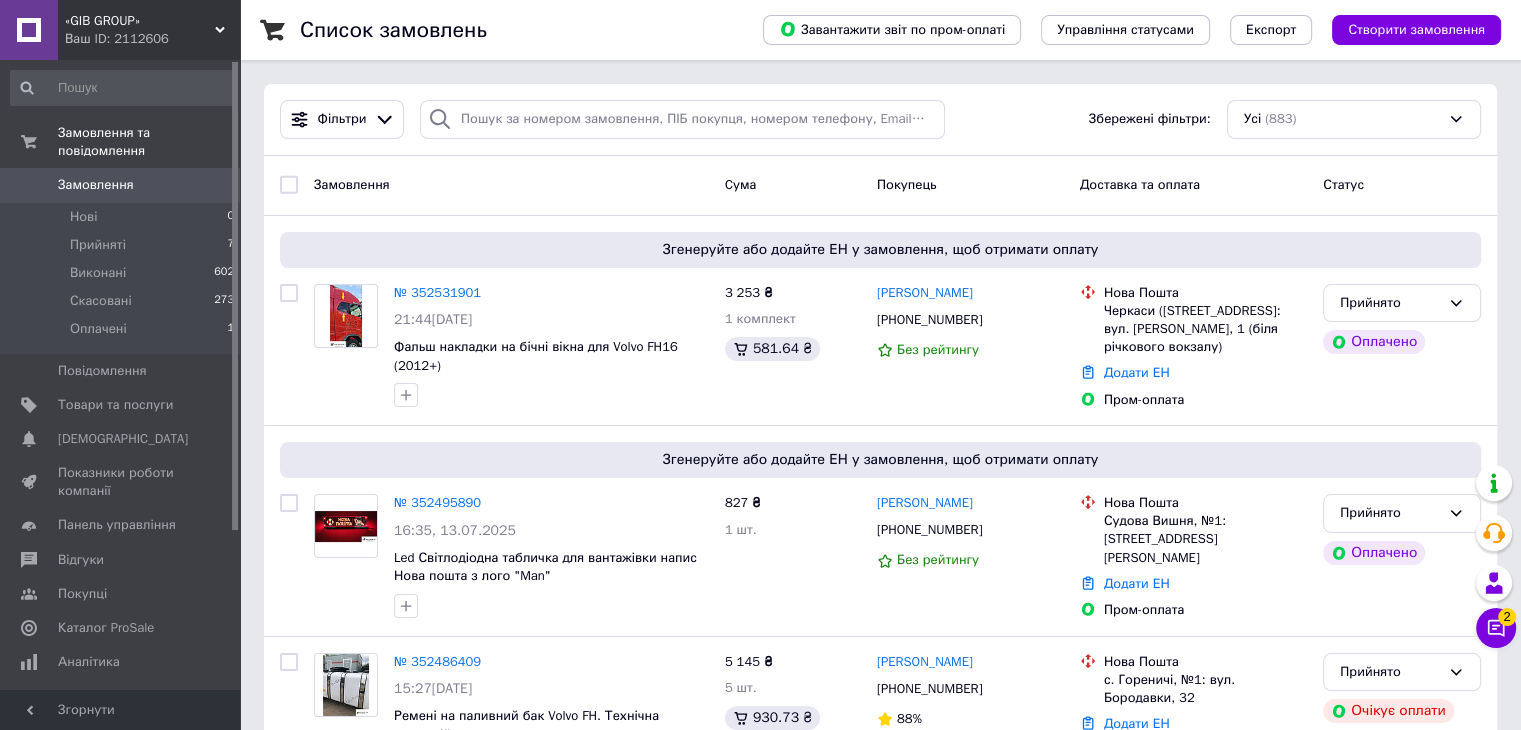 click on "Список замовлень   Завантажити звіт по пром-оплаті Управління статусами Експорт Створити замовлення Фільтри Збережені фільтри: Усі (883) Замовлення Cума Покупець Доставка та оплата Статус Згенеруйте або додайте ЕН у замовлення, щоб отримати оплату № 352531901 21:44, 13.07.2025 Фальш накладки на бічні вікна для Volvo FH16 (2012+) 3 253 ₴ 1 комплект 581.64 ₴ Надія Петренко +380688108037 Без рейтингу Нова Пошта Черкаси (Черкаська обл.), №2: вул. Юрія Іллєнка, 1 (біля річкового вокзалу) Додати ЕН Пром-оплата Прийнято Оплачено Згенеруйте або додайте ЕН у замовлення, щоб отримати оплату № 352495890" at bounding box center [880, 2056] 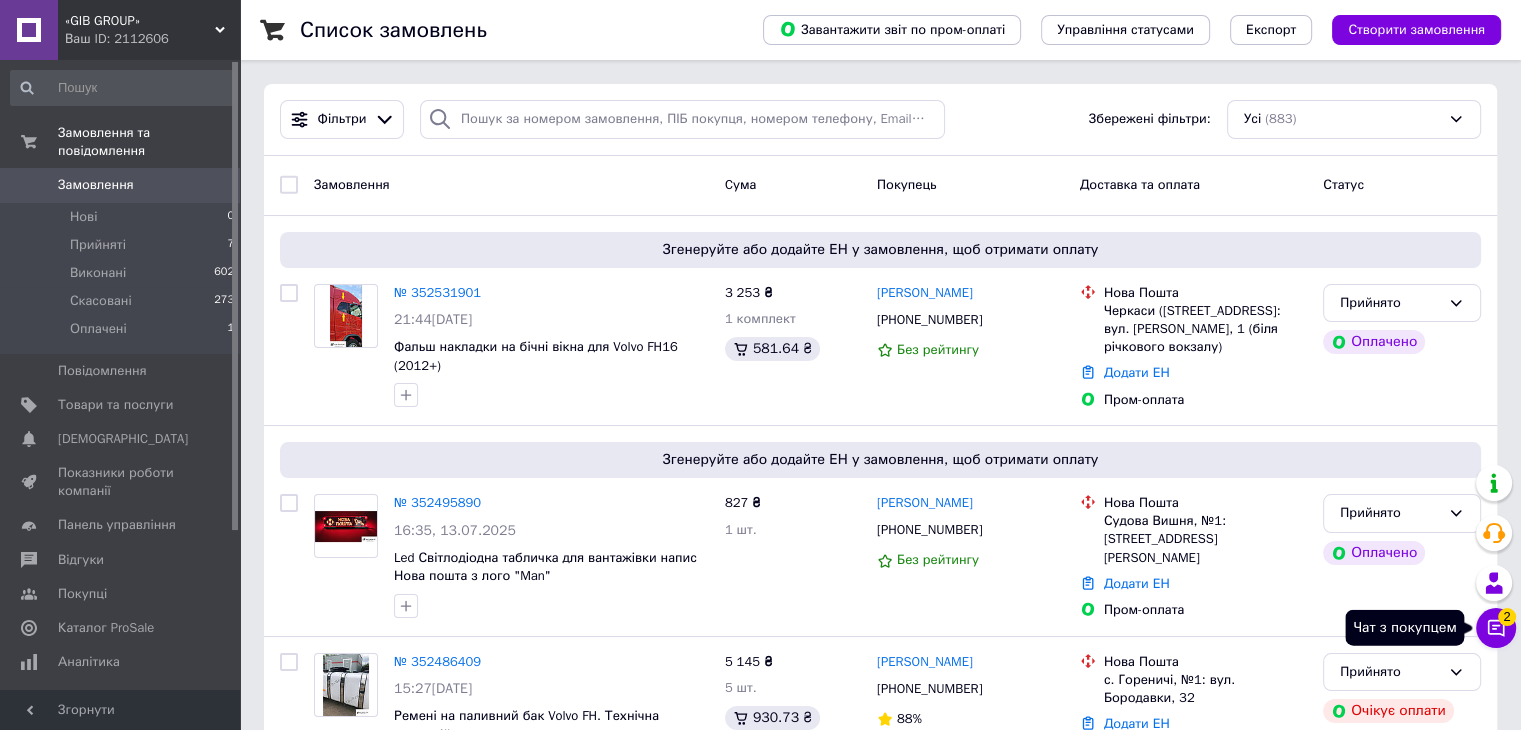 click 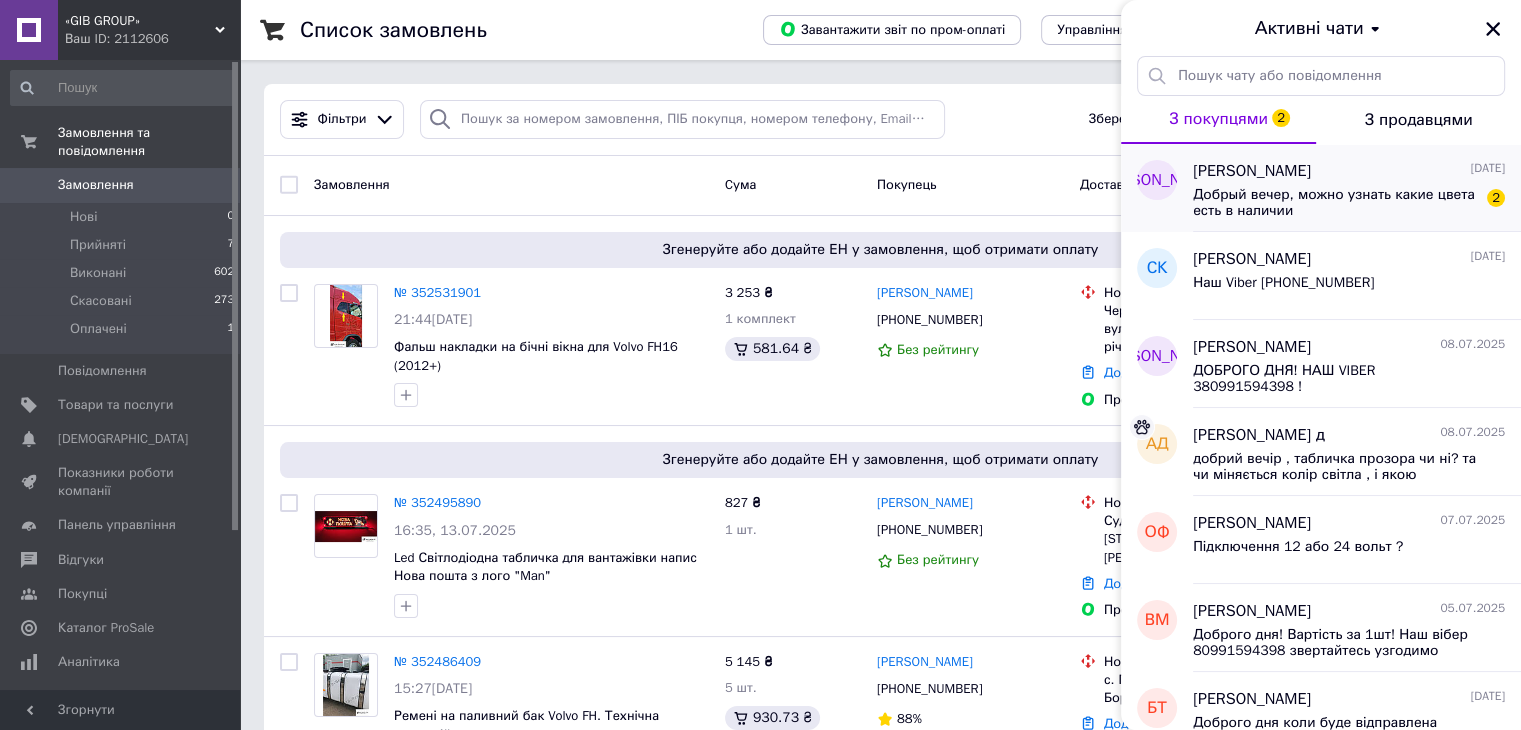 click on "Добрый вечер, можно узнать какие цвета есть в наличии" at bounding box center [1335, 203] 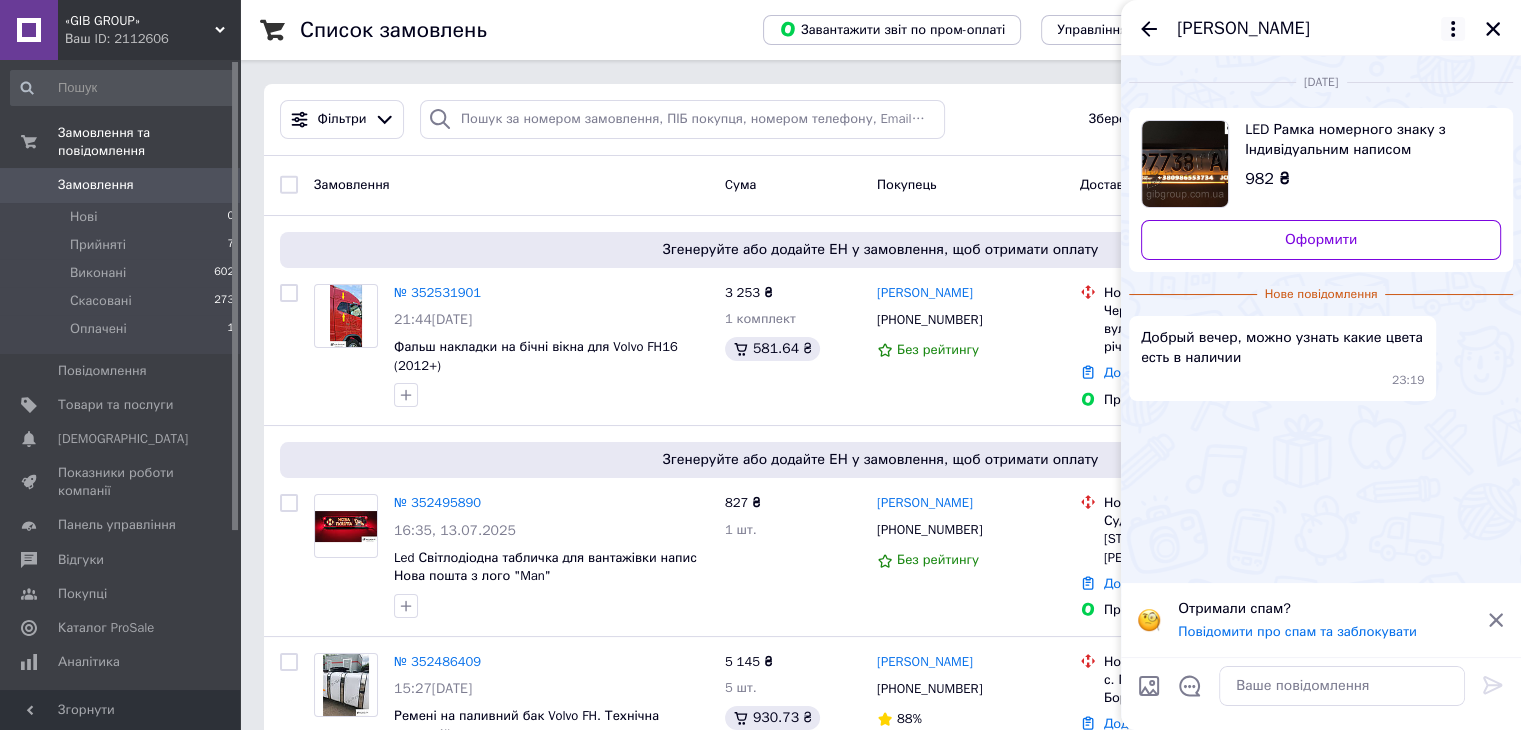 click 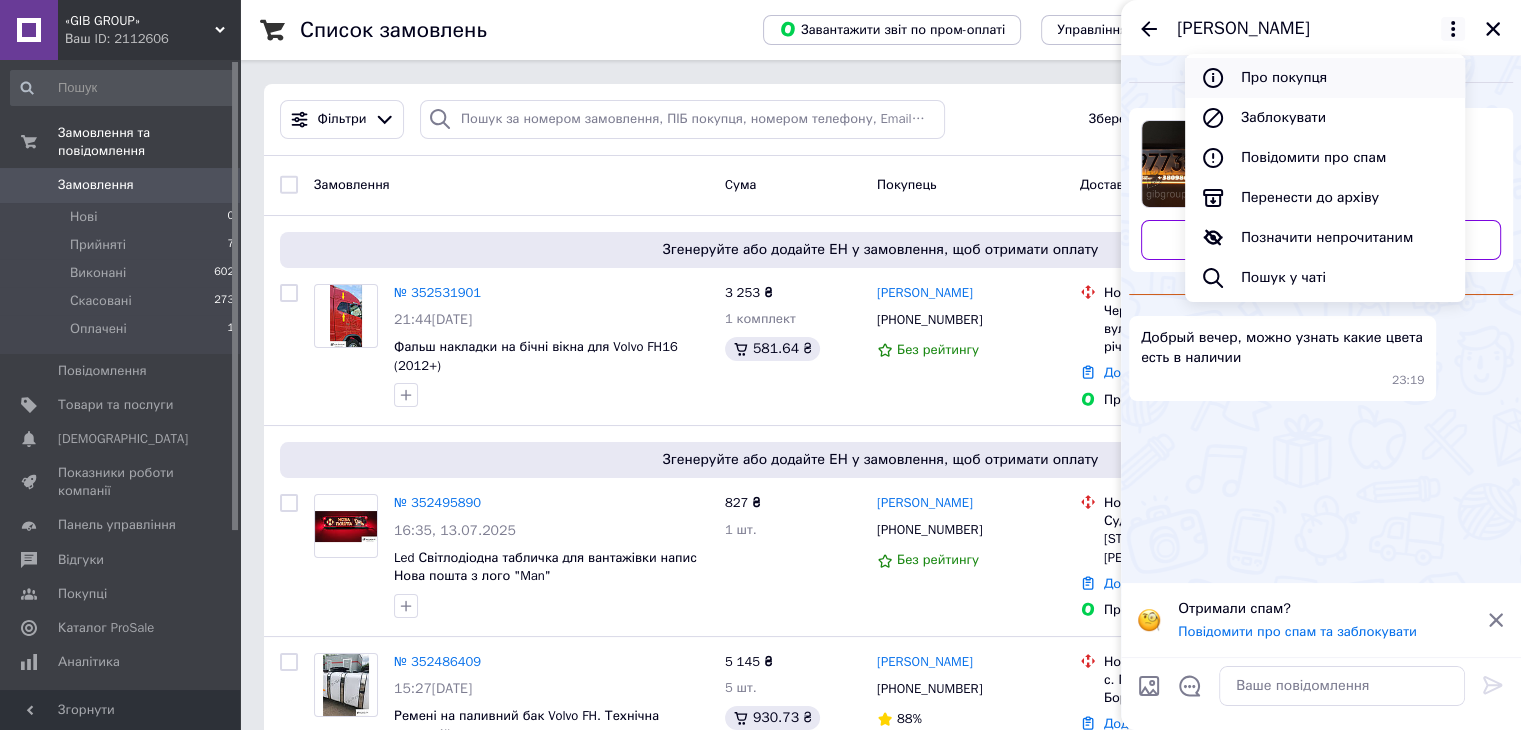 click on "Про покупця" at bounding box center (1325, 78) 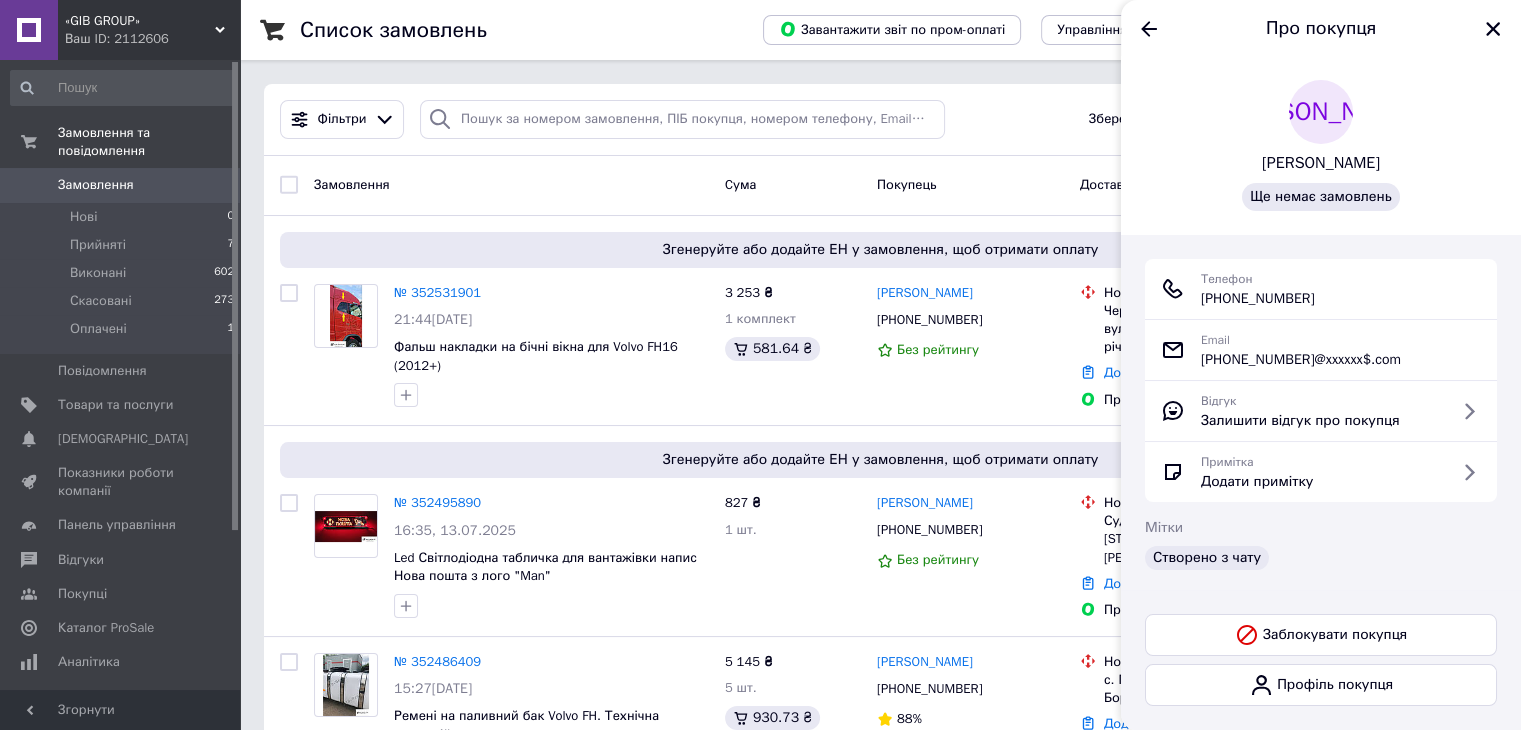 click on "Телефон +380 (67) 451-04-09" at bounding box center [1321, 289] 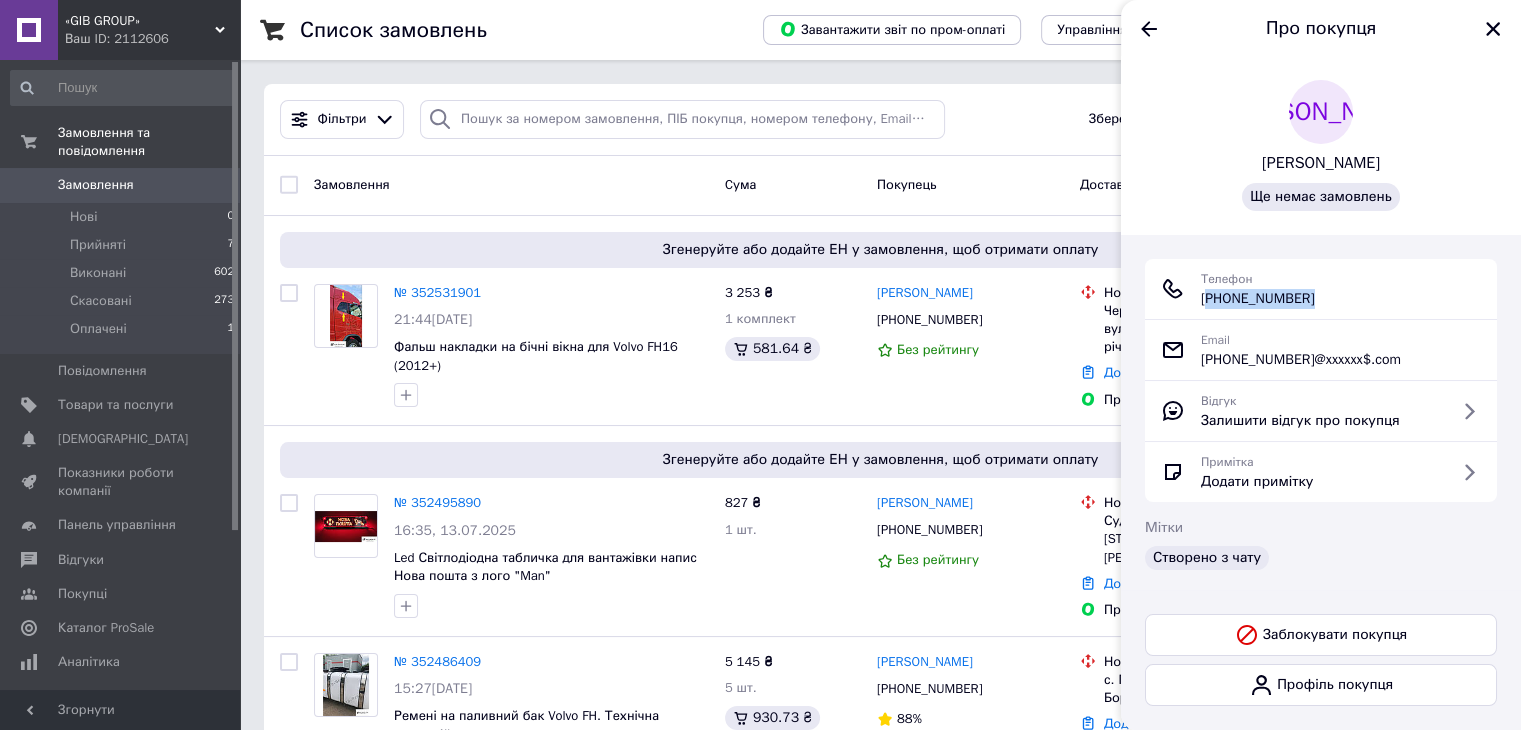 drag, startPoint x: 1330, startPoint y: 301, endPoint x: 1220, endPoint y: 314, distance: 110.76552 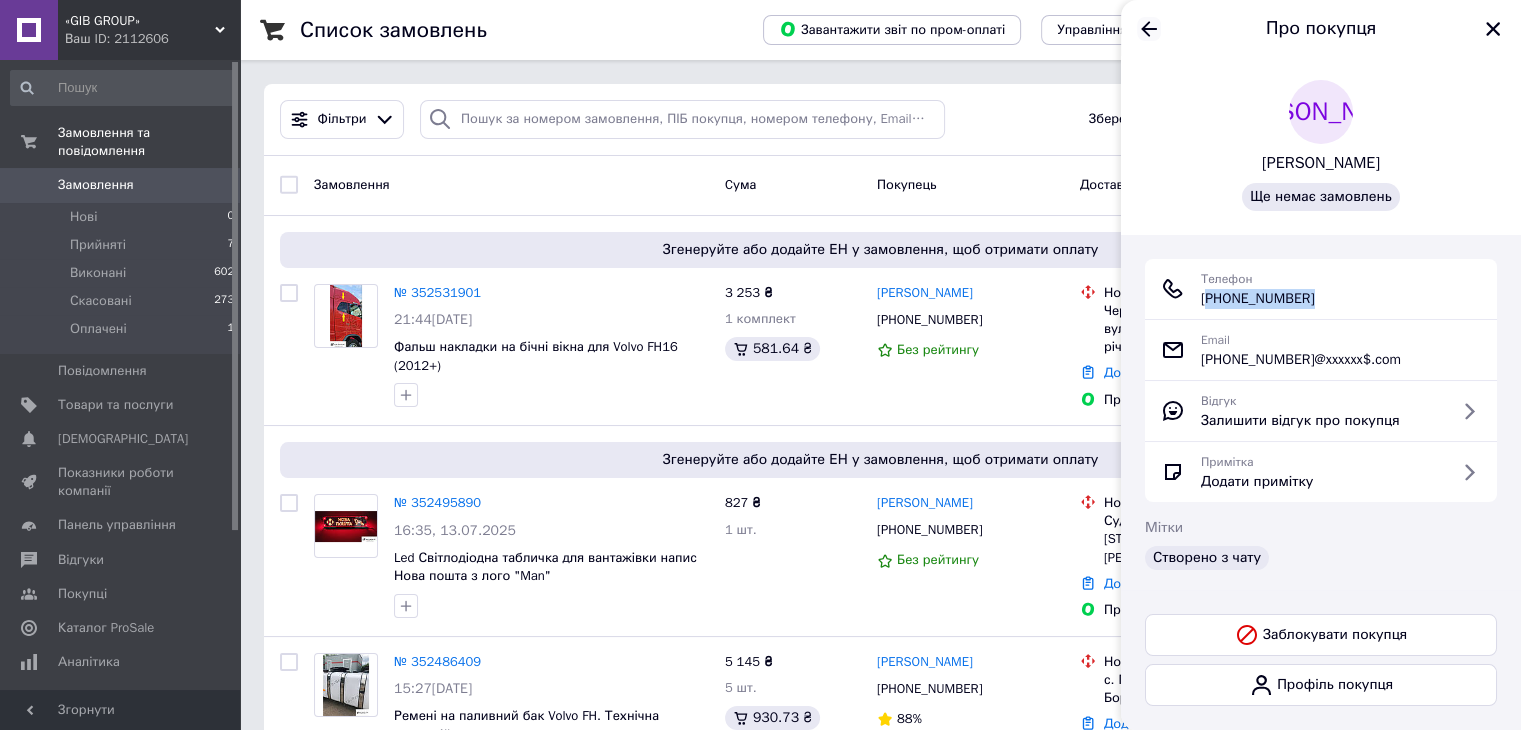 click 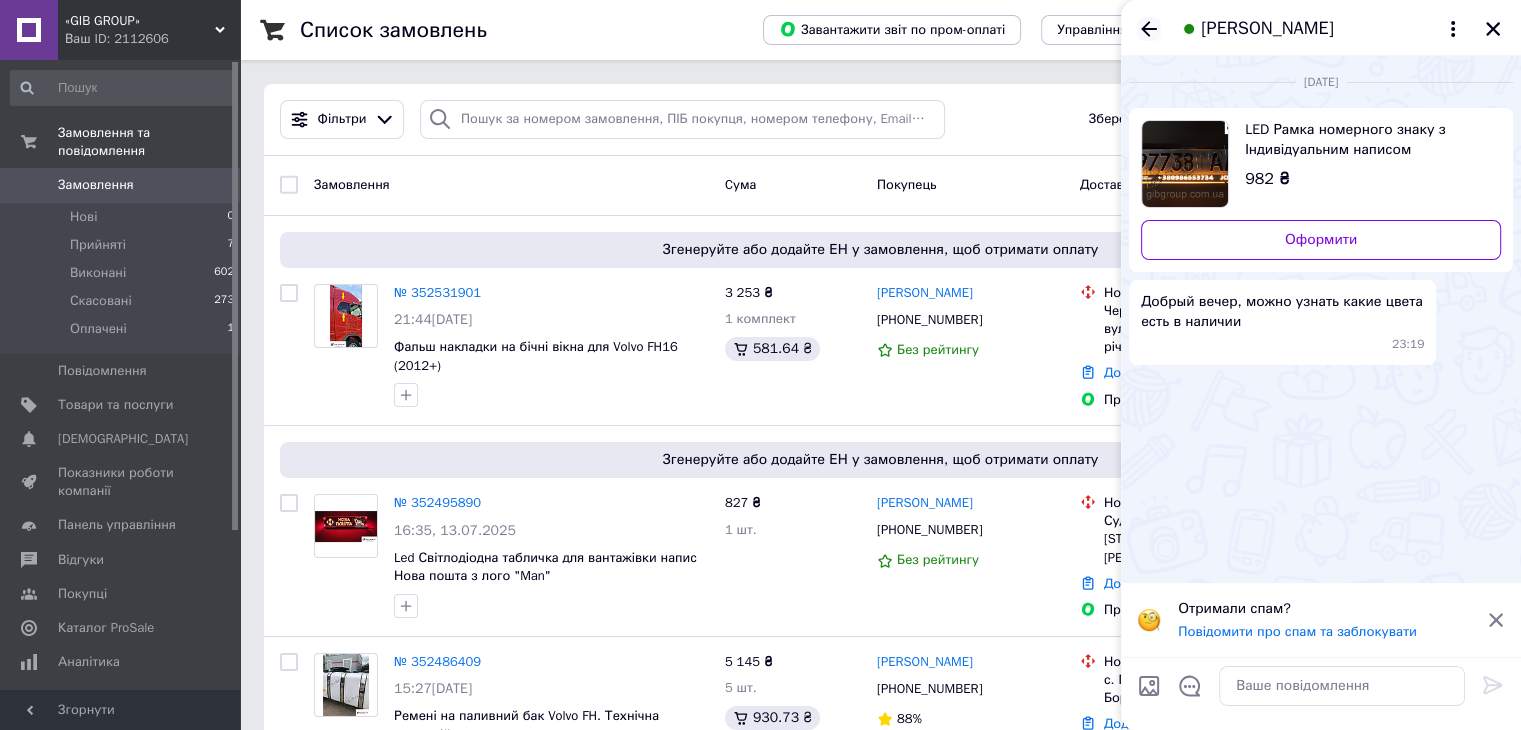 click 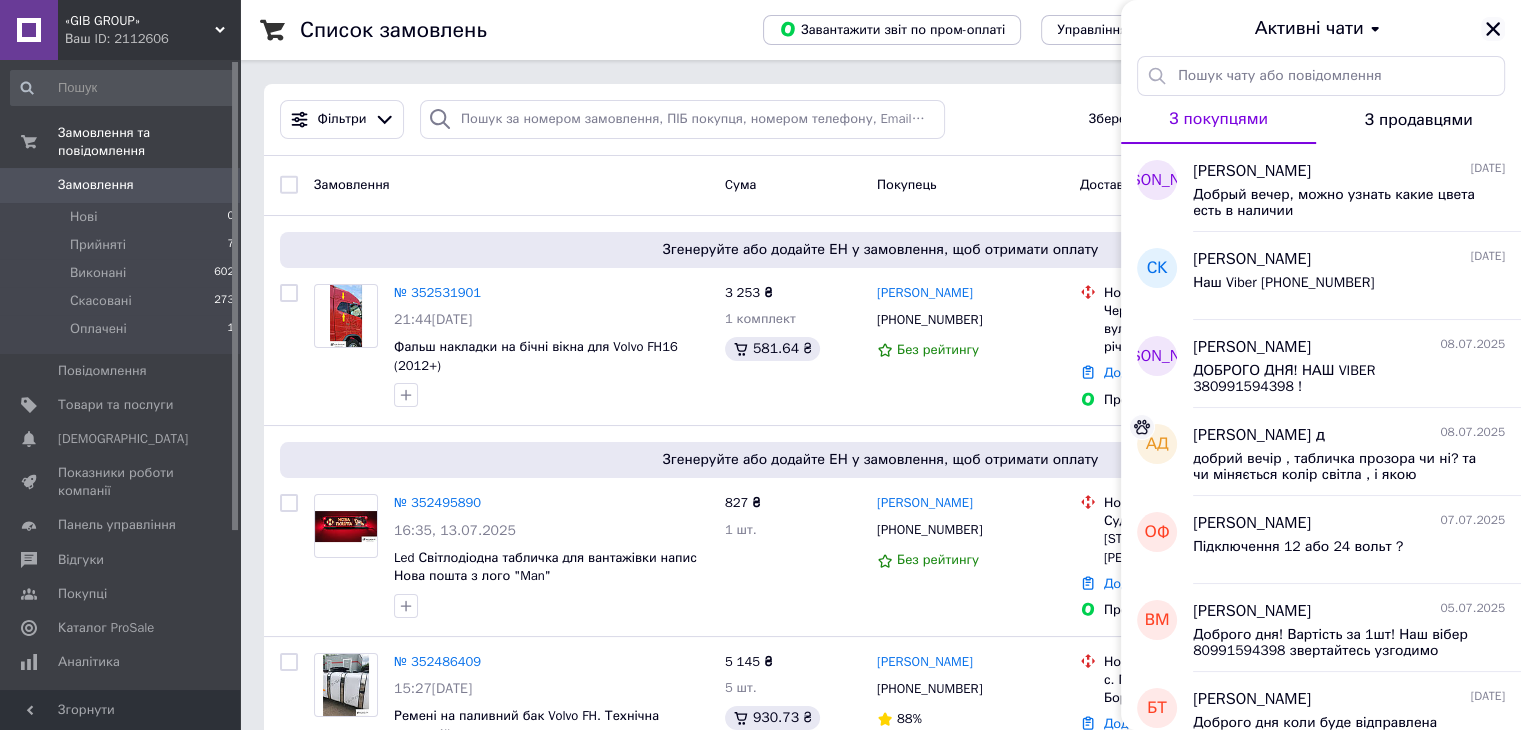click 